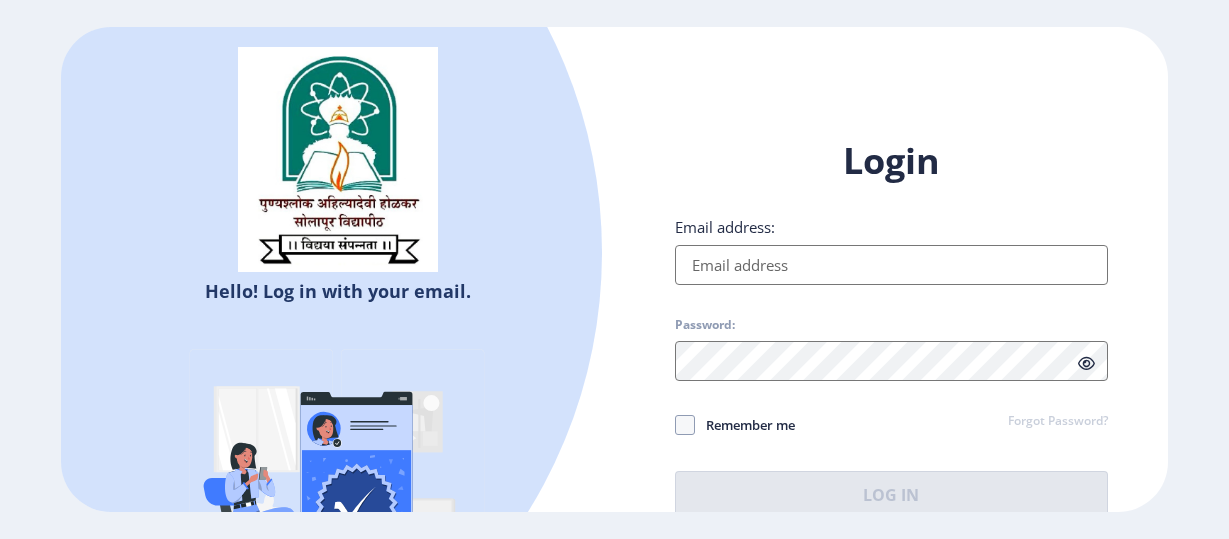 scroll, scrollTop: 0, scrollLeft: 0, axis: both 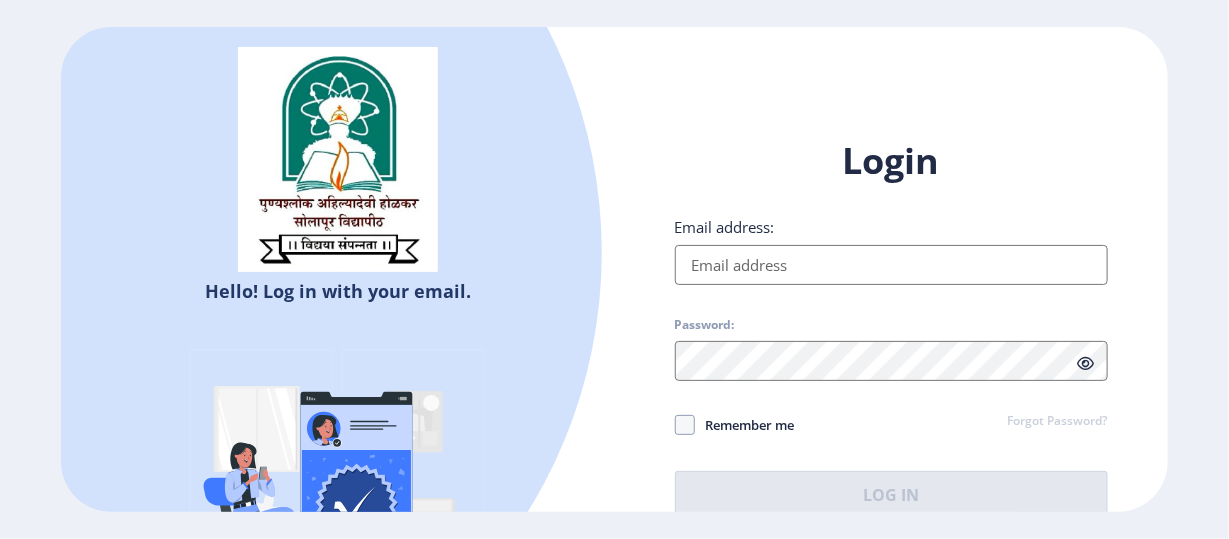 click on "Email address:" at bounding box center [891, 265] 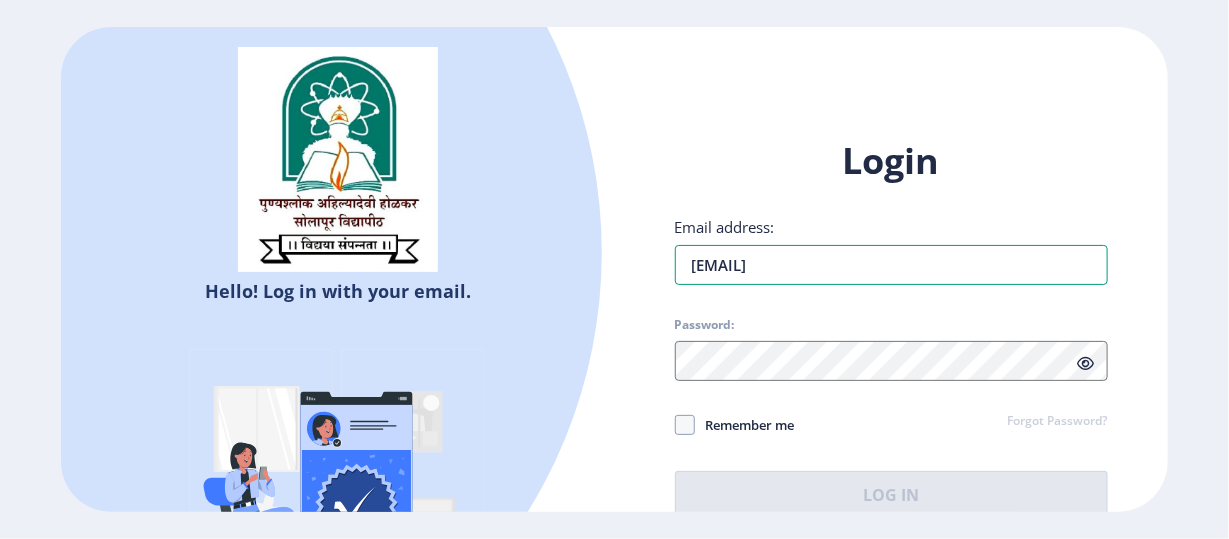 type on "[EMAIL]" 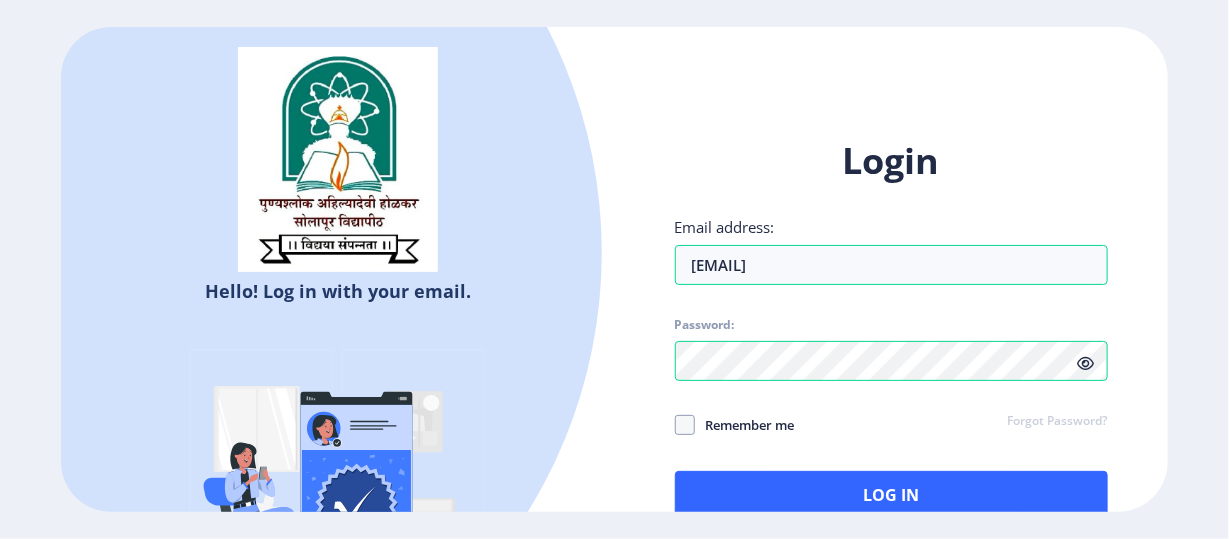 click on "Remember me" at bounding box center (745, 425) 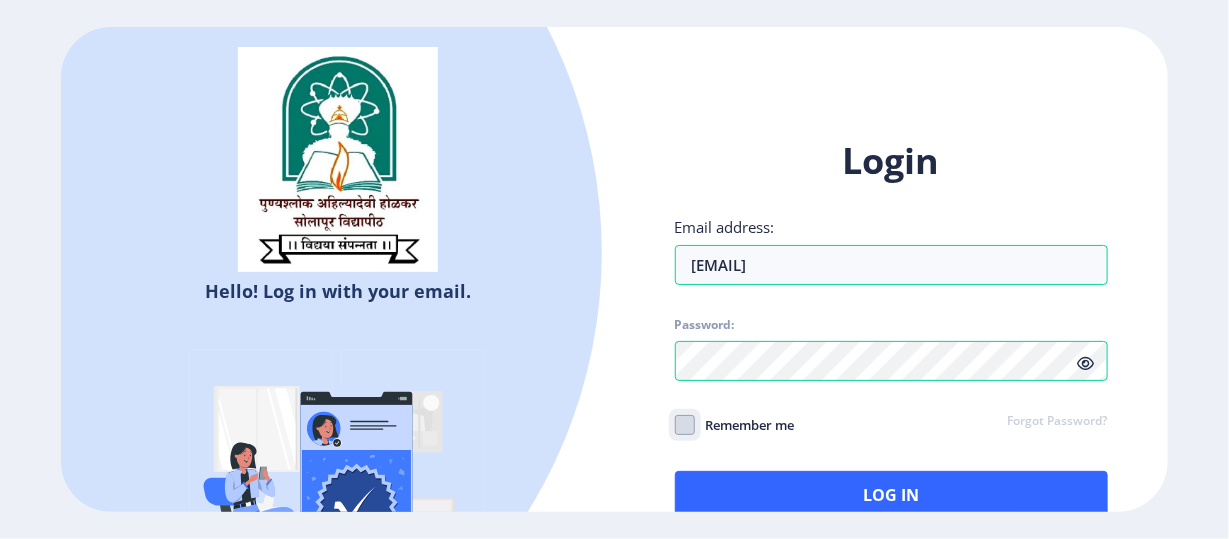 click on "Remember me" at bounding box center [675, 424] 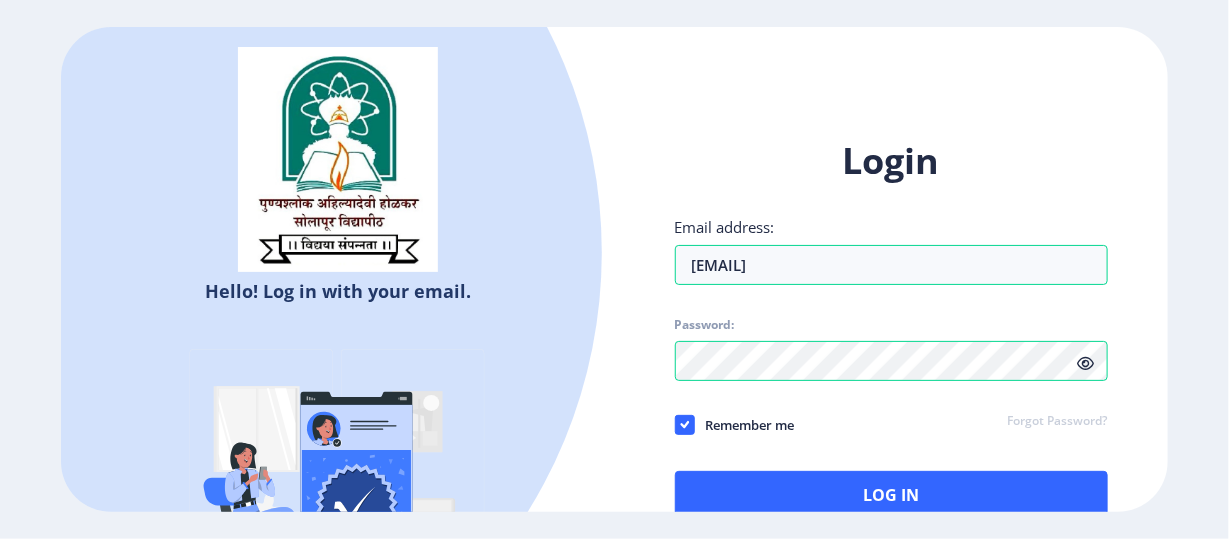 click on "Remember me" at bounding box center [745, 425] 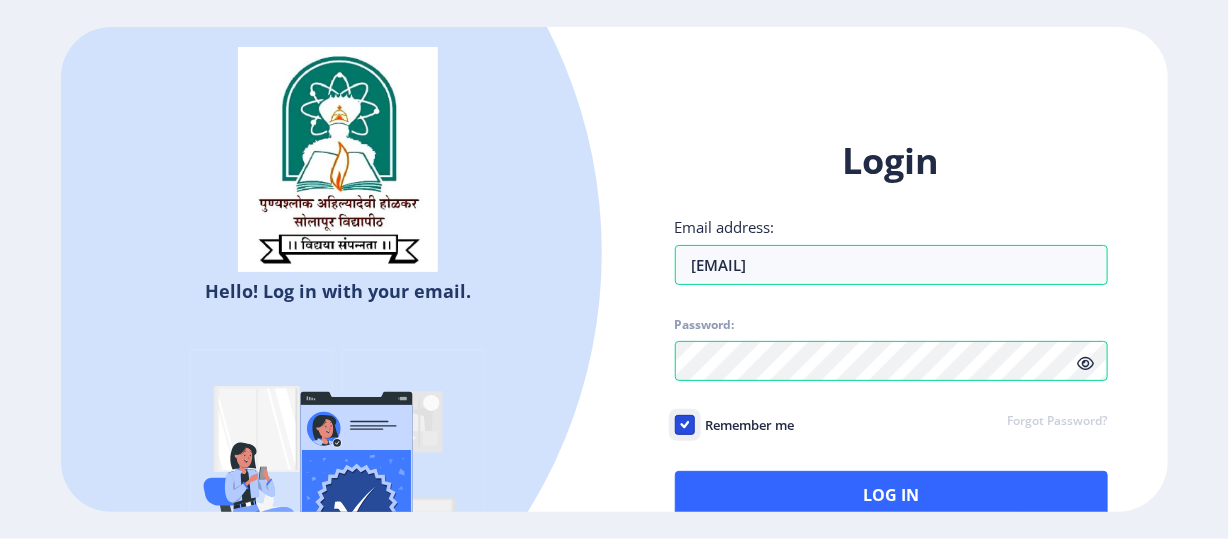 click on "Remember me" at bounding box center (675, 424) 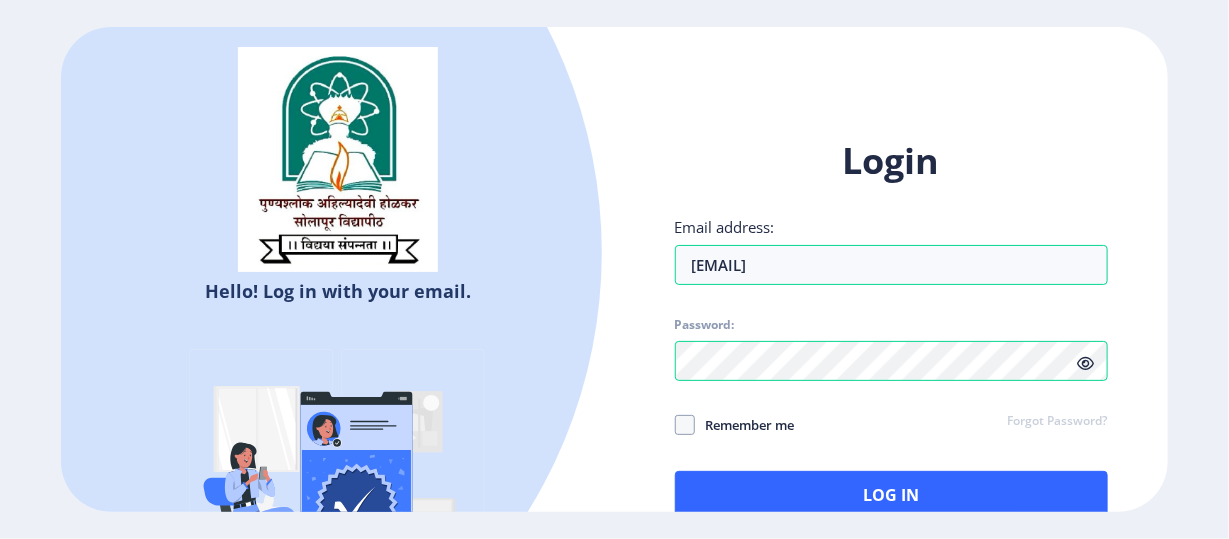 click on "Remember me" at bounding box center [745, 425] 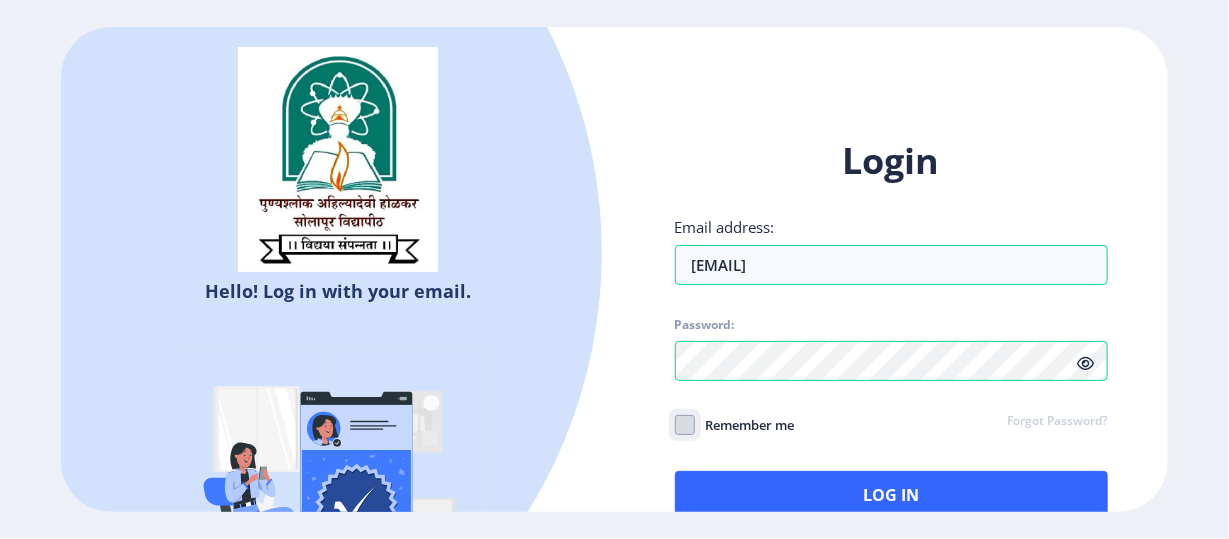 click on "Remember me" at bounding box center (675, 424) 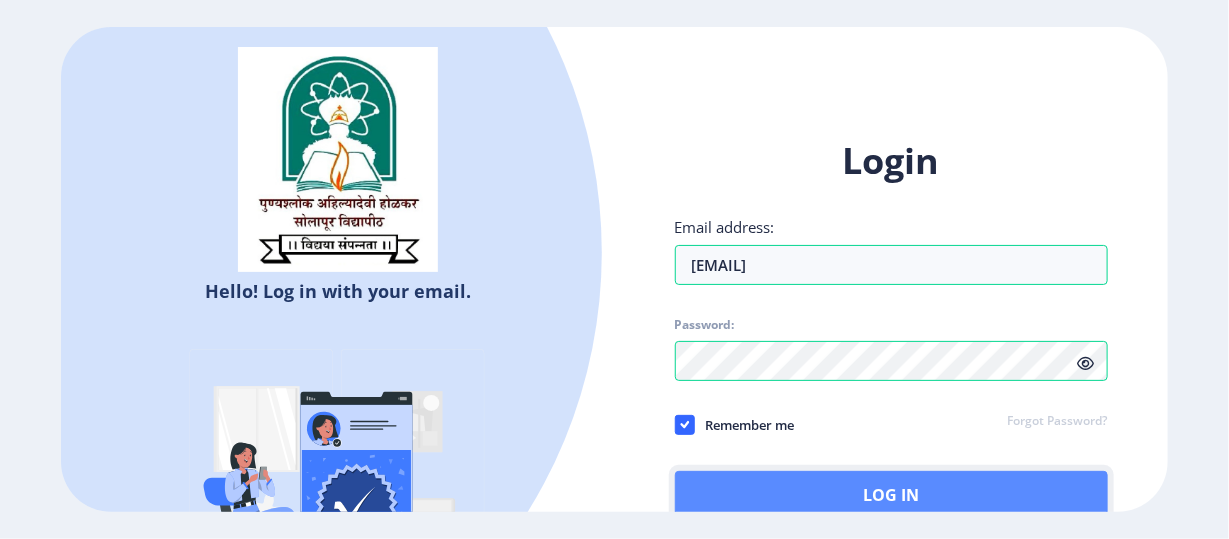 click on "Log In" at bounding box center (891, 495) 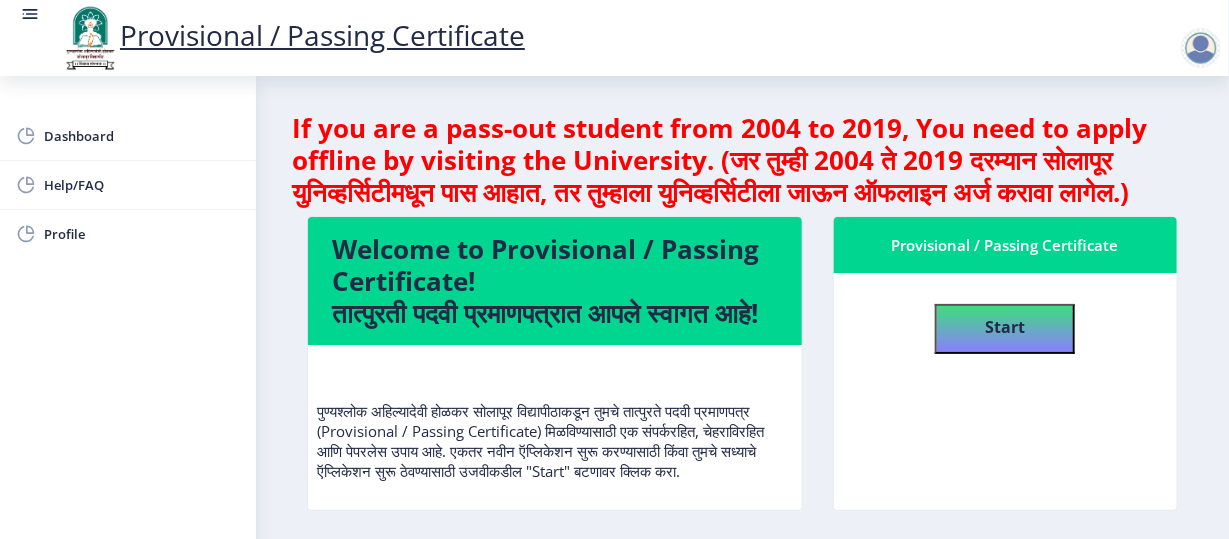 click on "Welcome to Provisional / Passing Certificate!   तात्पुरती पदवी प्रमाणपत्रात आपले स्वागत आहे!   पुण्यश्लोक अहिल्यादेवी होळकर सोलापूर विद्यापीठाकडून तुमचे तात्पुरते पदवी प्रमाणपत्र (Provisional / Passing Certificate) मिळविण्यासाठी एक संपर्करहित, चेहराविरहित आणि पेपरलेस उपाय आहे. एकतर नवीन ऍप्लिकेशन सुरू करण्यासाठी किंवा तुमचे सध्याचे ऍप्लिकेशन सुरू ठेवण्यासाठी उजवीकडील "Start" बटणावर क्लिक करा." at bounding box center [555, 380] 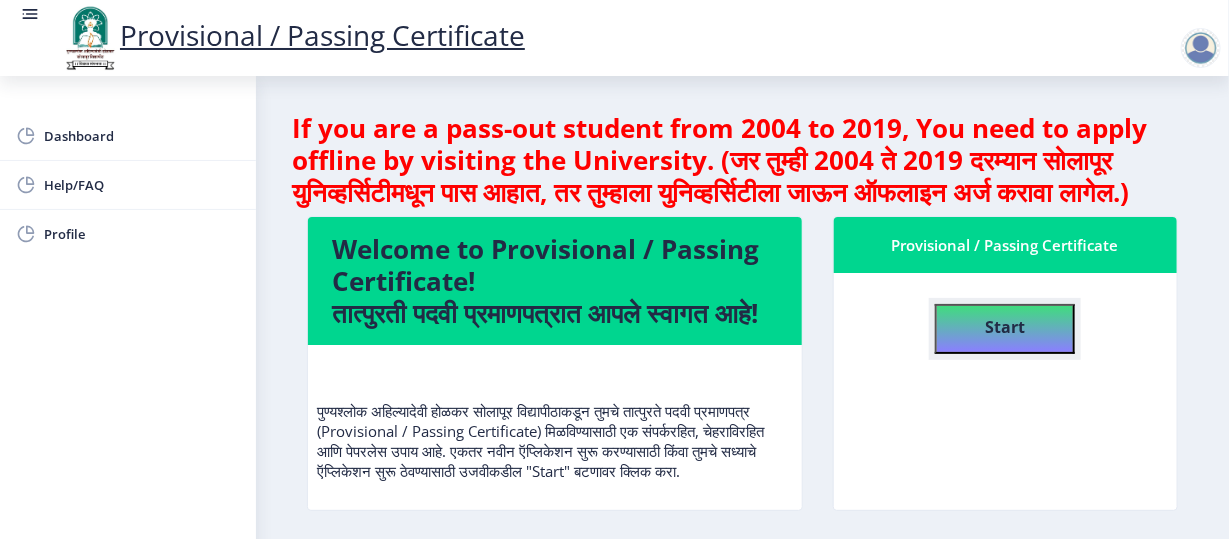 click on "Start" at bounding box center [1005, 329] 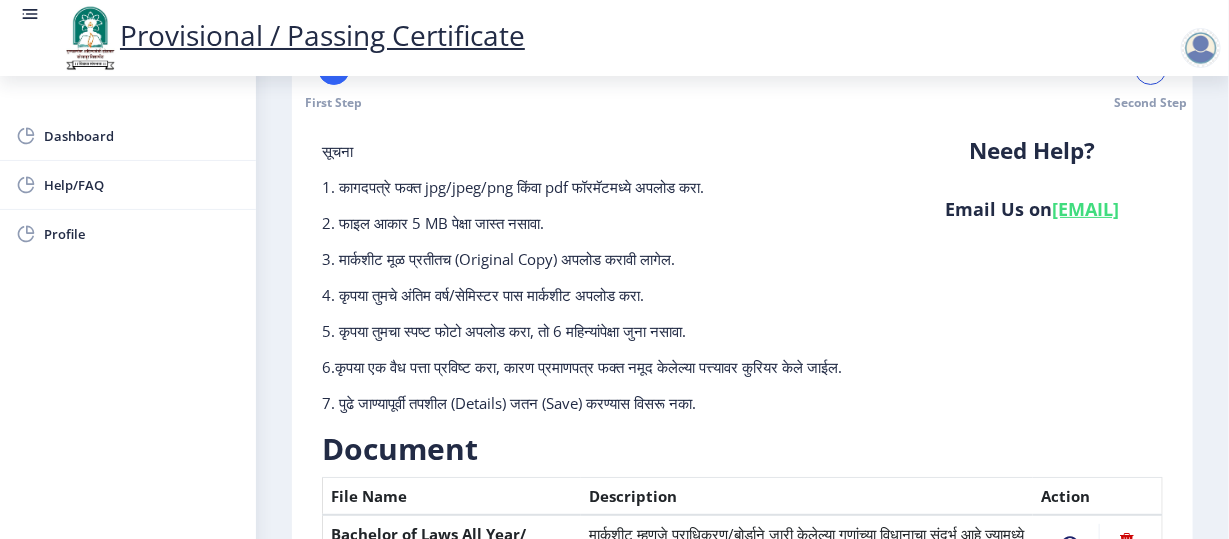 scroll, scrollTop: 0, scrollLeft: 0, axis: both 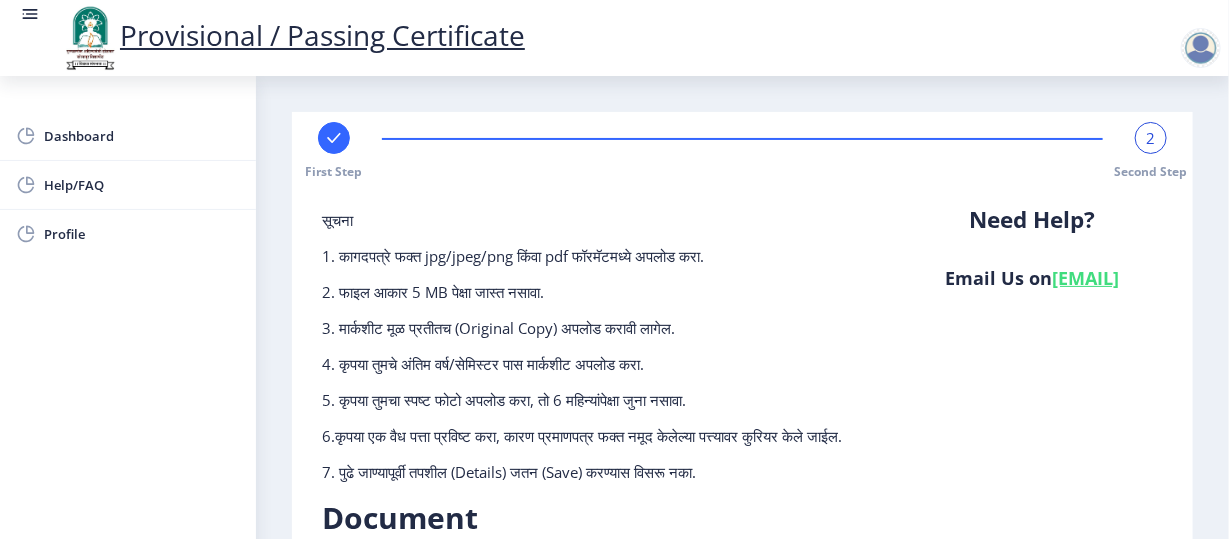 click at bounding box center [334, 138] 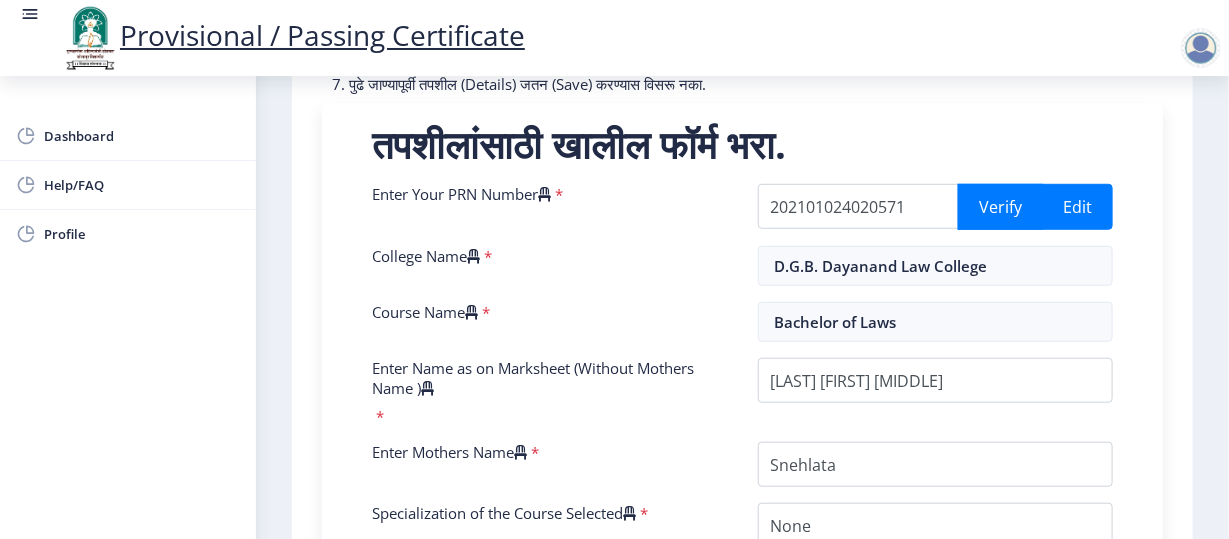 scroll, scrollTop: 403, scrollLeft: 0, axis: vertical 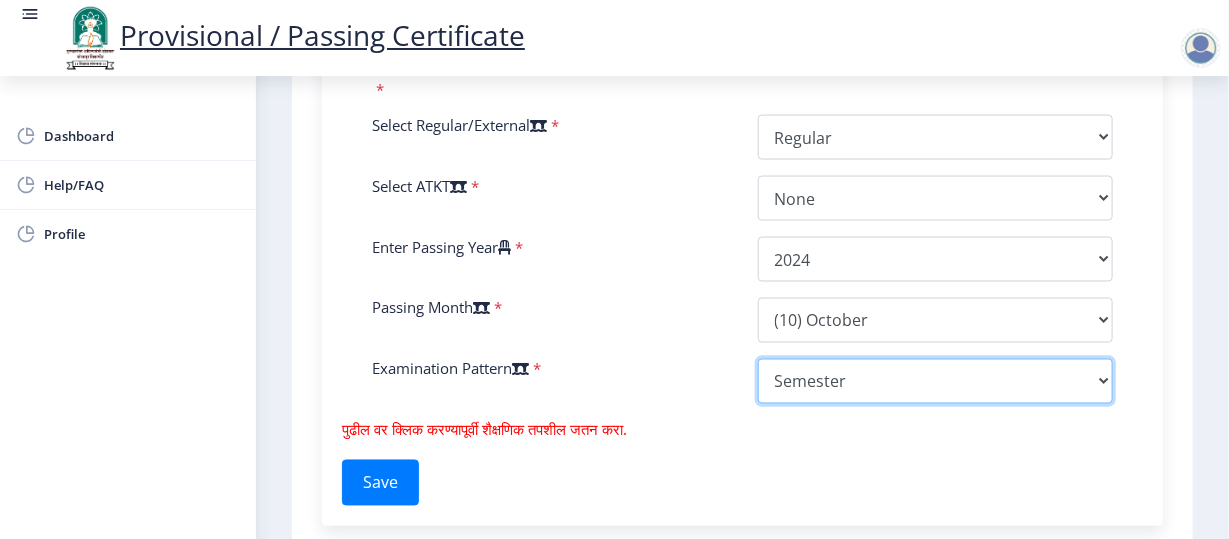 click on "Select  Yearly Semester" at bounding box center (936, 381) 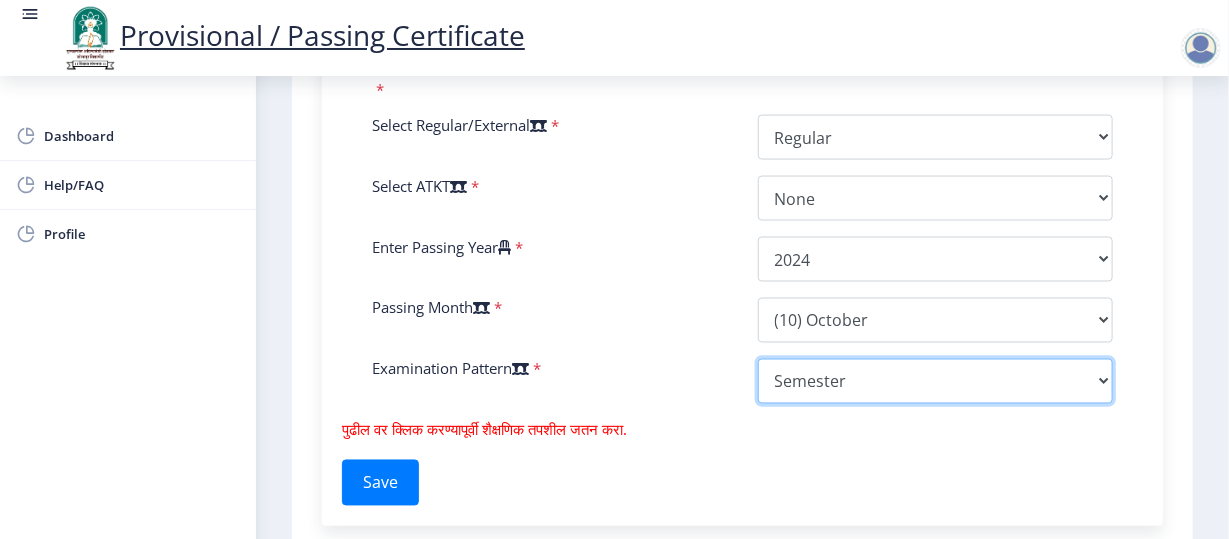 click on "Select  Yearly Semester" at bounding box center [936, 381] 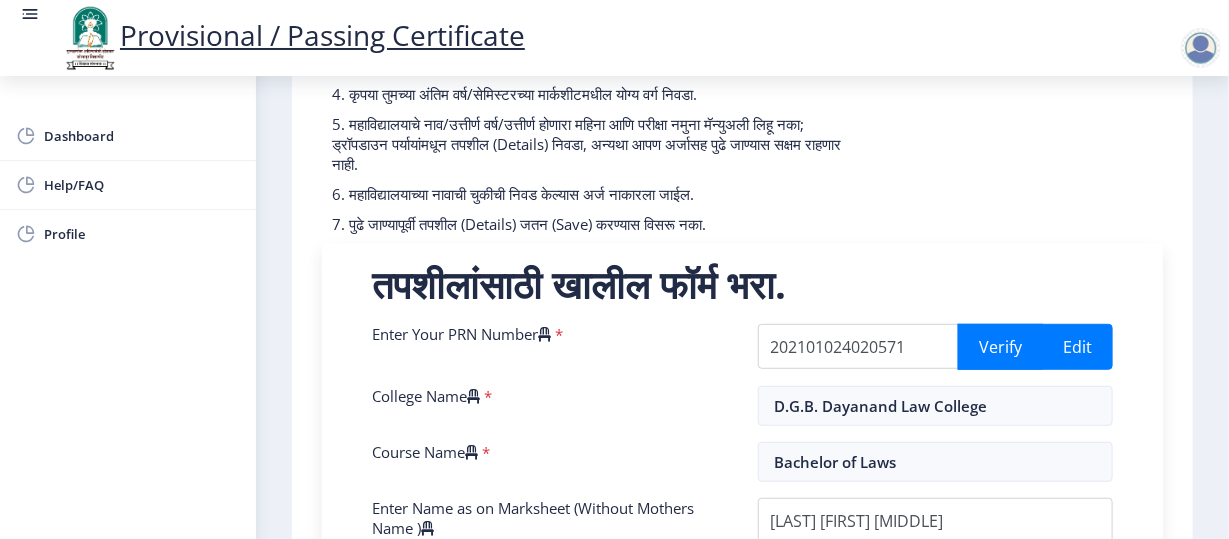 scroll, scrollTop: 238, scrollLeft: 0, axis: vertical 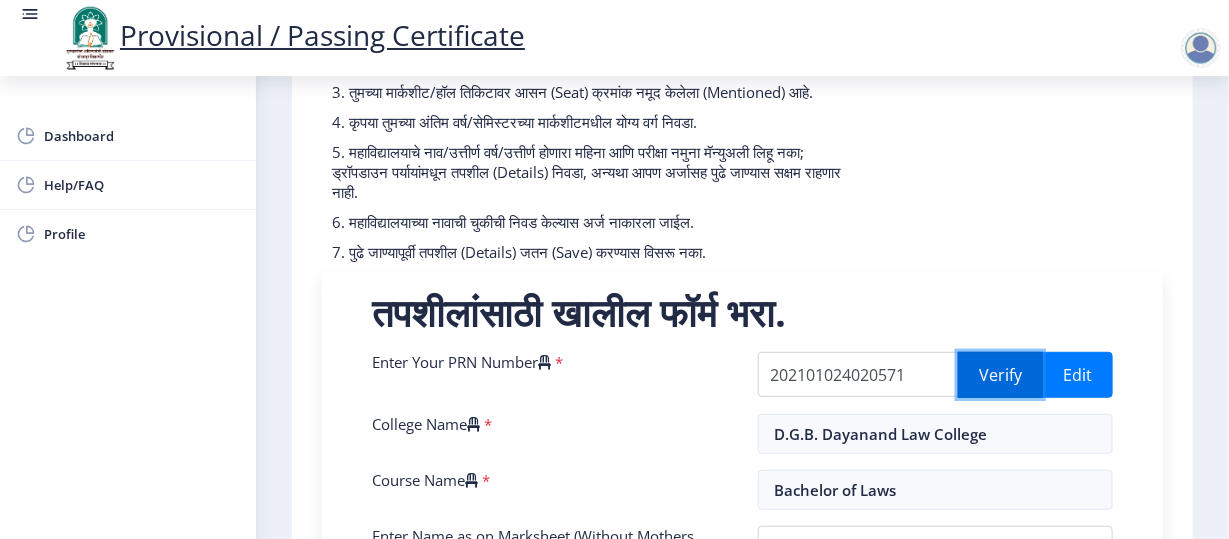 click on "Verify" at bounding box center (1000, 375) 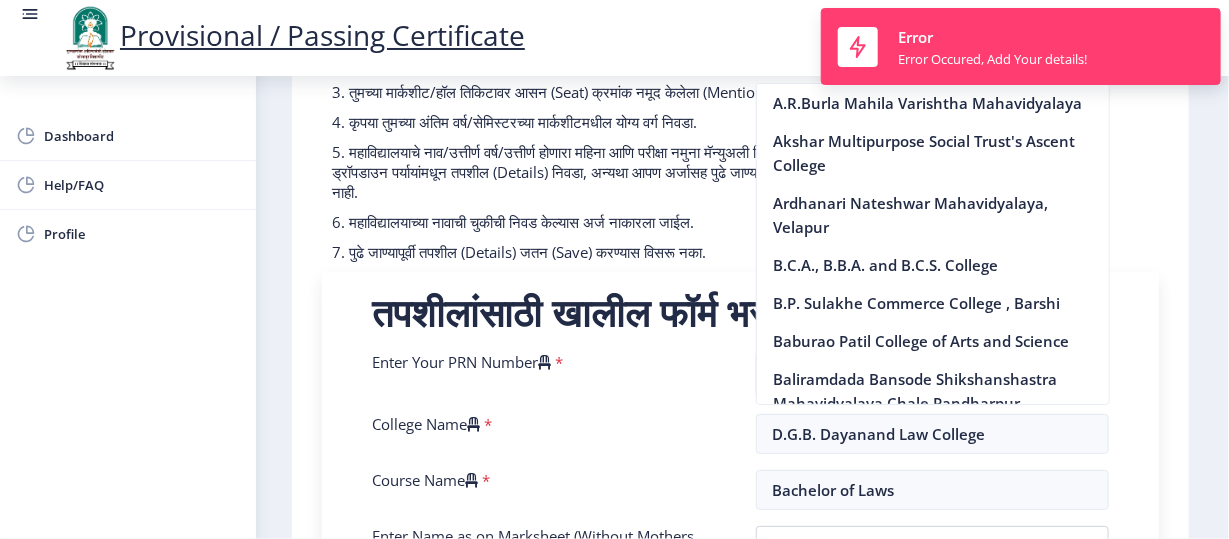 click on "7. पुढे जाण्यापूर्वी तपशील (Details) जतन (Save) करण्यास विसरू नका." at bounding box center (596, 252) 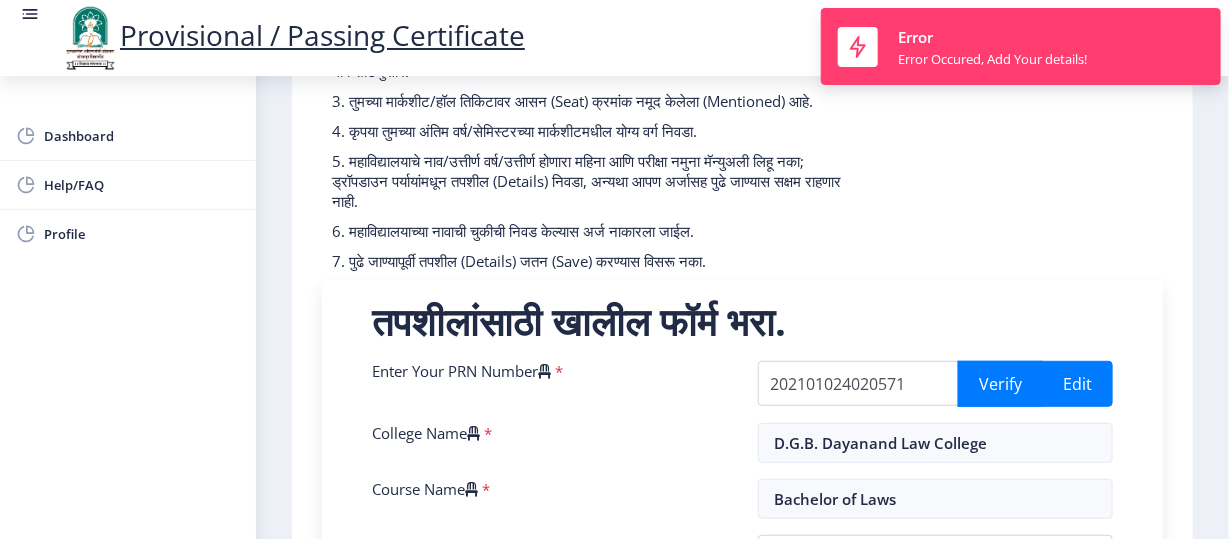 scroll, scrollTop: 215, scrollLeft: 0, axis: vertical 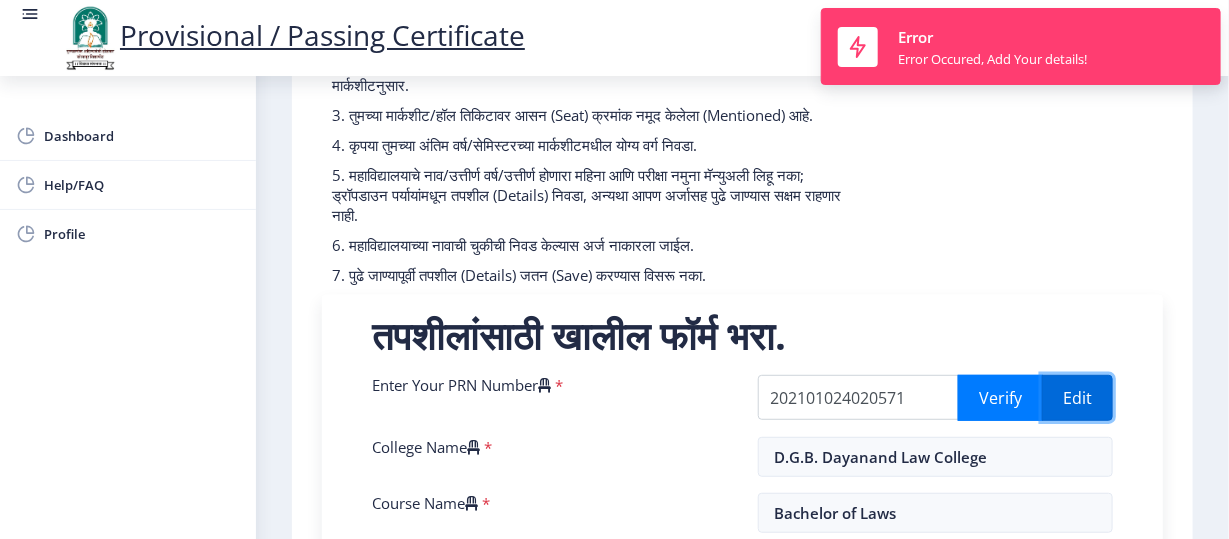 click on "Edit" at bounding box center [1077, 398] 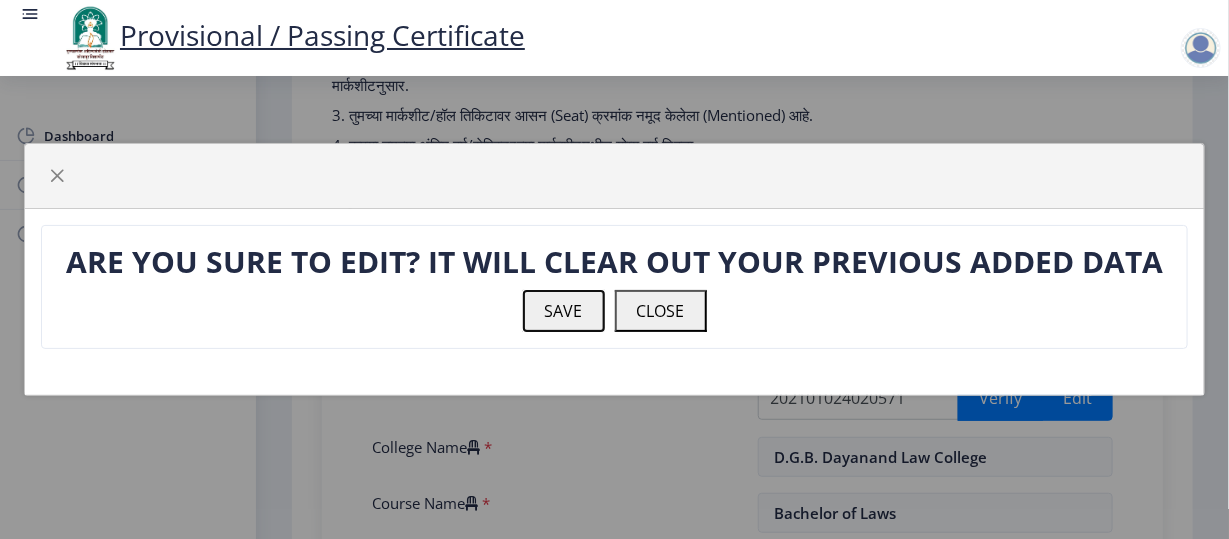 click on "SAVE" at bounding box center (564, 311) 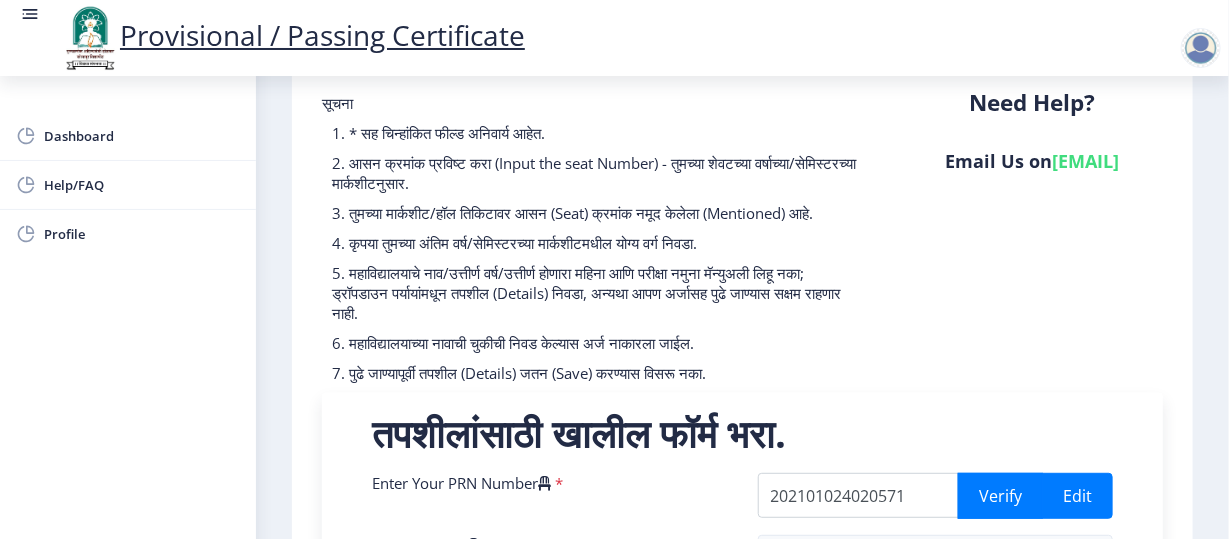 scroll, scrollTop: 0, scrollLeft: 0, axis: both 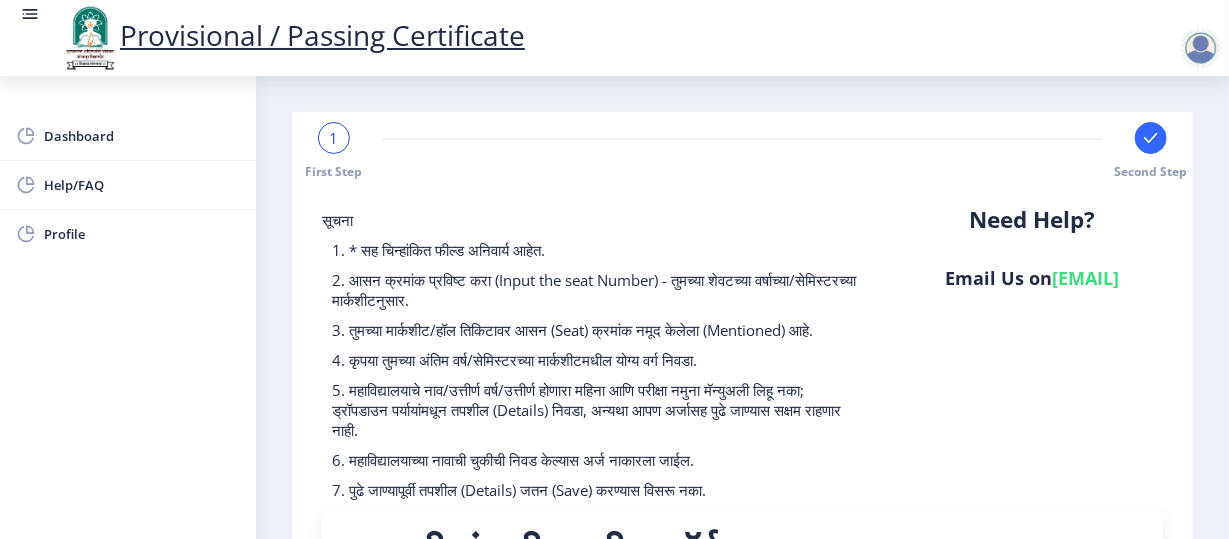 click at bounding box center (1151, 138) 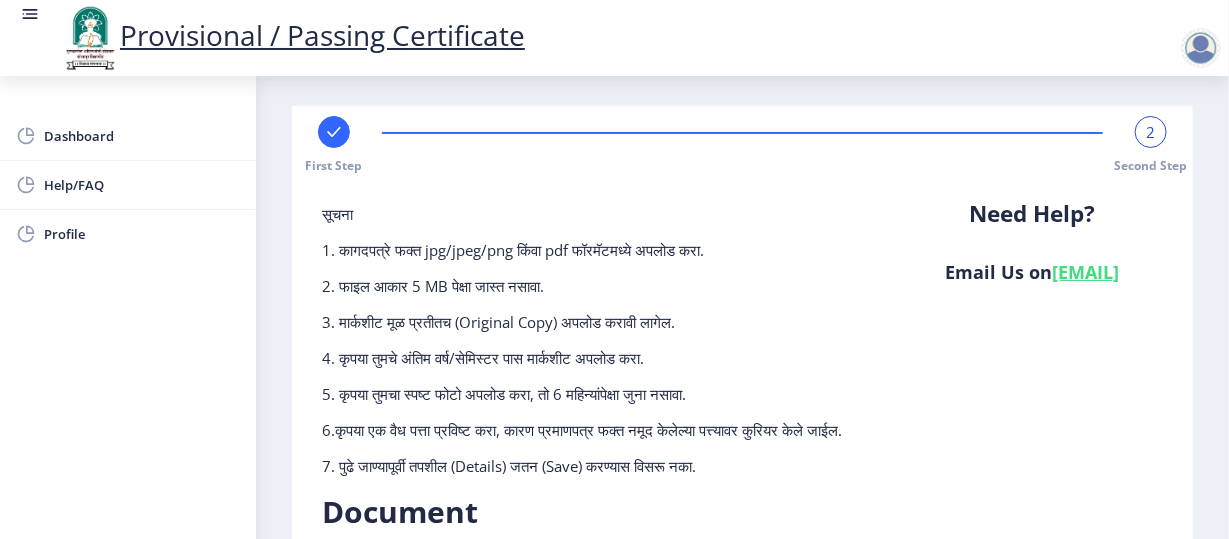 scroll, scrollTop: 0, scrollLeft: 0, axis: both 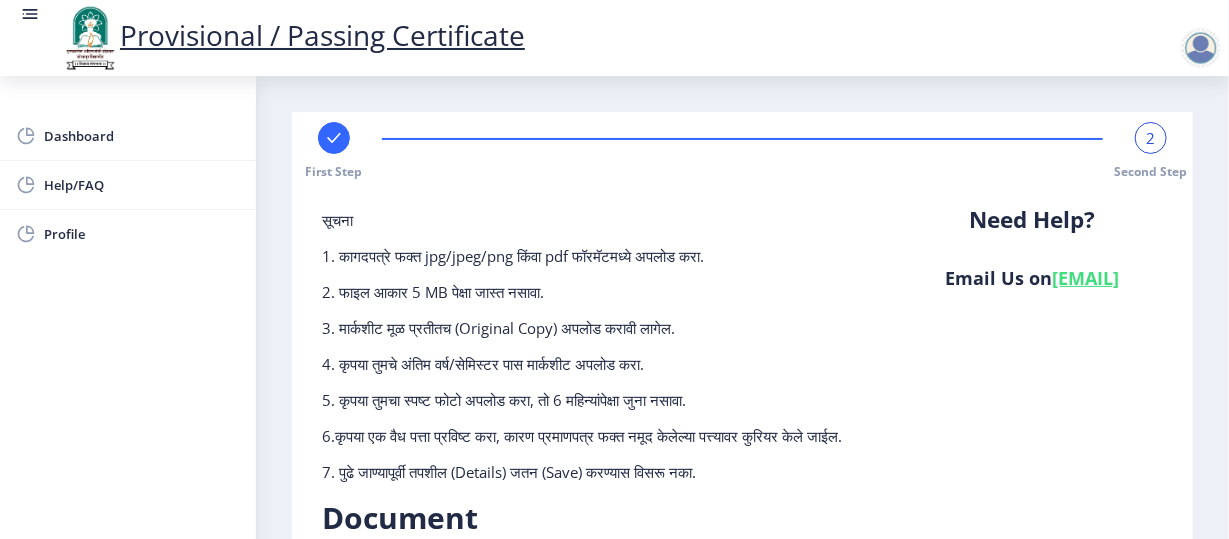 click at bounding box center [334, 138] 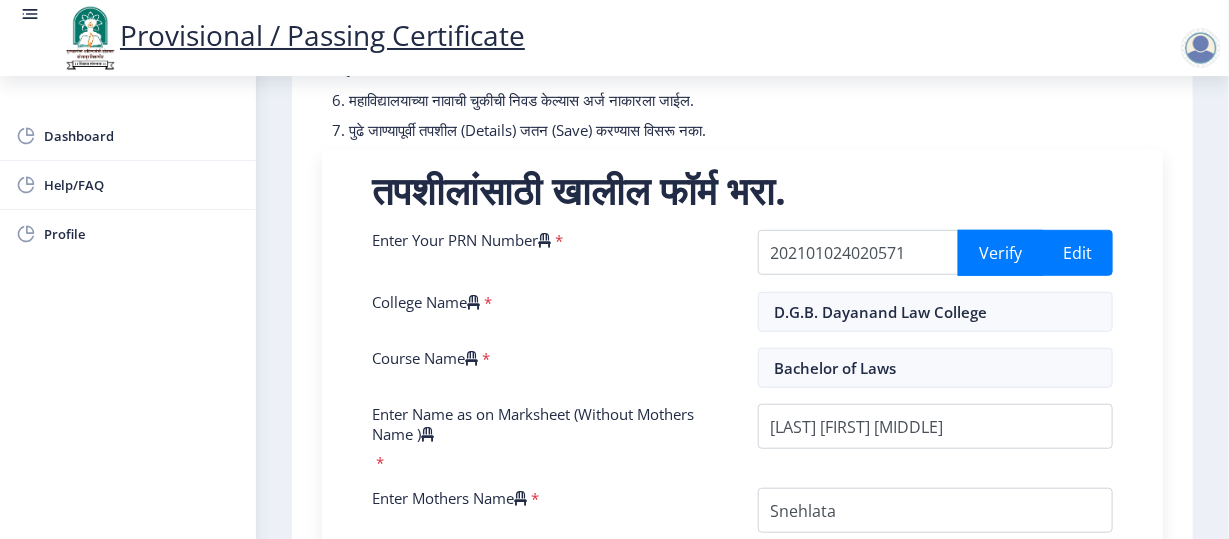 scroll, scrollTop: 388, scrollLeft: 0, axis: vertical 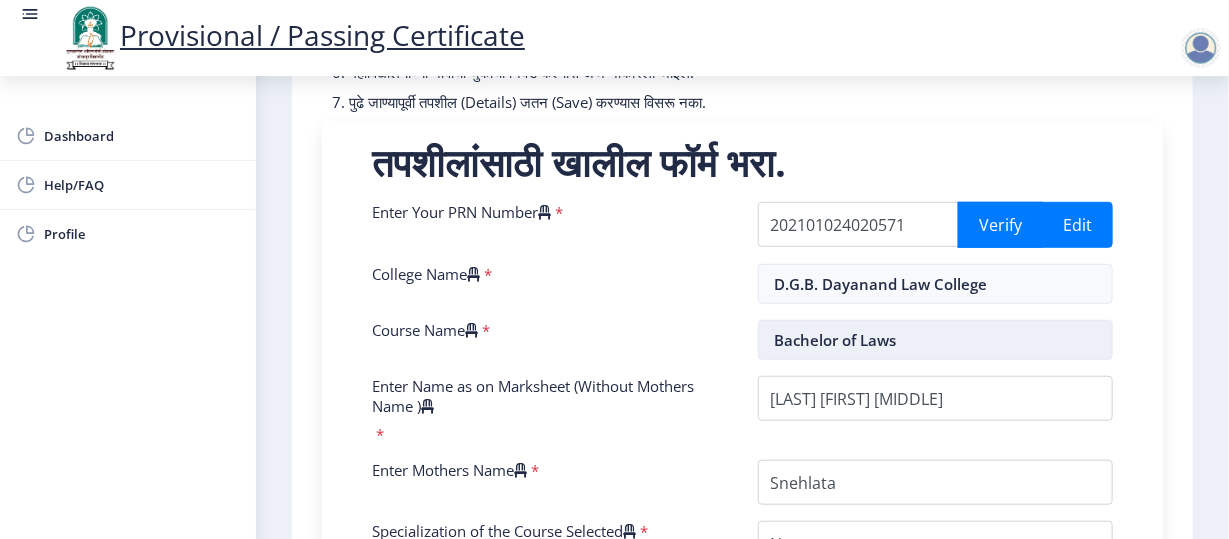 click on "Bachelor of Laws" at bounding box center [936, 340] 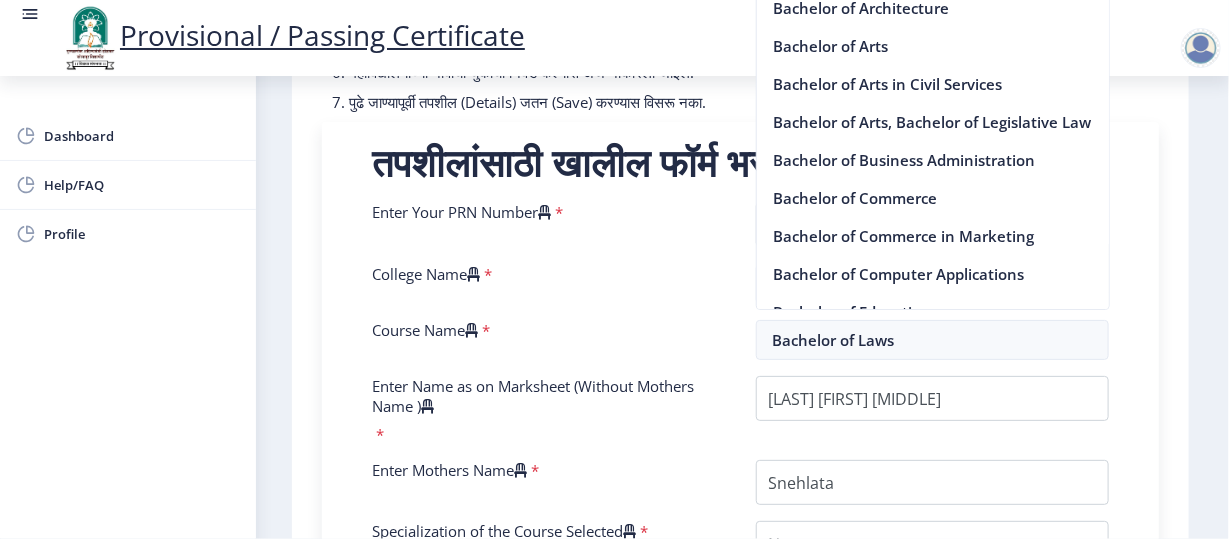 click on "Course Name   *" at bounding box center [549, 340] 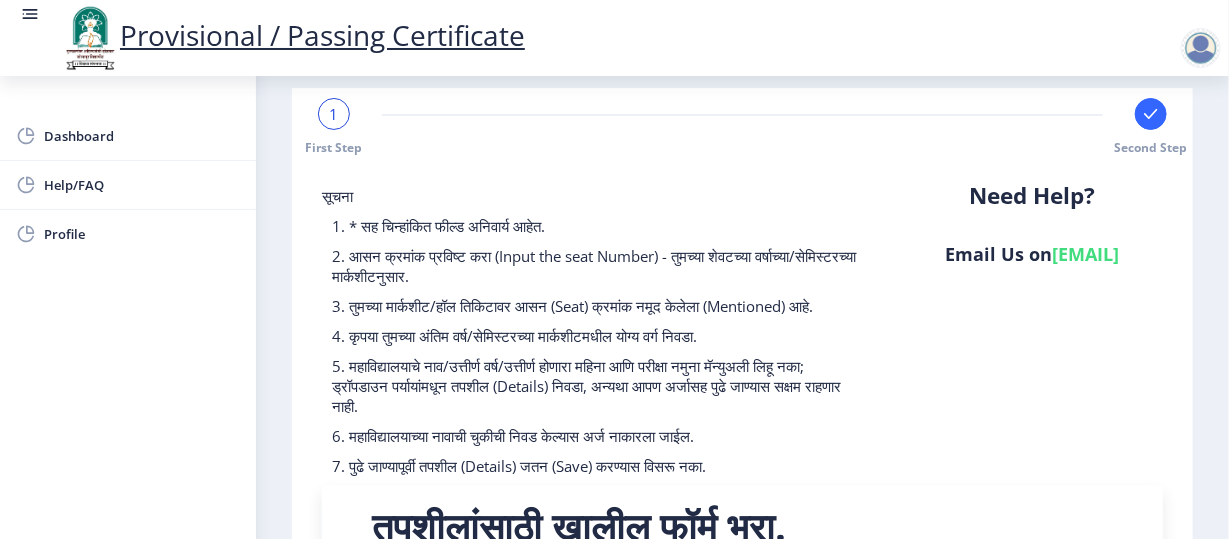 scroll, scrollTop: 0, scrollLeft: 0, axis: both 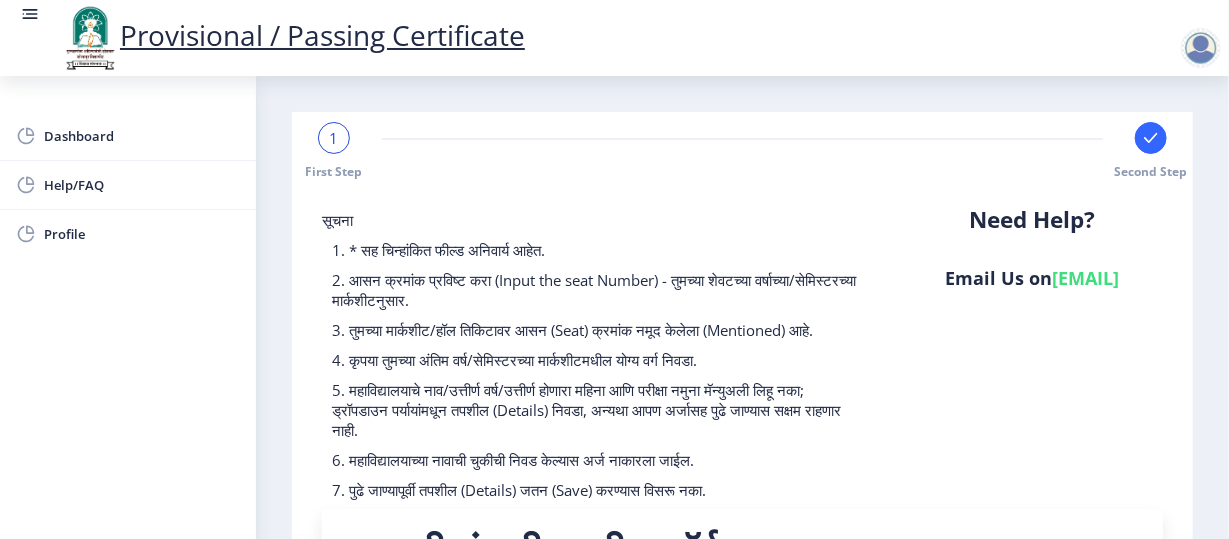 click on "1" at bounding box center (334, 138) 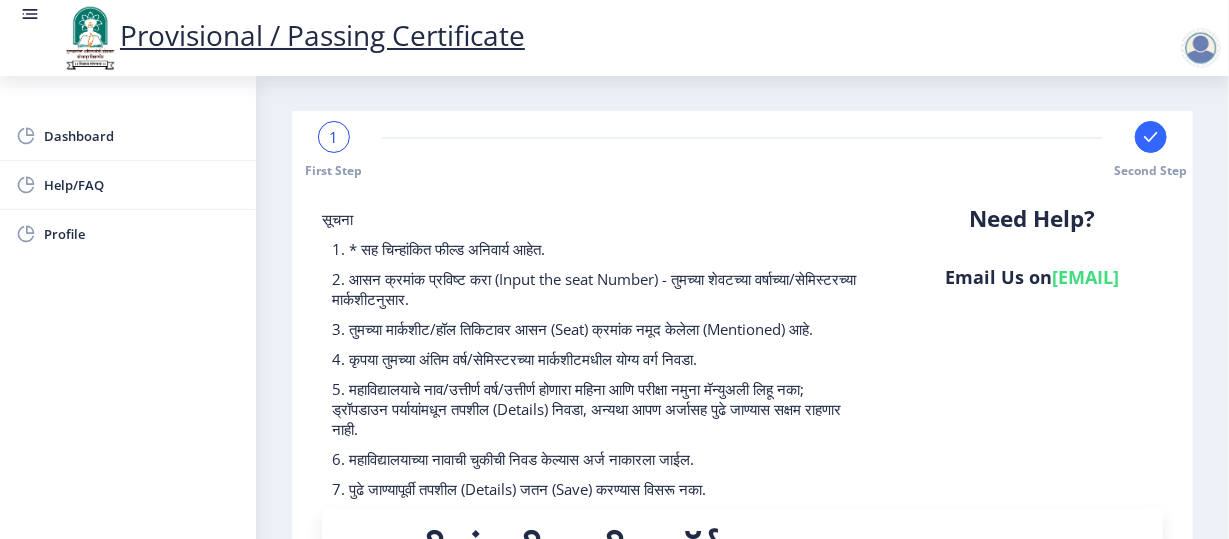click at bounding box center [1201, 48] 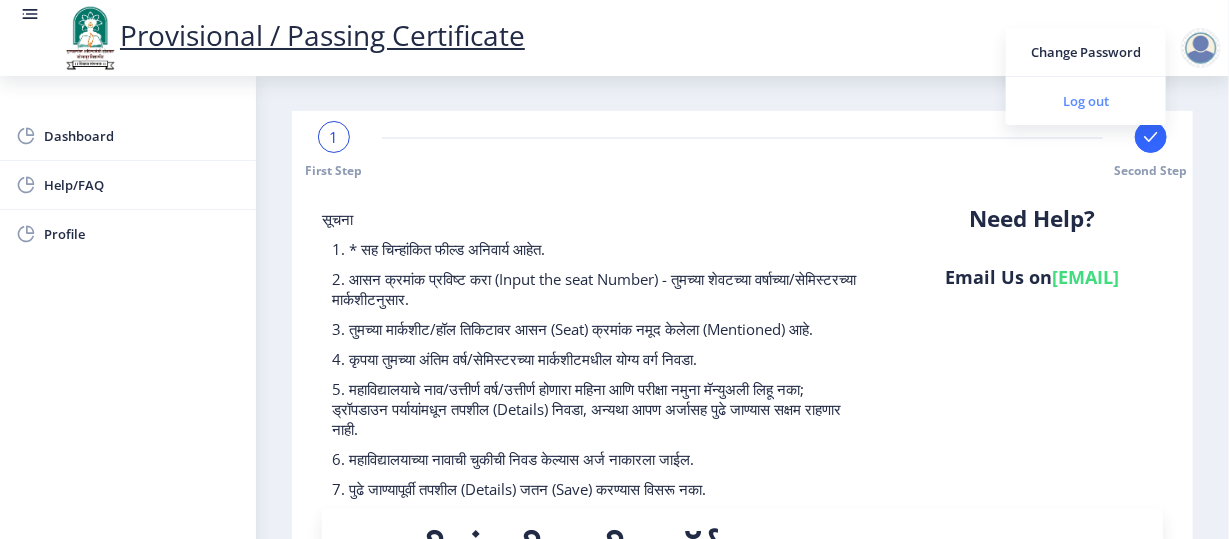 click on "Log out" at bounding box center [1086, 101] 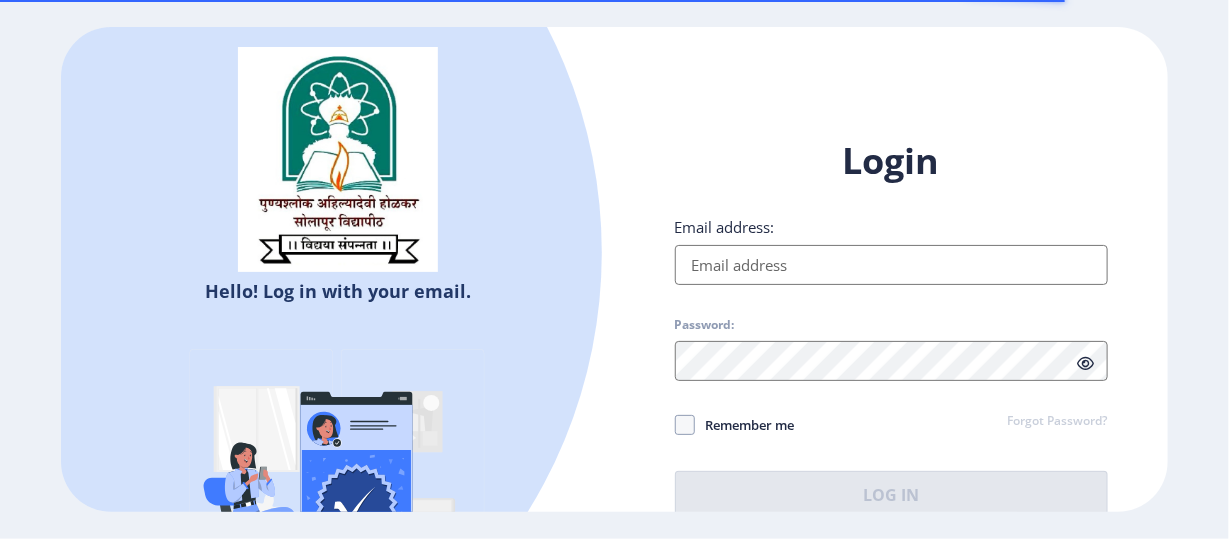 click on "Email address:" at bounding box center [891, 265] 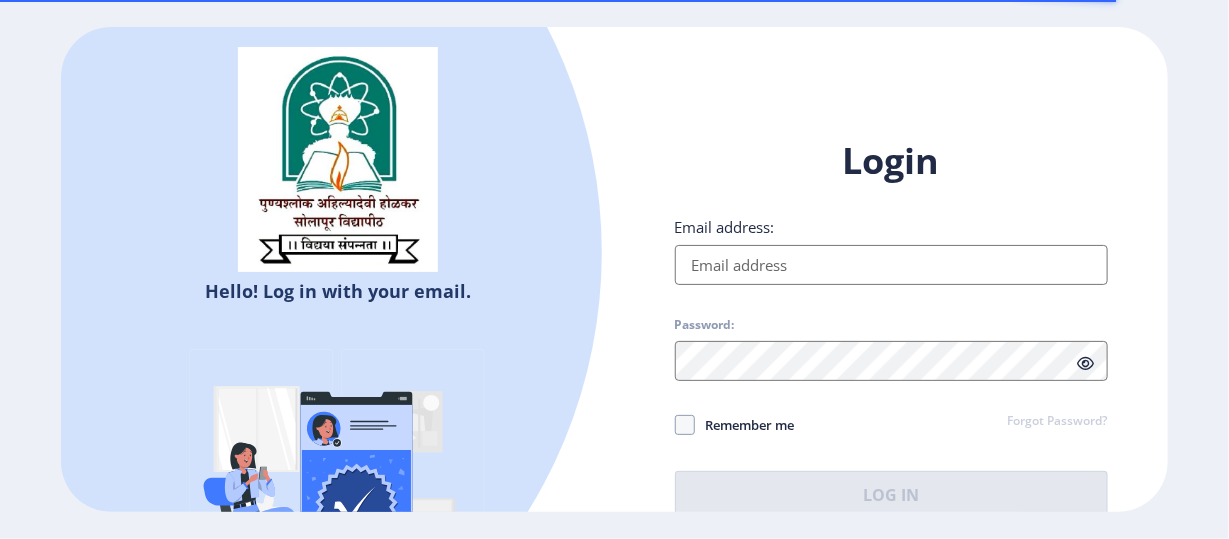 type on "[EMAIL]" 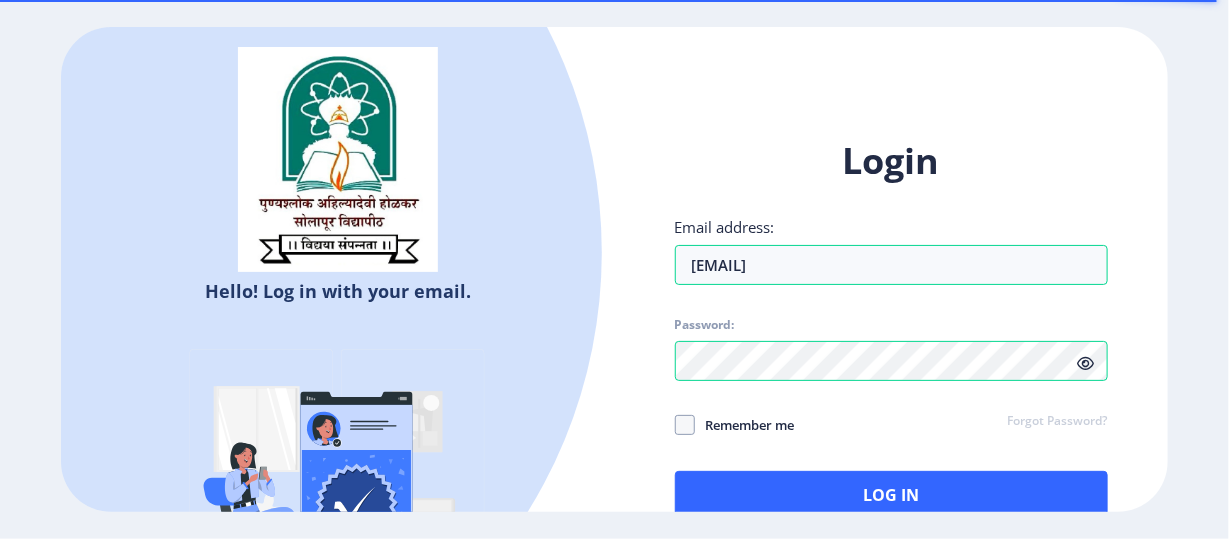 click at bounding box center (1086, 363) 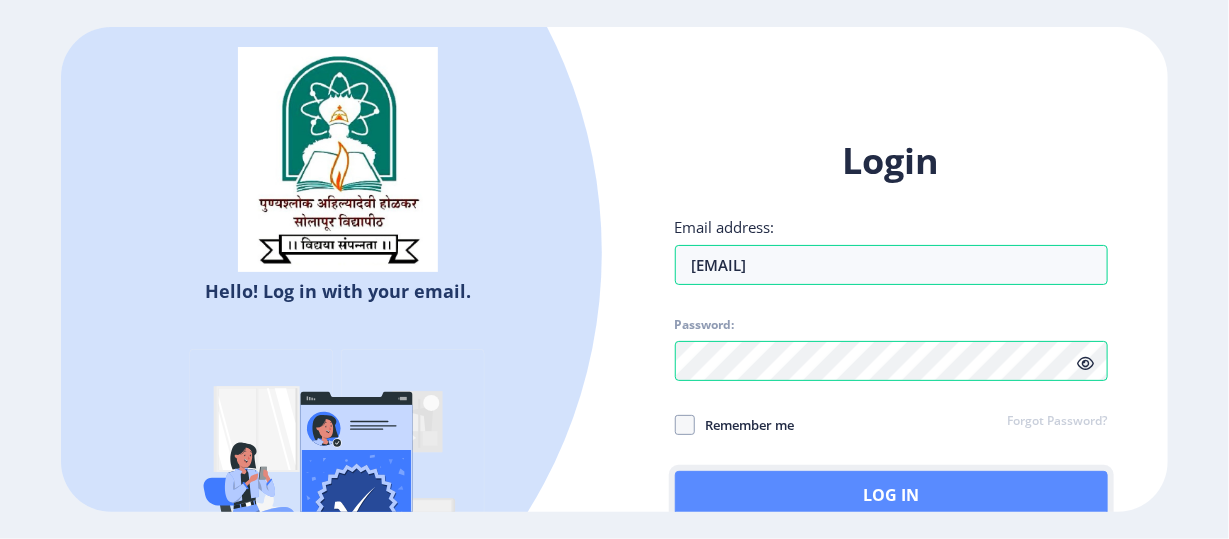 click on "Log In" at bounding box center (891, 495) 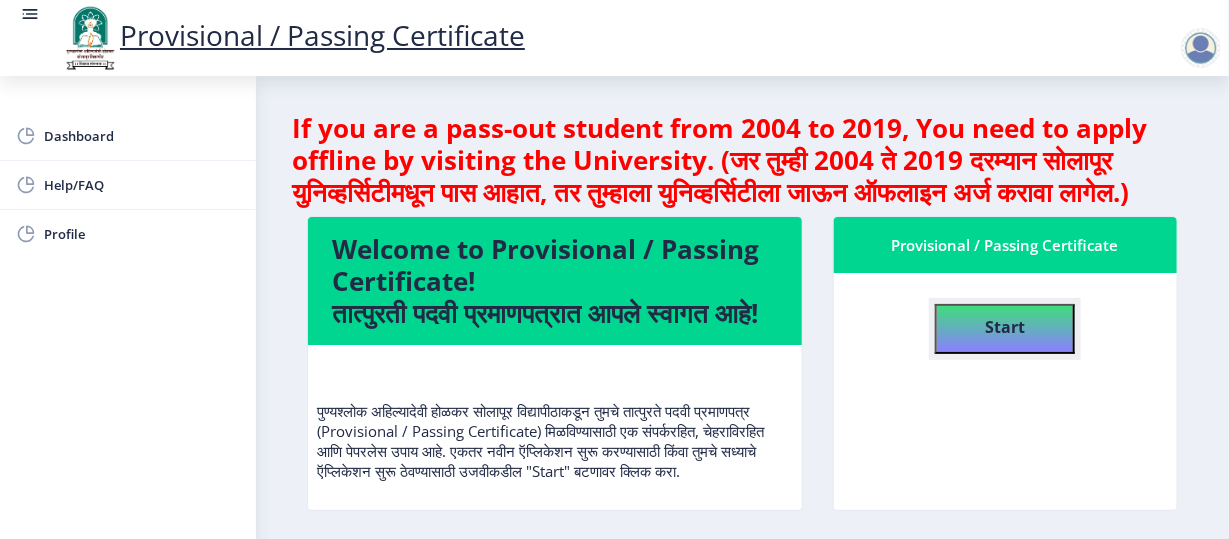 click on "Start" at bounding box center [1005, 327] 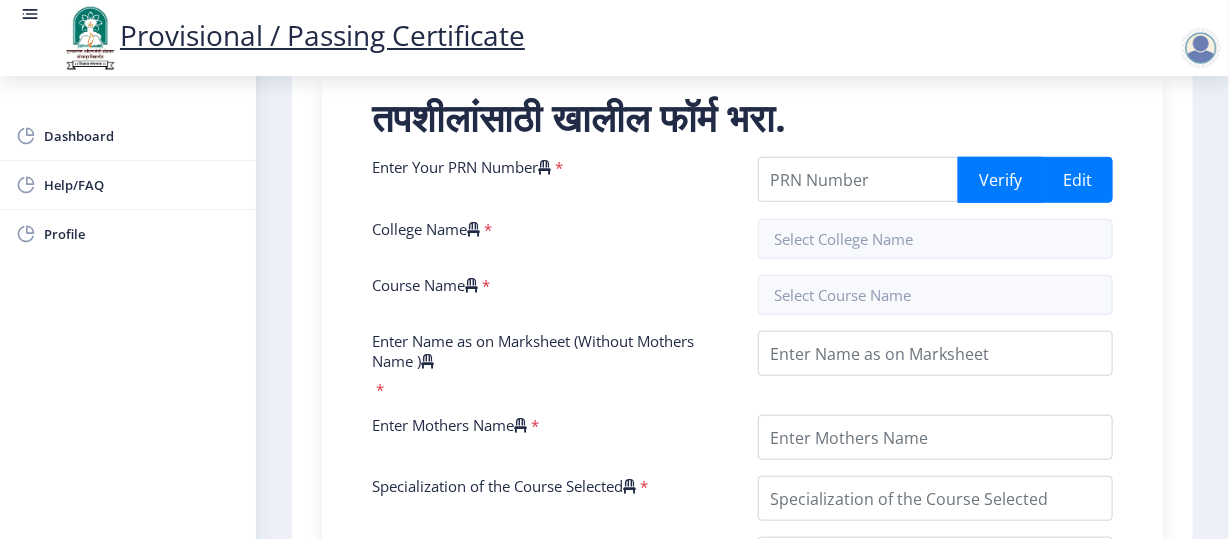 scroll, scrollTop: 473, scrollLeft: 0, axis: vertical 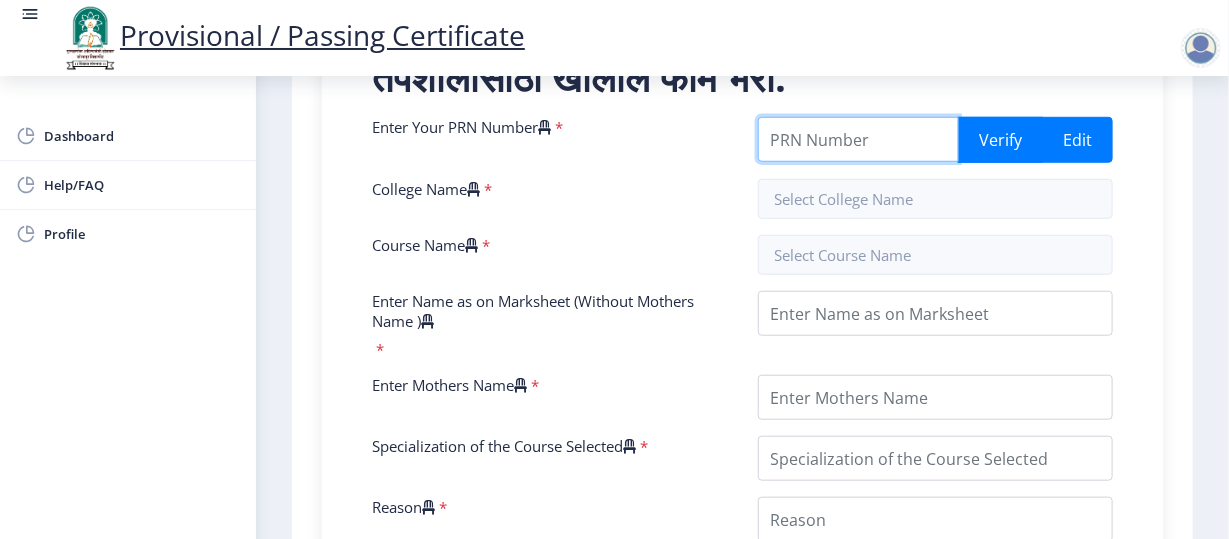 click on "Enter Your PRN Number" at bounding box center [859, 139] 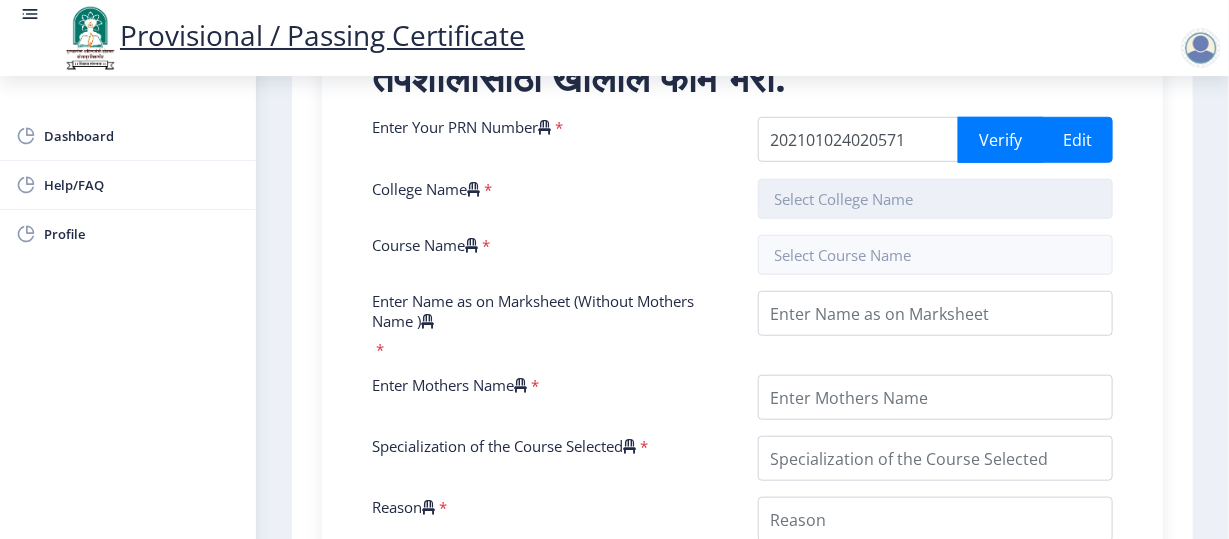 click at bounding box center [936, 199] 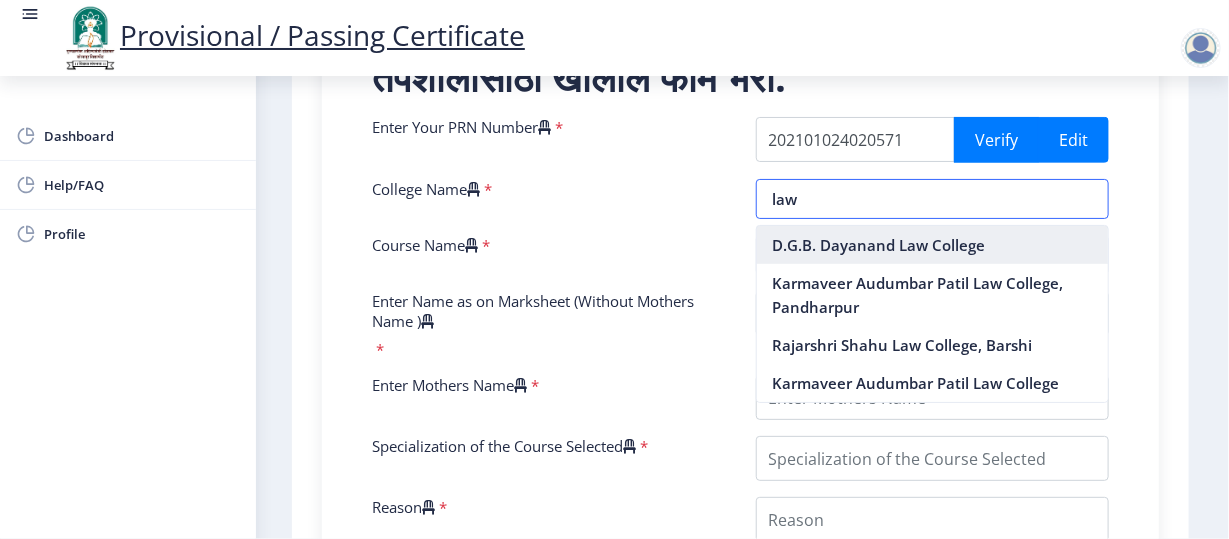 type on "law" 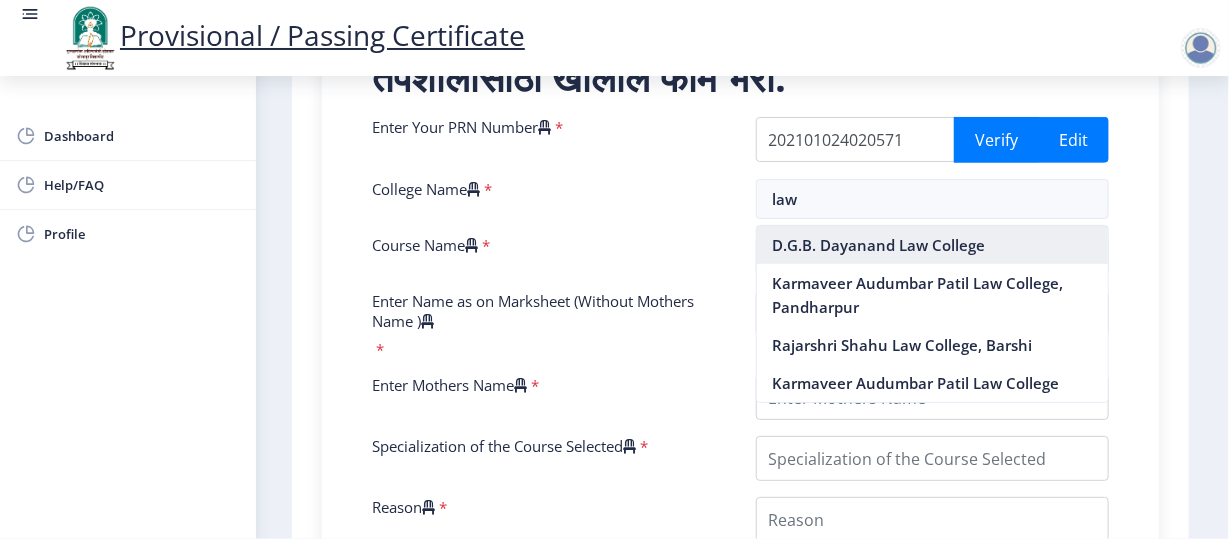 click on "D.G.B. Dayanand Law College" at bounding box center [933, 245] 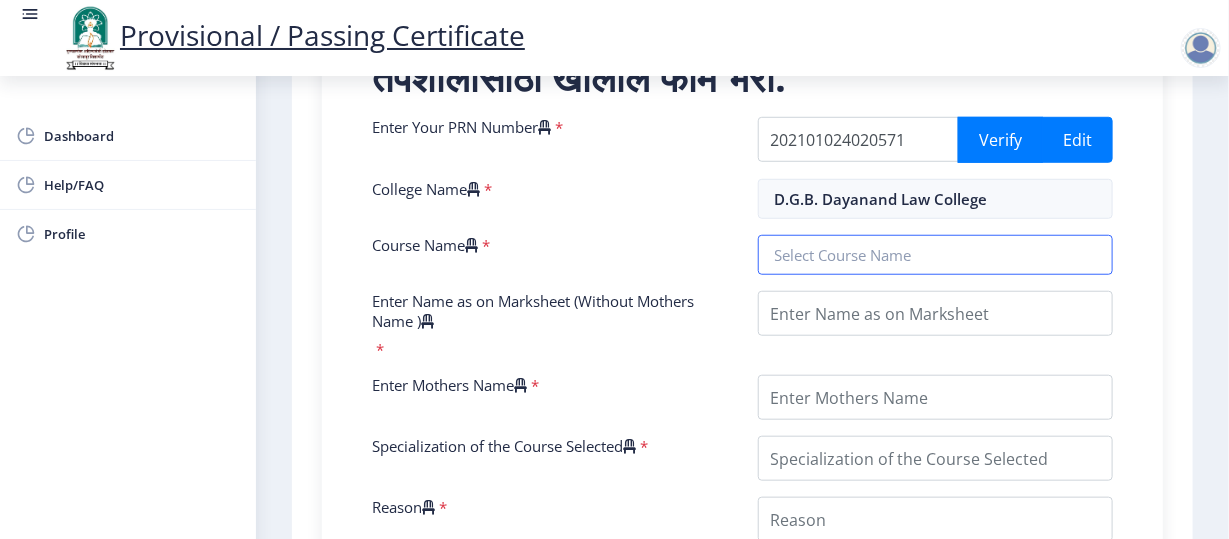 click at bounding box center (936, 255) 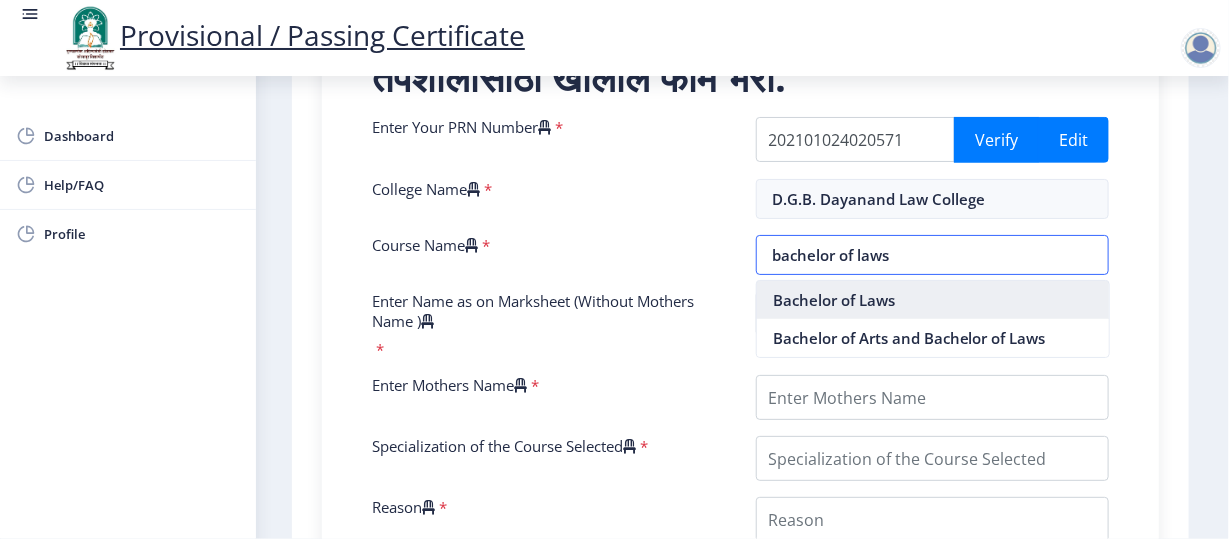 type on "bachelor of laws" 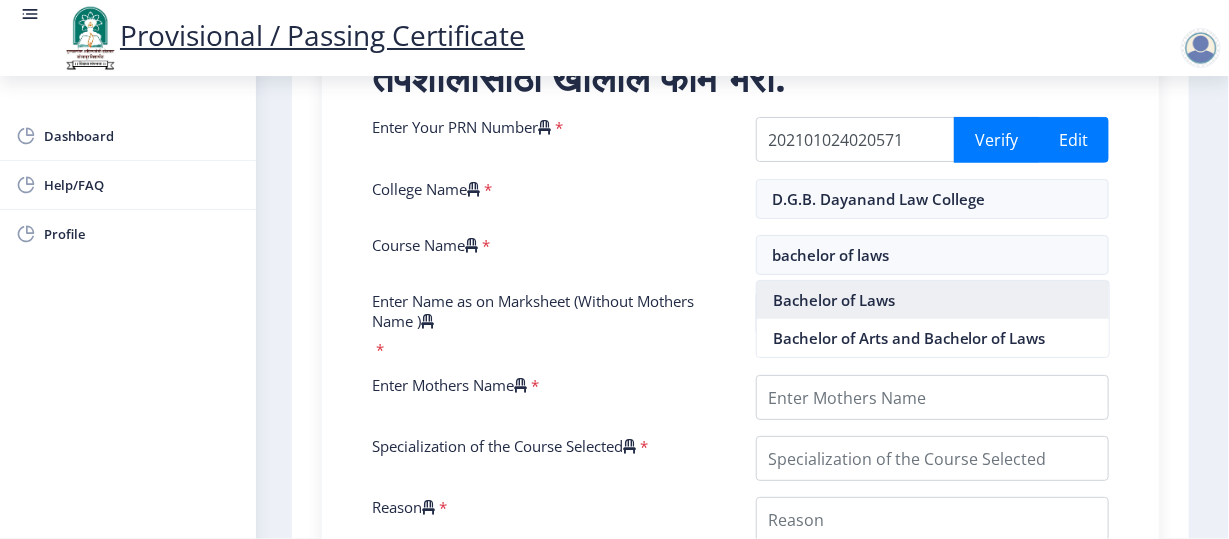 click on "Bachelor of Laws" at bounding box center (933, 300) 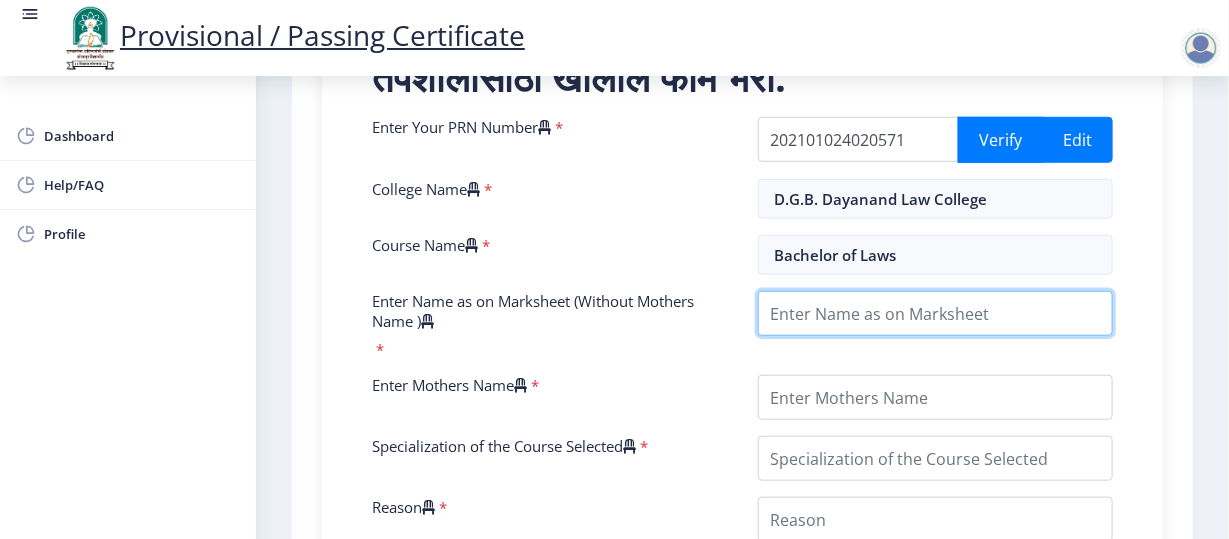 click on "Enter Name as on Marksheet (Without Mothers Name )" at bounding box center (936, 313) 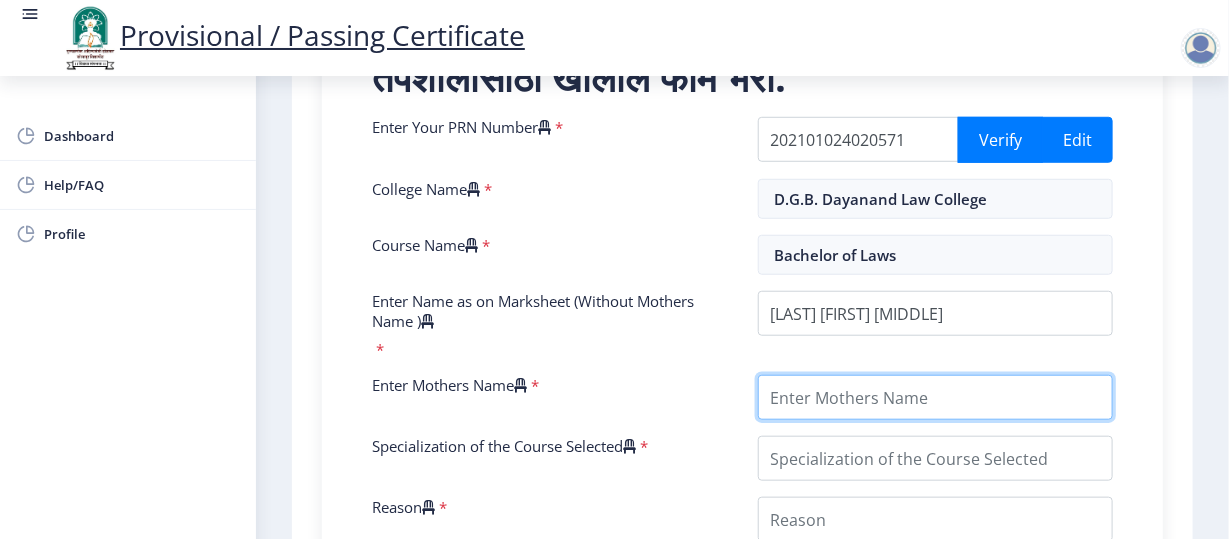 click on "Enter Mothers Name" at bounding box center [936, 397] 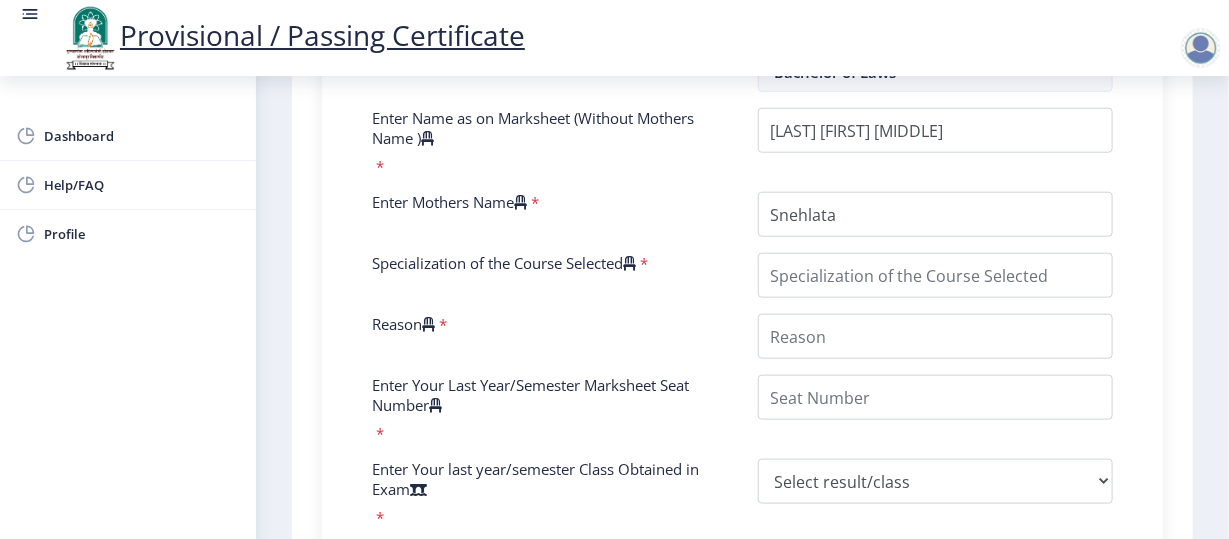 scroll, scrollTop: 660, scrollLeft: 0, axis: vertical 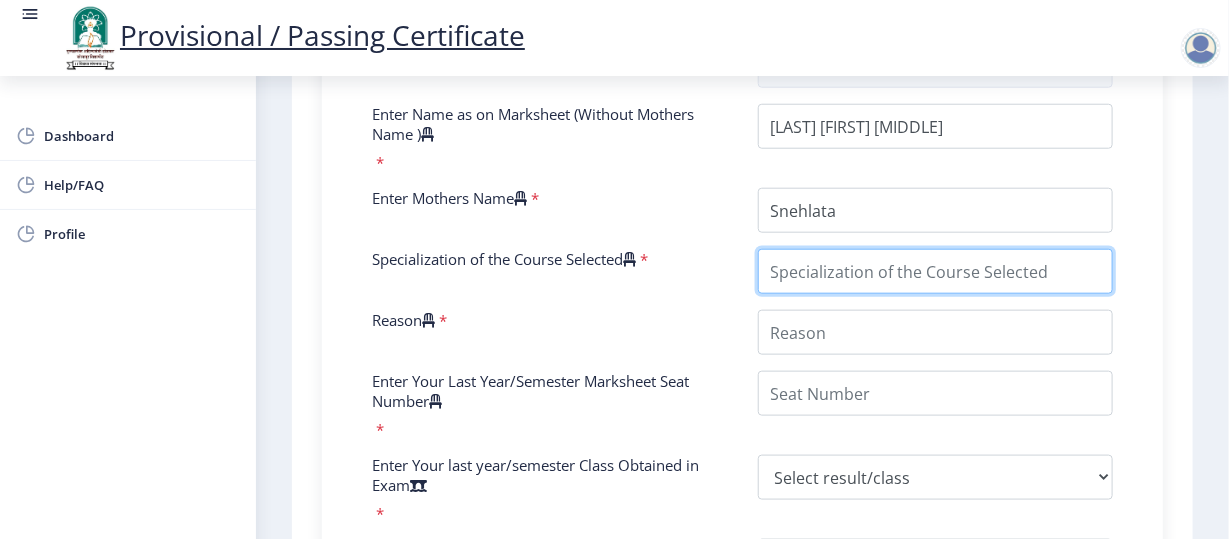 click on "Specialization of the Course Selected" at bounding box center (936, 271) 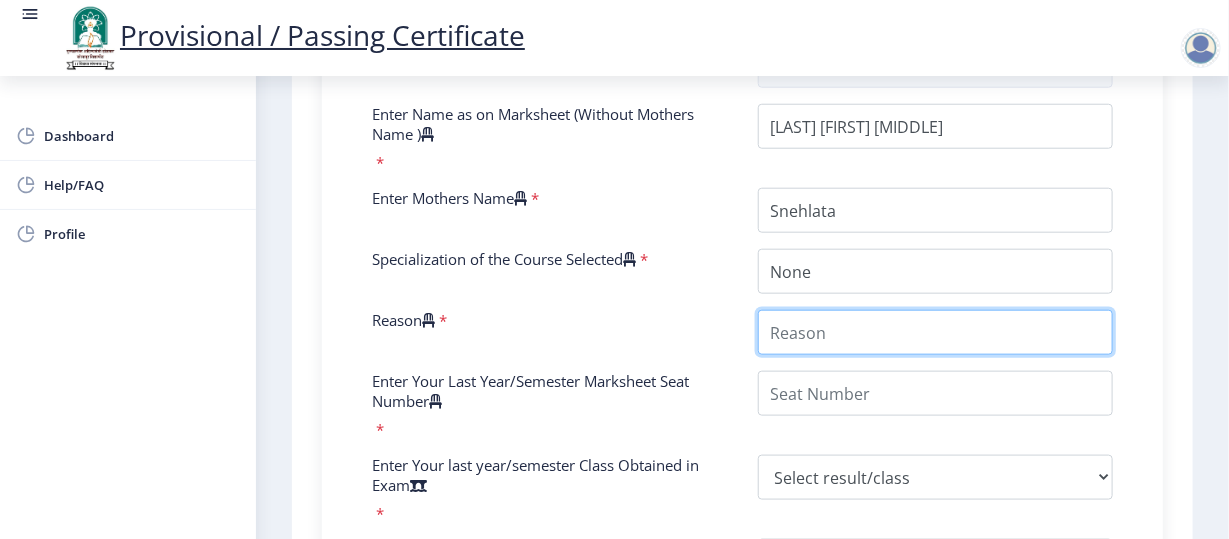 click on "Reason" at bounding box center (936, 332) 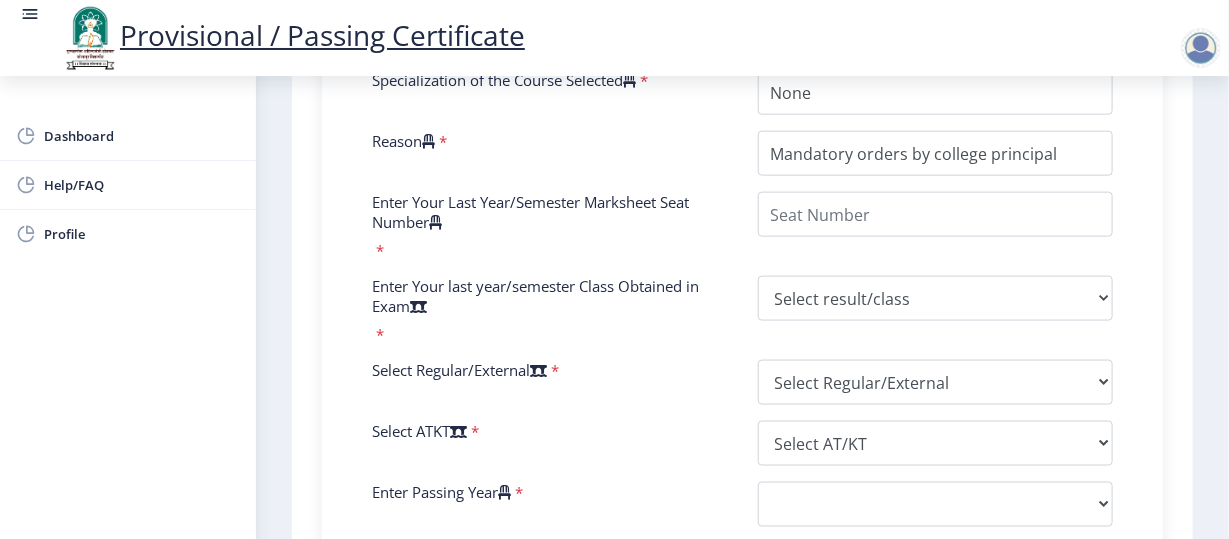 scroll, scrollTop: 842, scrollLeft: 0, axis: vertical 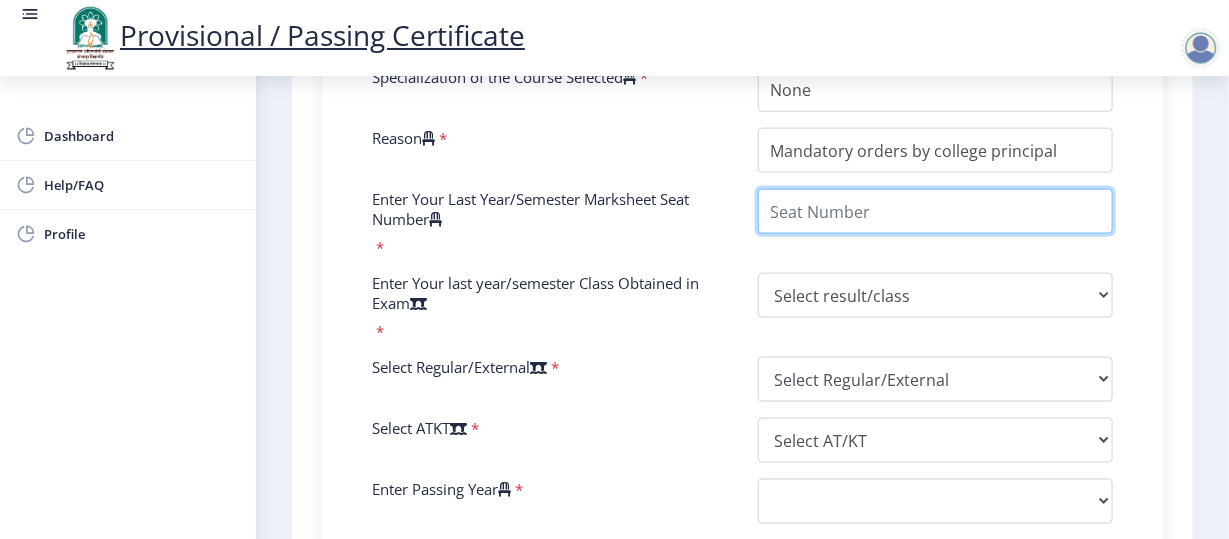 click on "Enter Your Last Year/Semester Marksheet Seat Number" at bounding box center (936, 211) 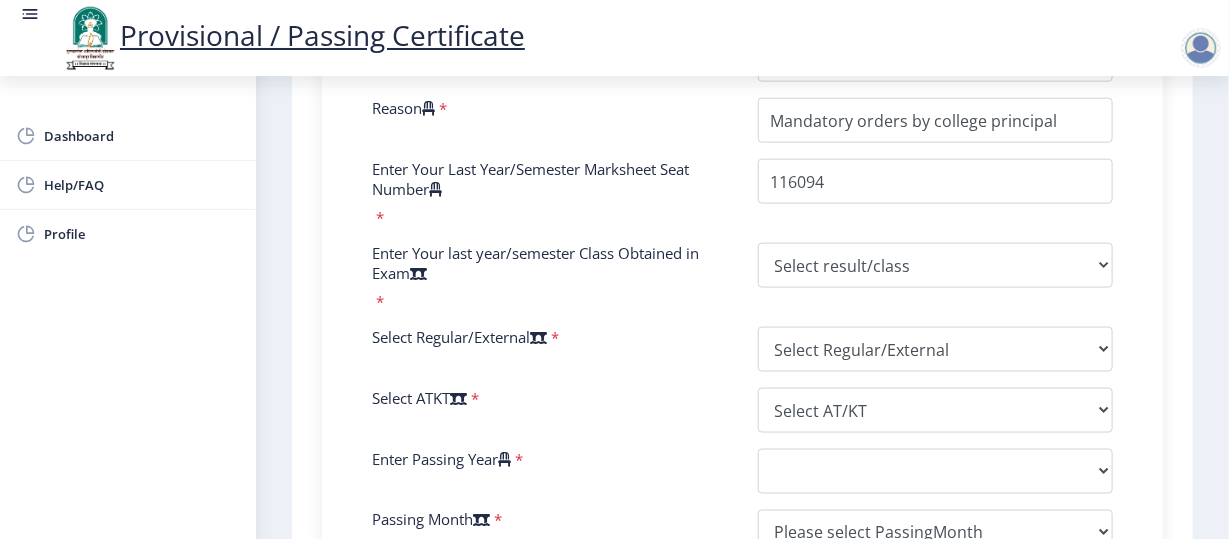 scroll, scrollTop: 907, scrollLeft: 0, axis: vertical 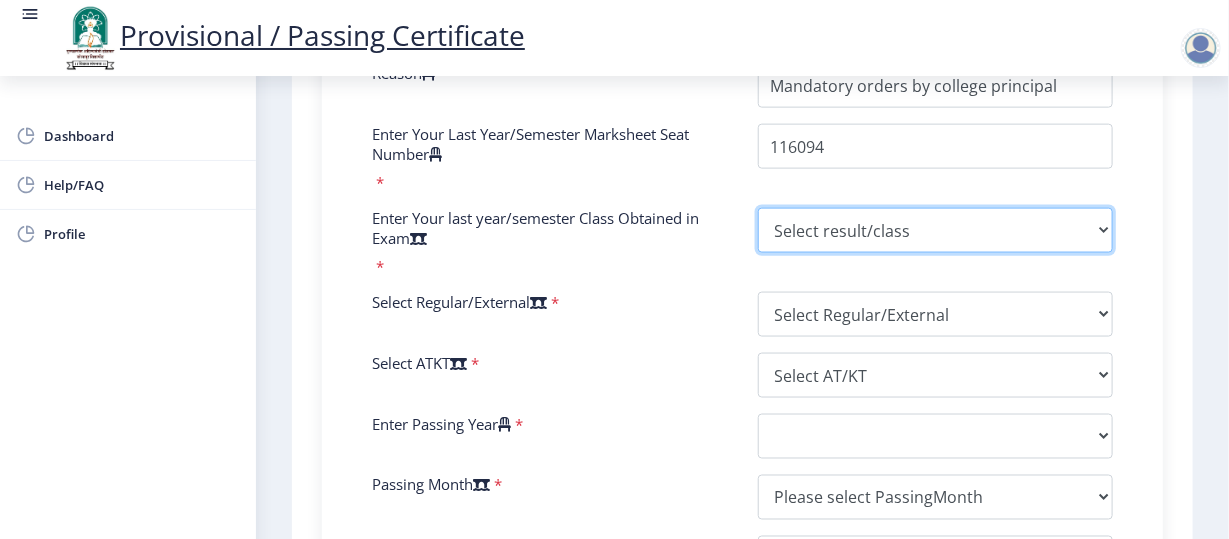 click on "Select result/class  DISTINCTION   FIRST CLASS   HIGHER SECOND CLASS   SECOND CLASS   PASS CLASS   SUCCESSFUL   OUTSTANDING - EXEMPLARY  Grade O Grade A+ Grade A Grade B+ Grade B Grade C+ Grade C Grade F/FC Grade F Grade D Grade E FIRST CLASS WITH DISTINCTION" at bounding box center [936, 230] 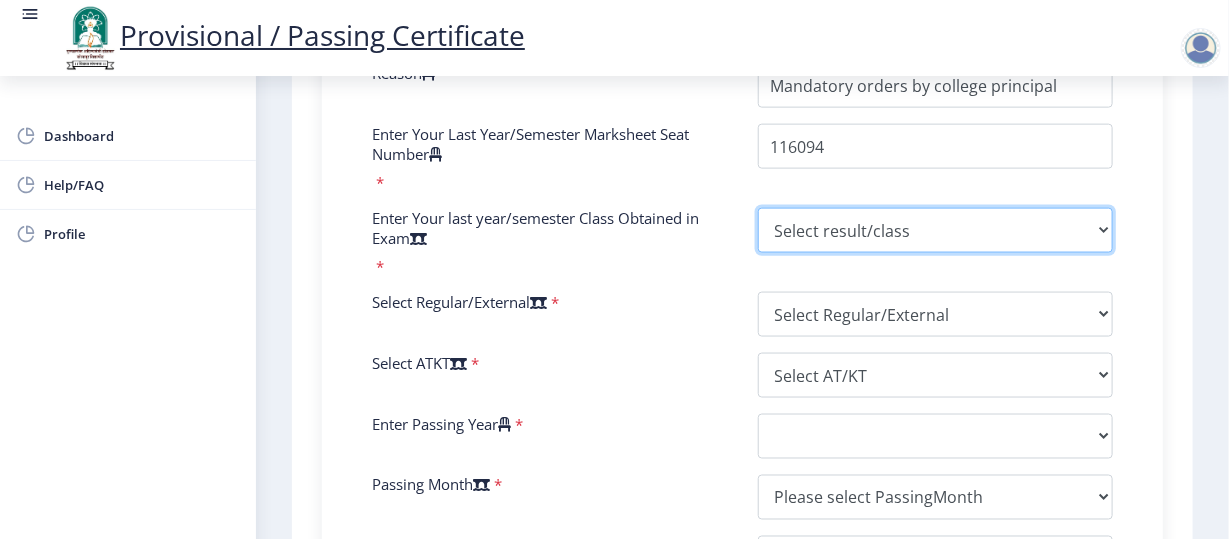 select on "FIRST CLASS" 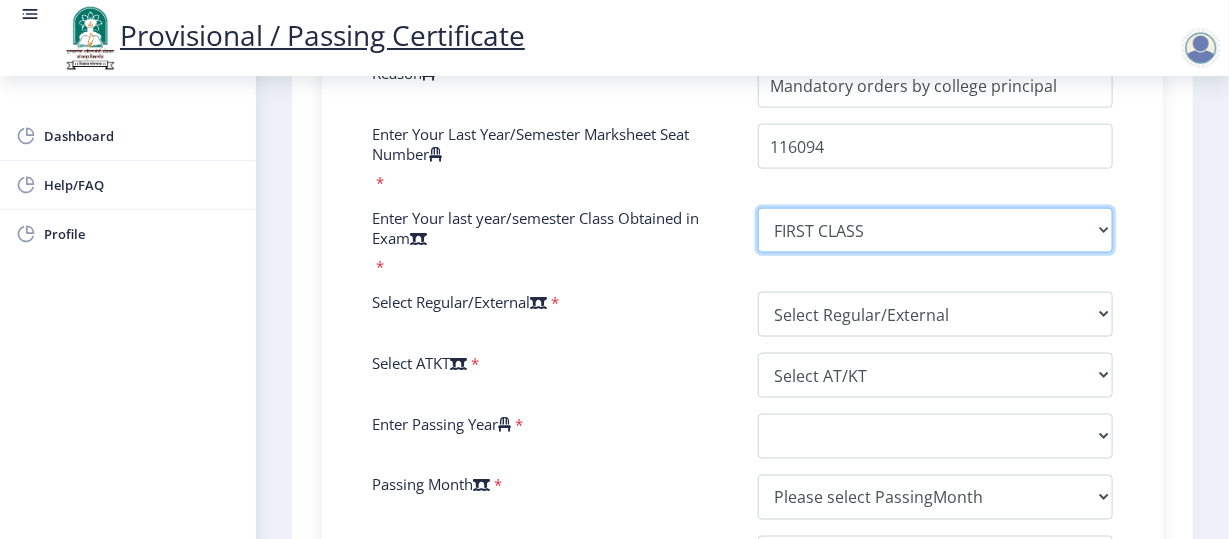 click on "Select result/class  DISTINCTION   FIRST CLASS   HIGHER SECOND CLASS   SECOND CLASS   PASS CLASS   SUCCESSFUL   OUTSTANDING - EXEMPLARY  Grade O Grade A+ Grade A Grade B+ Grade B Grade C+ Grade C Grade F/FC Grade F Grade D Grade E FIRST CLASS WITH DISTINCTION" at bounding box center [936, 230] 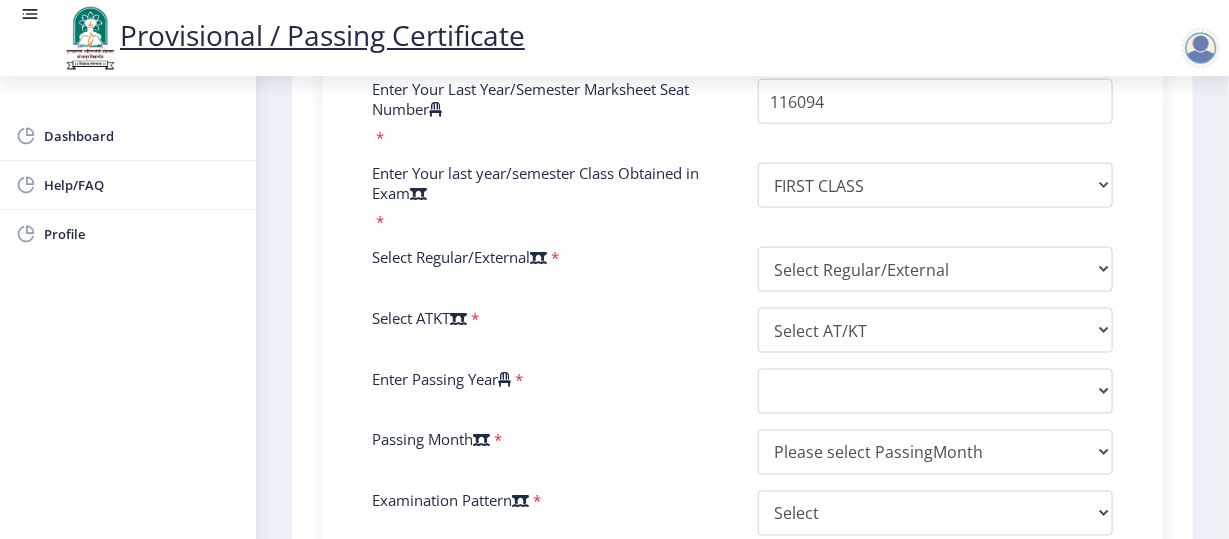 scroll, scrollTop: 1015, scrollLeft: 0, axis: vertical 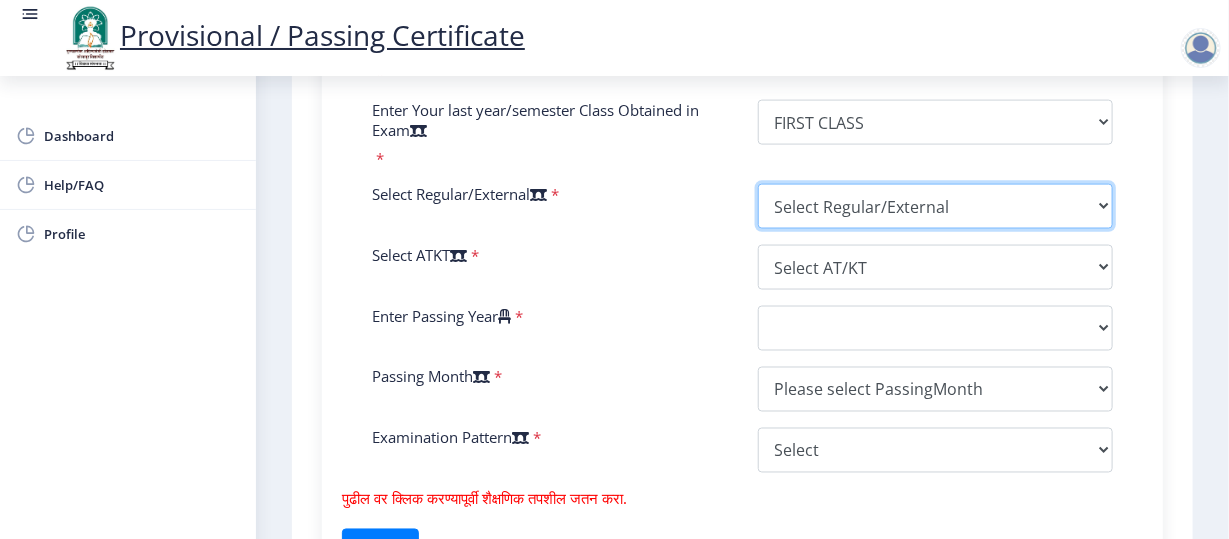 click on "Select Regular/External   Regular  External  Special" at bounding box center [936, 206] 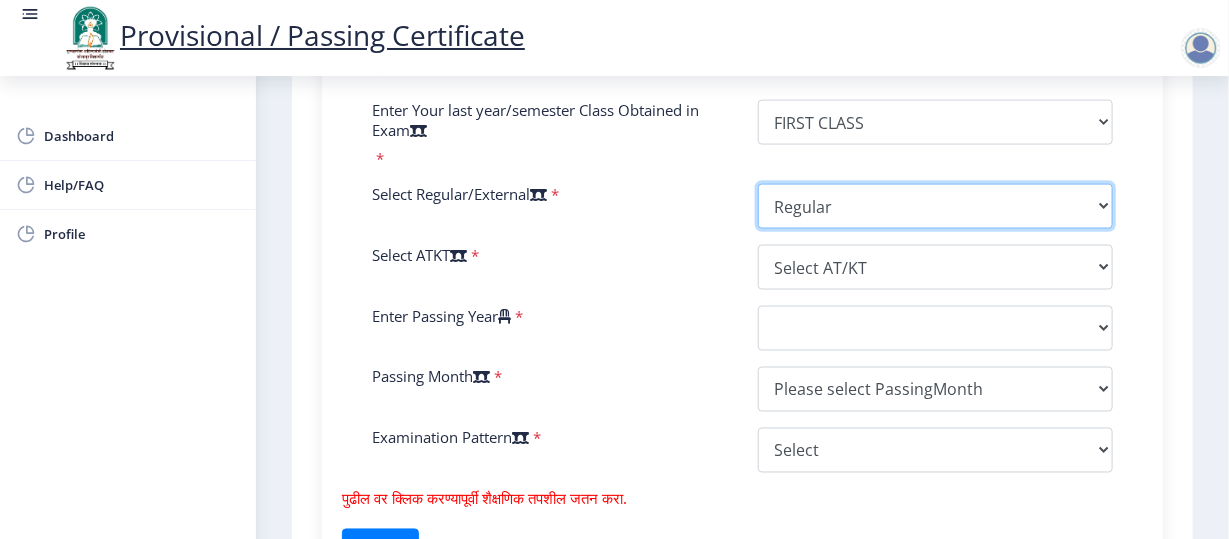 click on "Select Regular/External   Regular  External  Special" at bounding box center [936, 206] 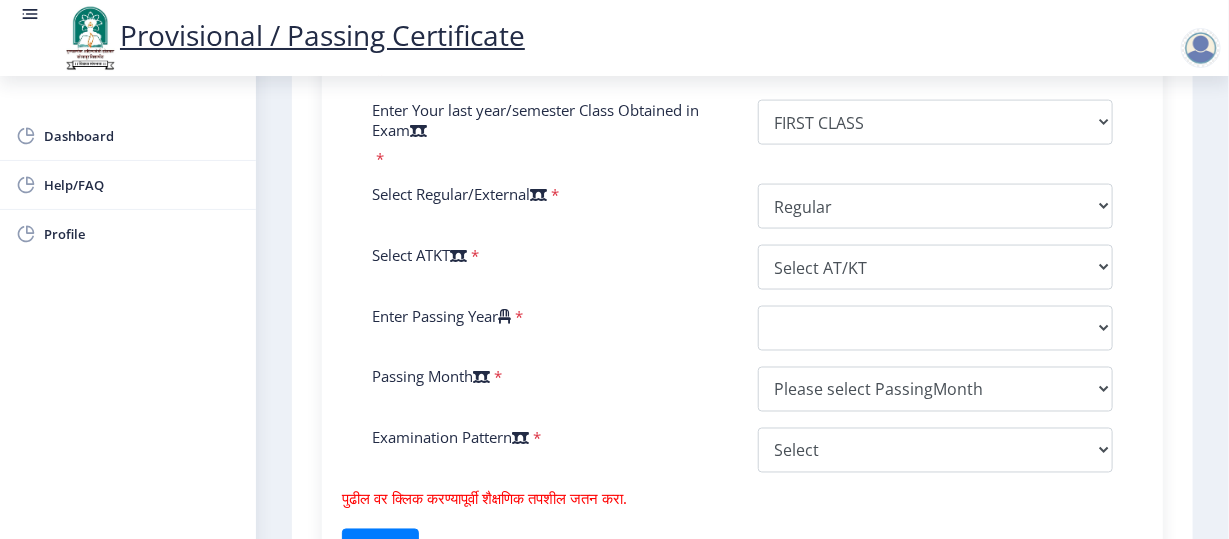 click on "Select ATKT   *" at bounding box center [550, 267] 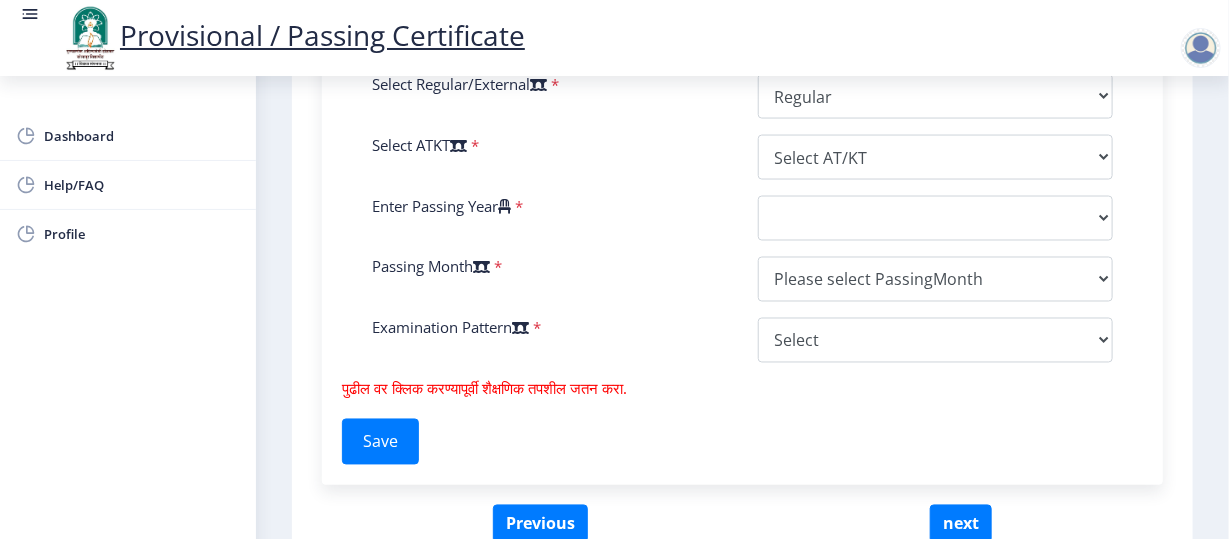 scroll, scrollTop: 1130, scrollLeft: 0, axis: vertical 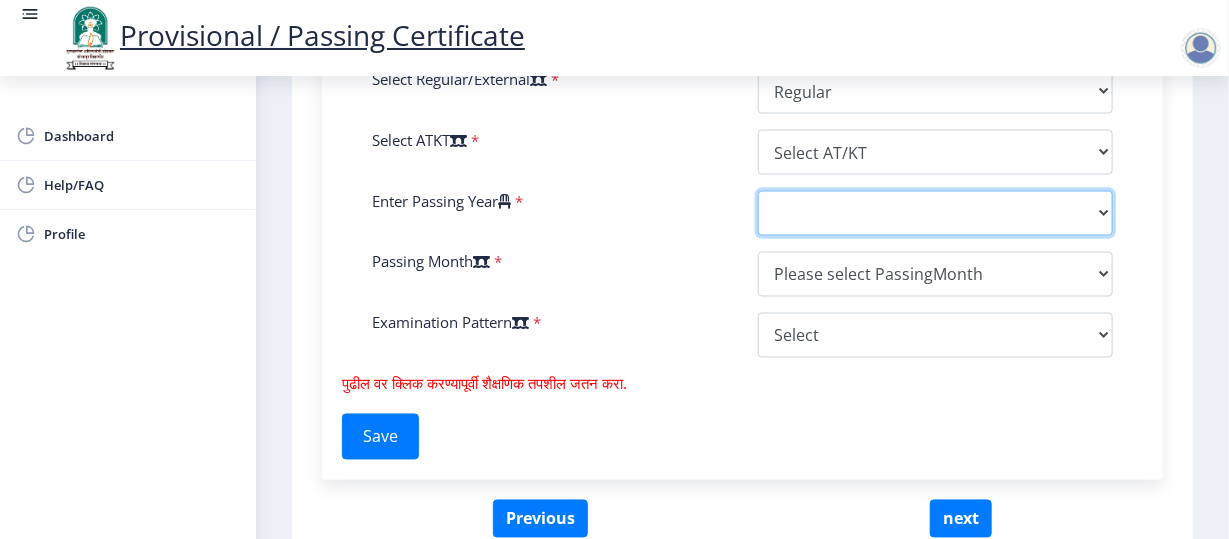 click on "2025   2024   2023   2022   2021   2020   2019   2018   2017   2016   2015   2014   2013   2012   2011   2010   2009   2008   2007   2006   2005   2004   2003   2002   2001   2000   1999   1998   1997   1996   1995   1994   1993   1992   1991   1990   1989   1988   1987   1986   1985   1984   1983   1982   1981   1980   1979   1978   1977   1976   1975   1974   1973   1972   1971   1970   1969   1968   1967" at bounding box center (936, 152) 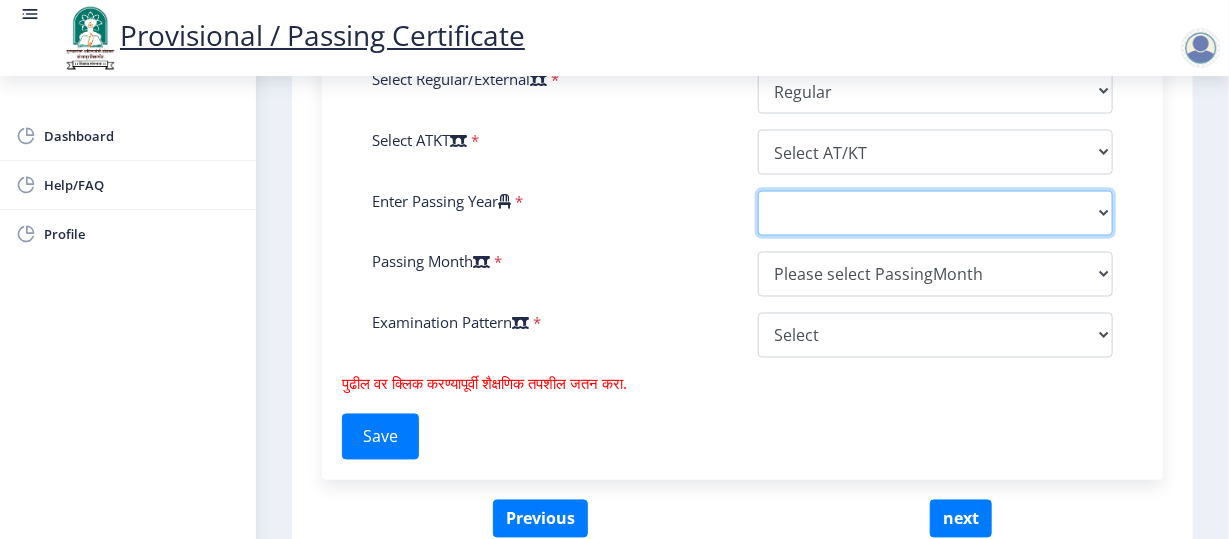 select on "2024" 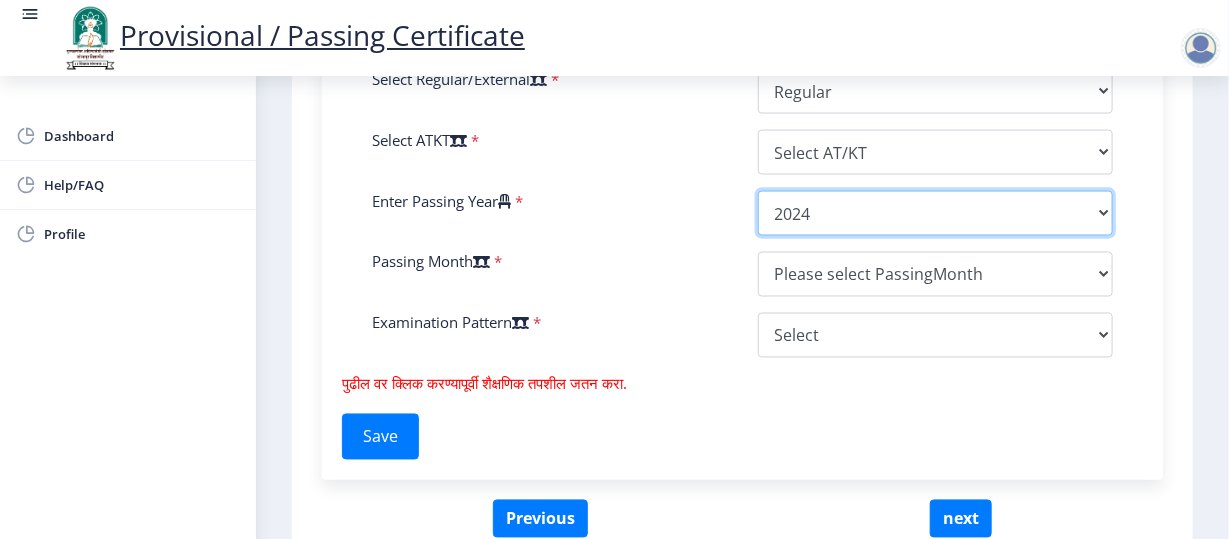 click on "2025   2024   2023   2022   2021   2020   2019   2018   2017   2016   2015   2014   2013   2012   2011   2010   2009   2008   2007   2006   2005   2004   2003   2002   2001   2000   1999   1998   1997   1996   1995   1994   1993   1992   1991   1990   1989   1988   1987   1986   1985   1984   1983   1982   1981   1980   1979   1978   1977   1976   1975   1974   1973   1972   1971   1970   1969   1968   1967" at bounding box center [936, 152] 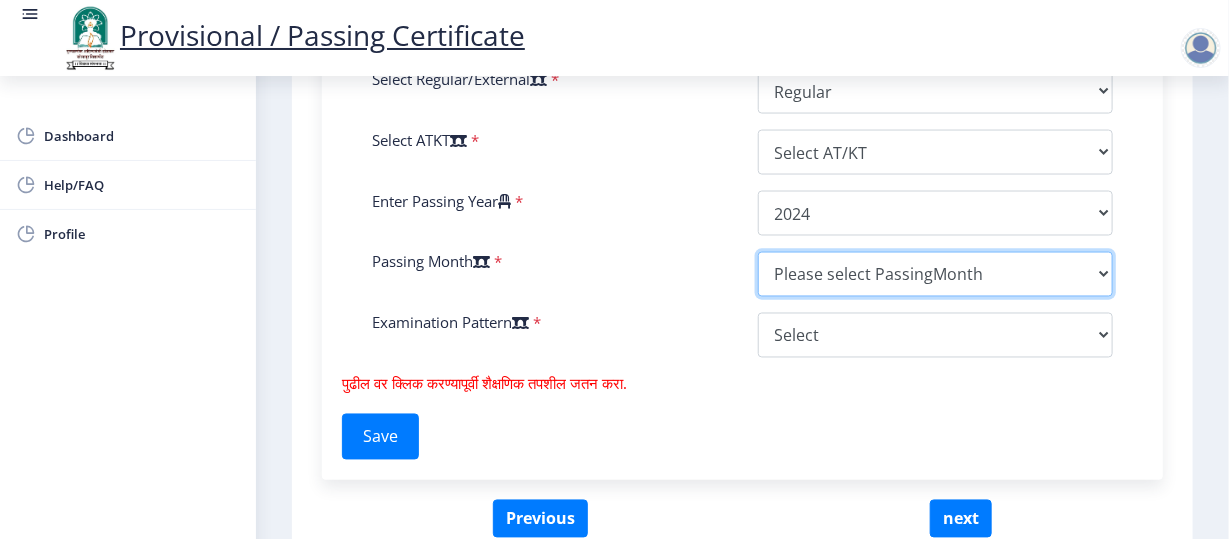 click on "Please select PassingMonth  (01) January (02) February (03) March (04) April (05) May (06) June (07) July (08) August (09) September (10) October (11) November (12) December" at bounding box center [936, 274] 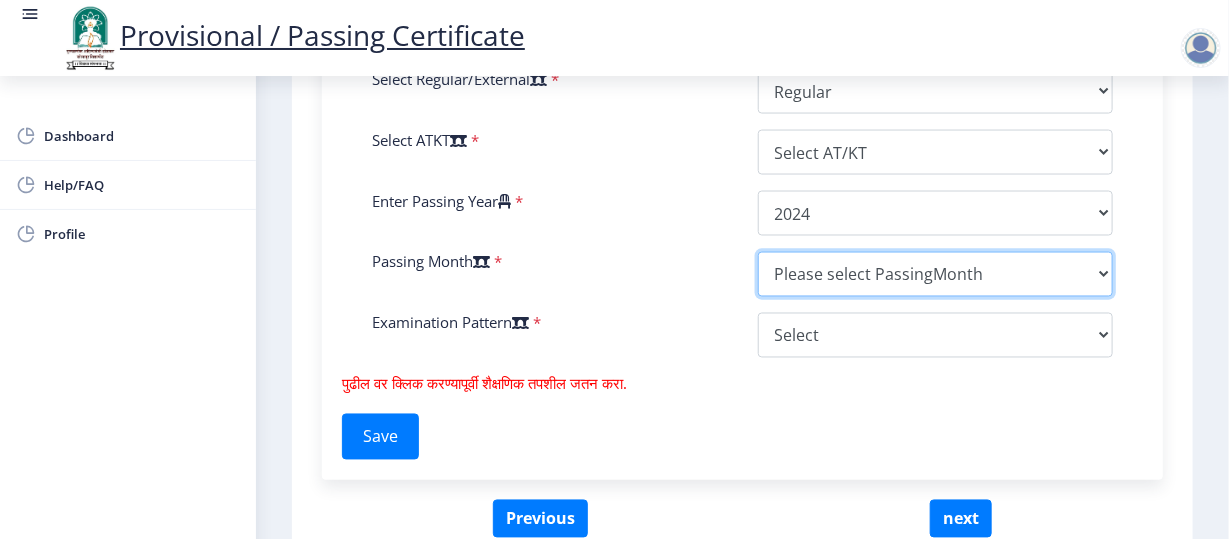 select on "October" 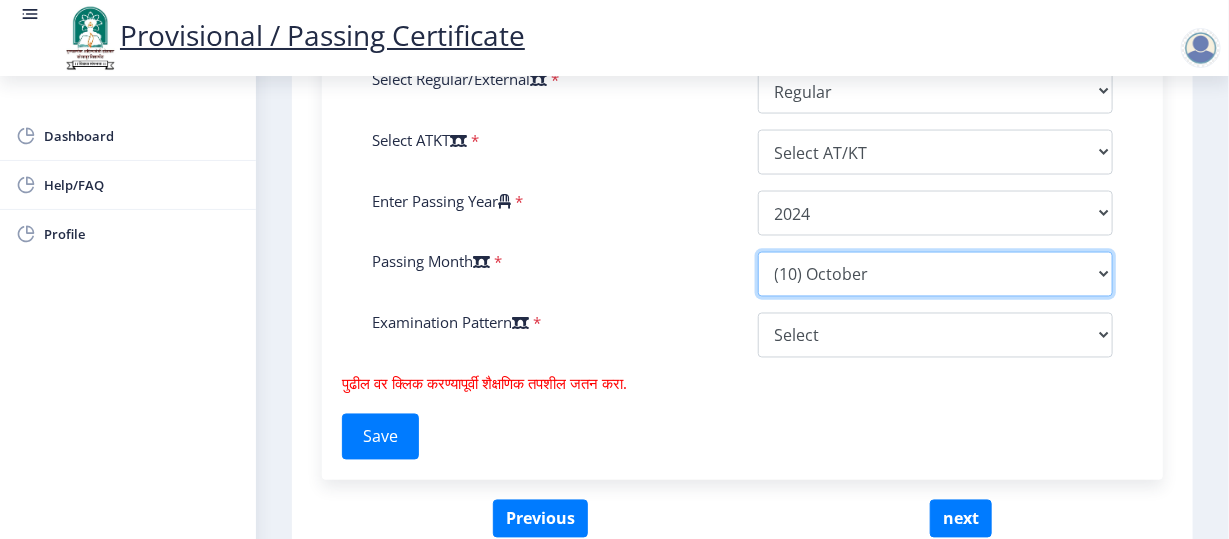 click on "Please select PassingMonth  (01) January (02) February (03) March (04) April (05) May (06) June (07) July (08) August (09) September (10) October (11) November (12) December" at bounding box center [936, 274] 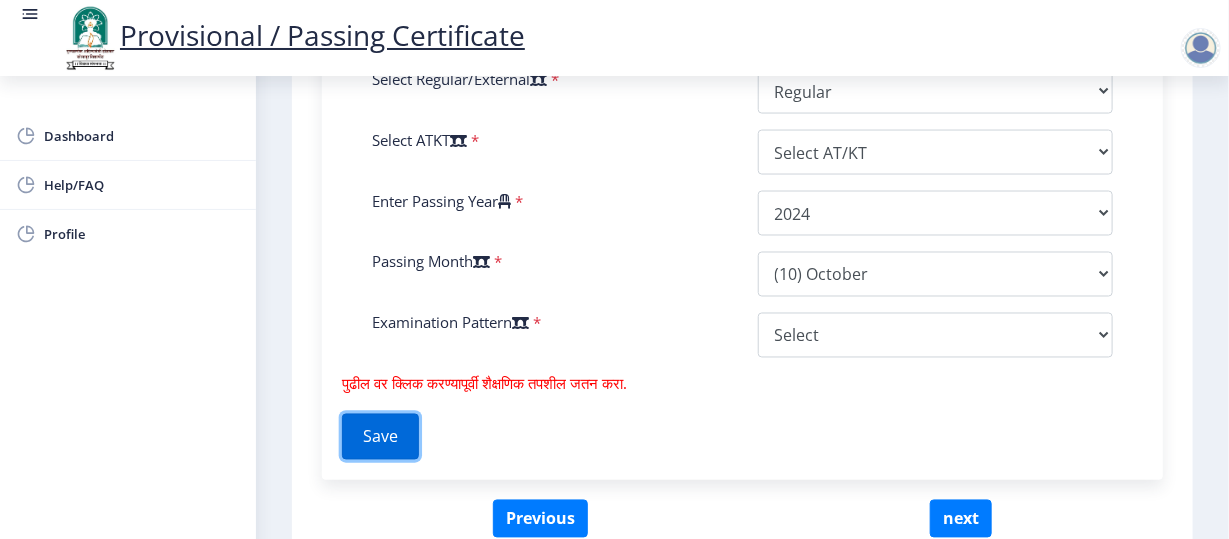 click on "Save" at bounding box center (380, 437) 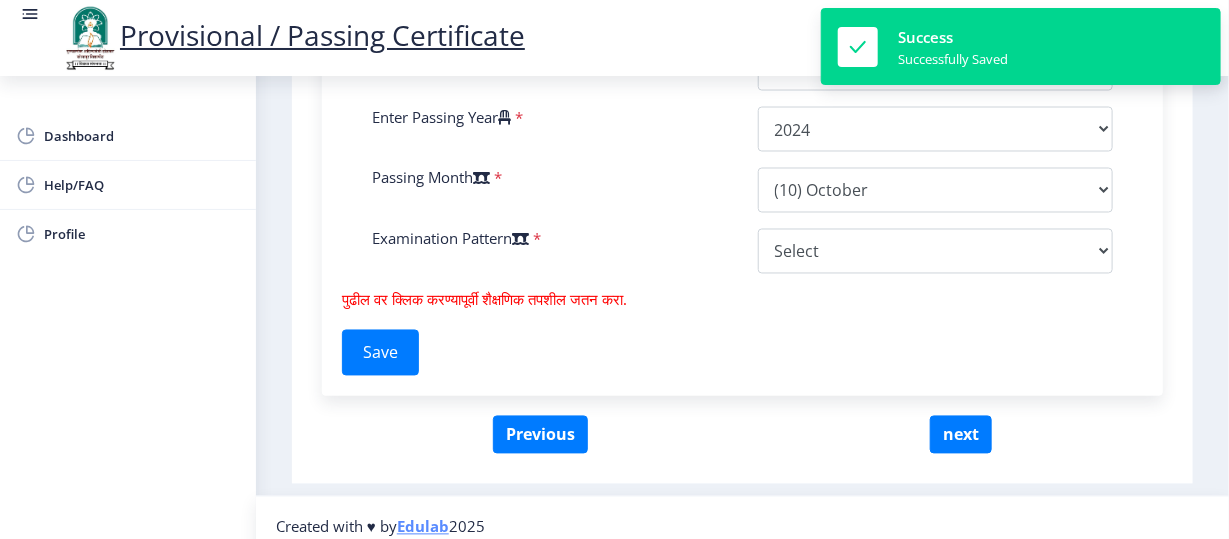 scroll, scrollTop: 1217, scrollLeft: 0, axis: vertical 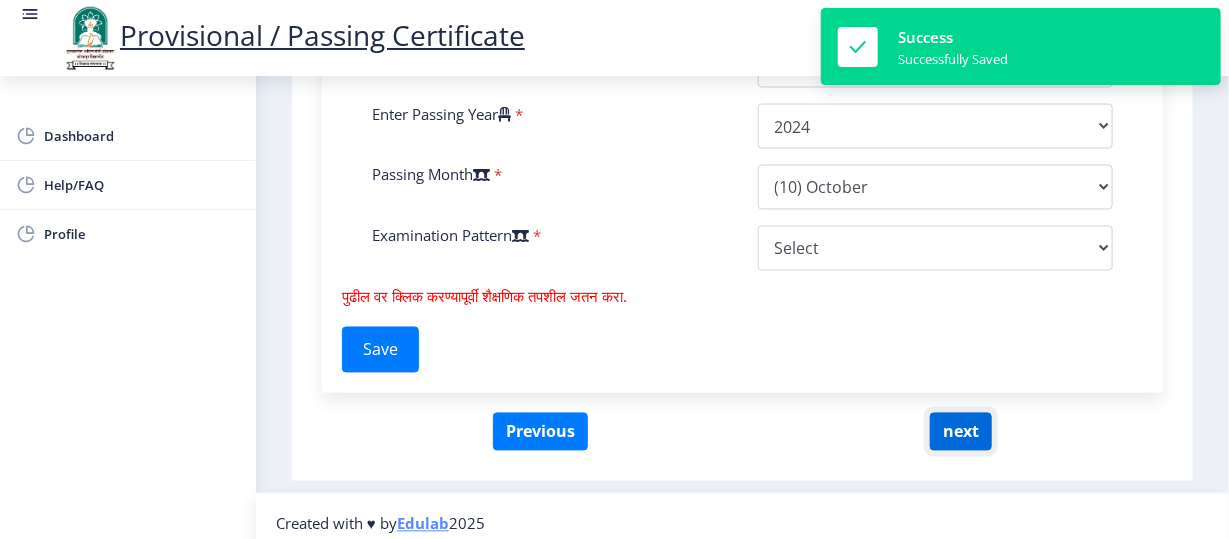 click on "next" at bounding box center [961, 432] 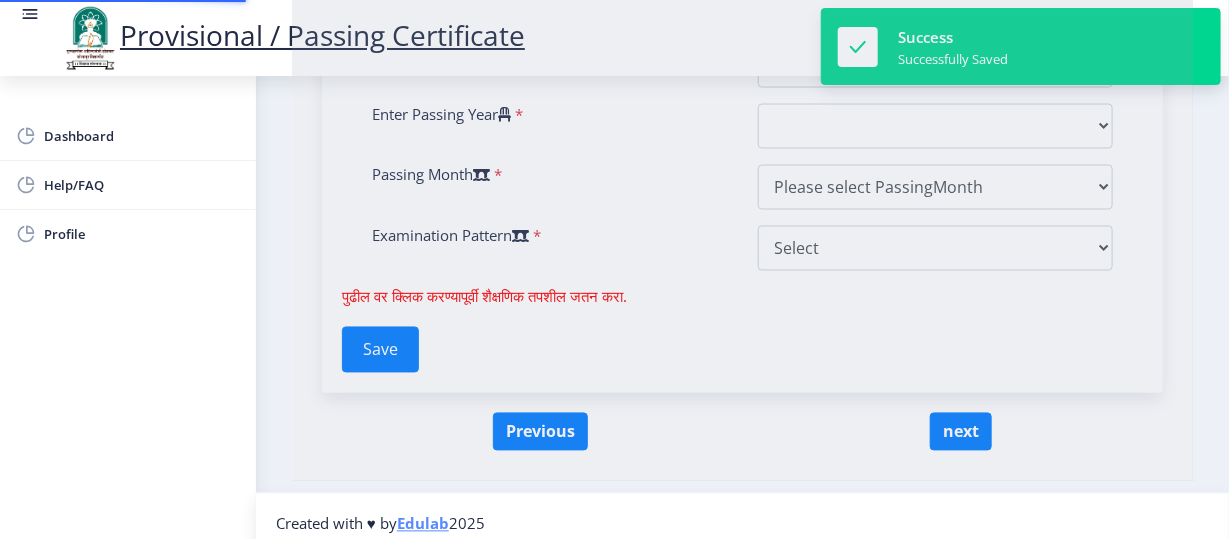 scroll, scrollTop: 0, scrollLeft: 0, axis: both 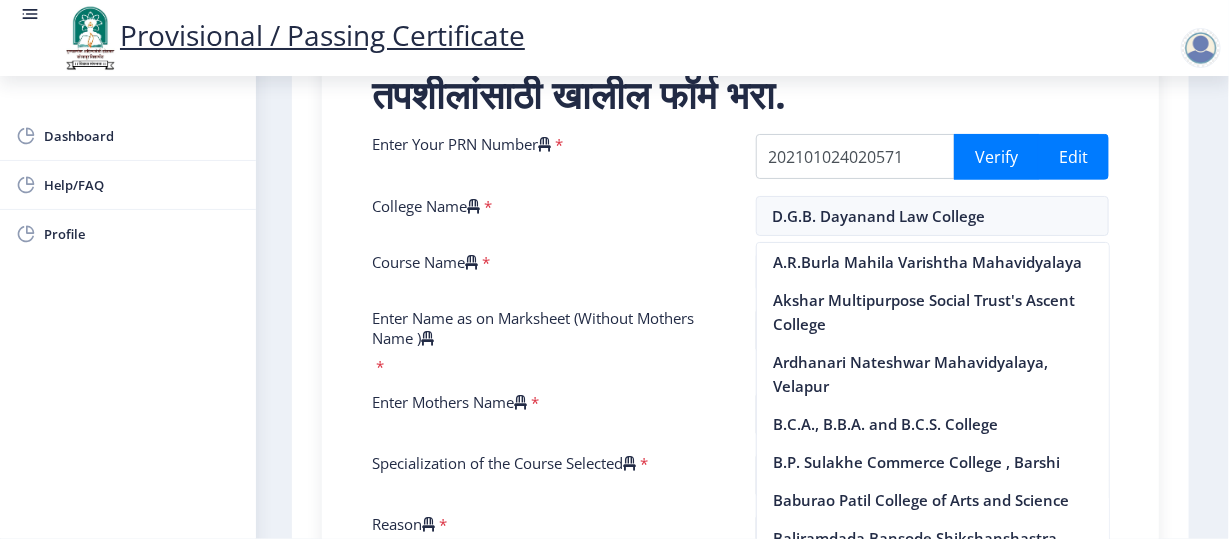 click on "Course Name   *" at bounding box center (549, 272) 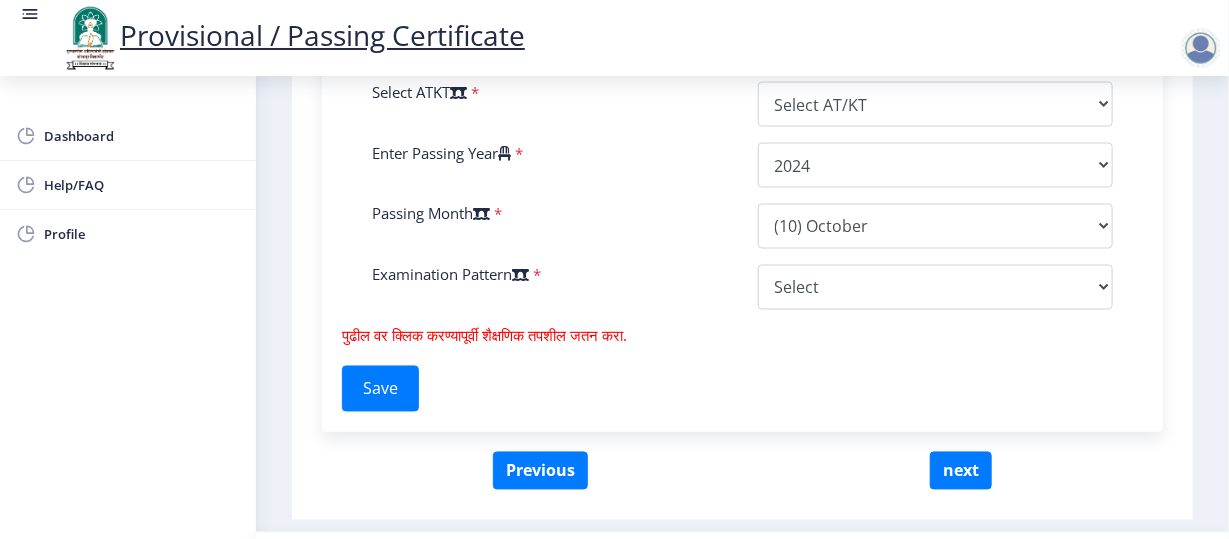 scroll, scrollTop: 1227, scrollLeft: 0, axis: vertical 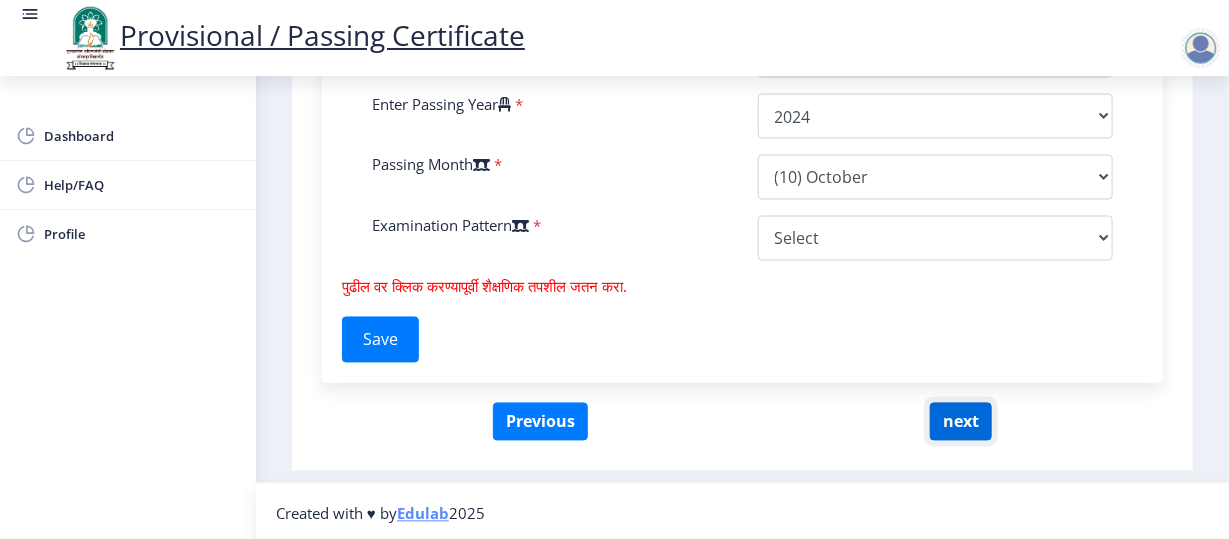 click on "next" at bounding box center [961, 422] 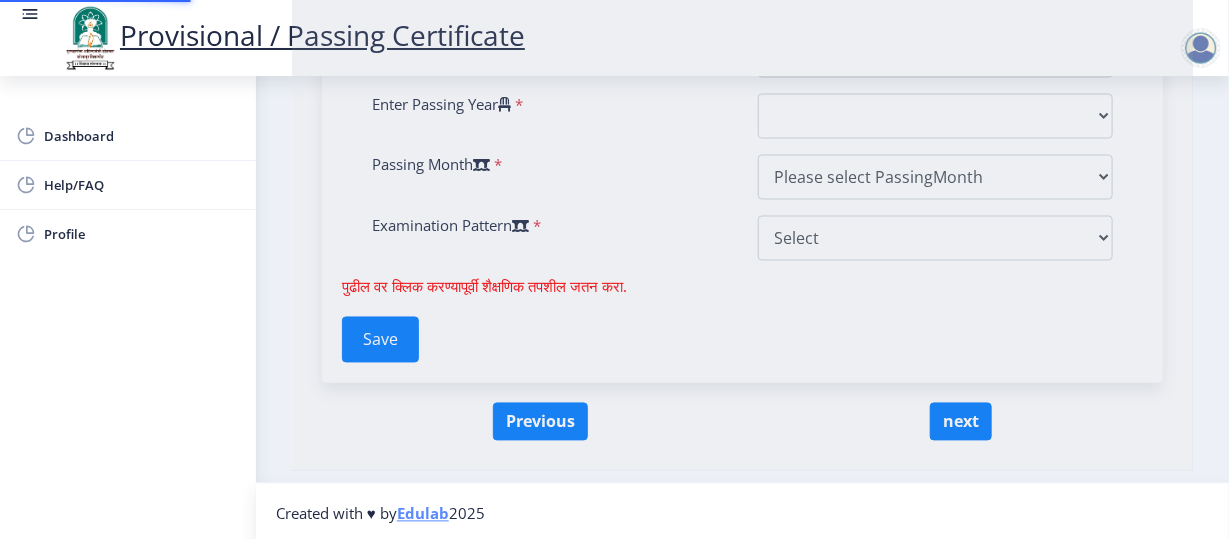 scroll, scrollTop: 0, scrollLeft: 0, axis: both 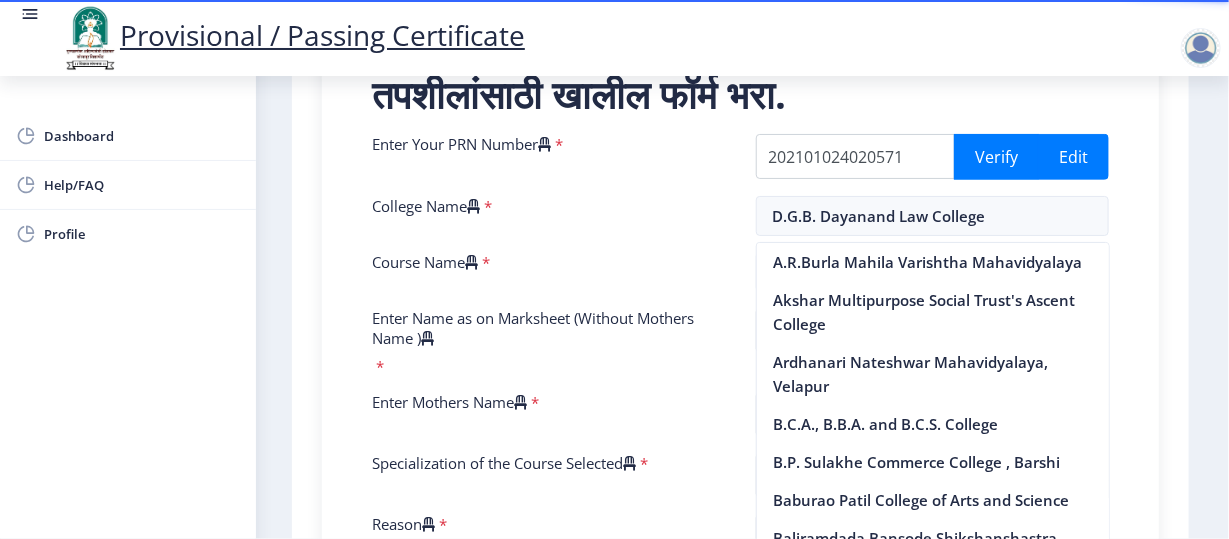 click on "College Name   *" at bounding box center [549, 216] 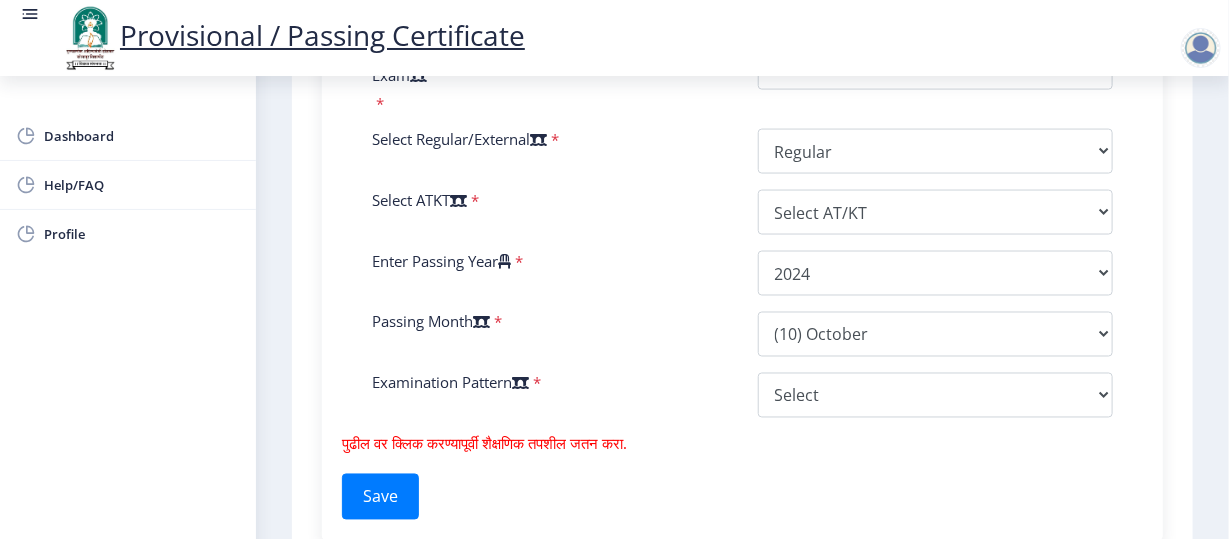 scroll, scrollTop: 1091, scrollLeft: 0, axis: vertical 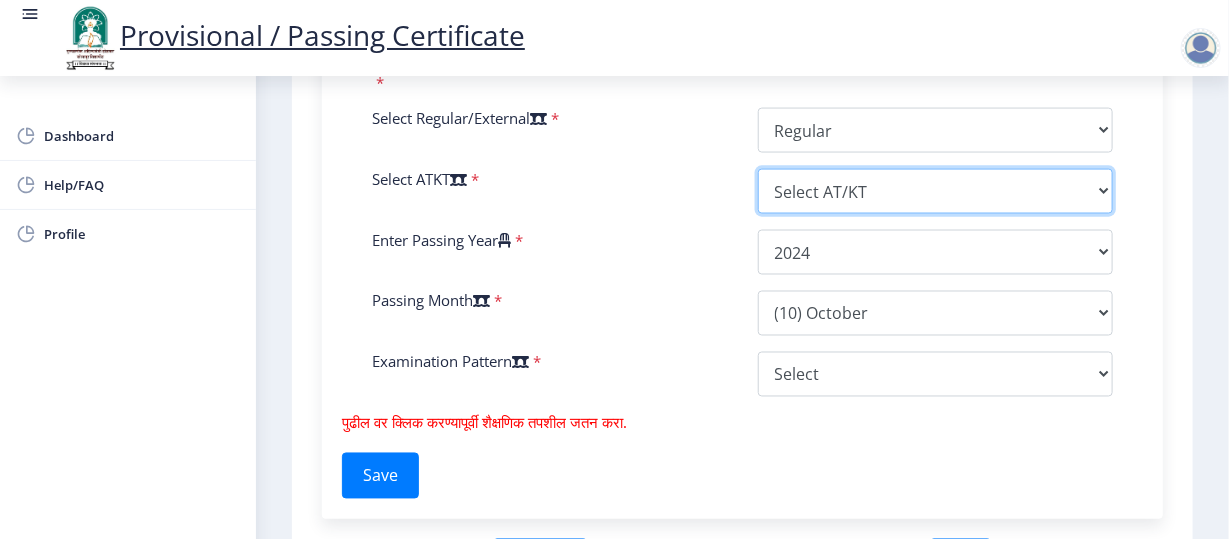 click on "Select AT/KT   None ATKT" at bounding box center (936, 191) 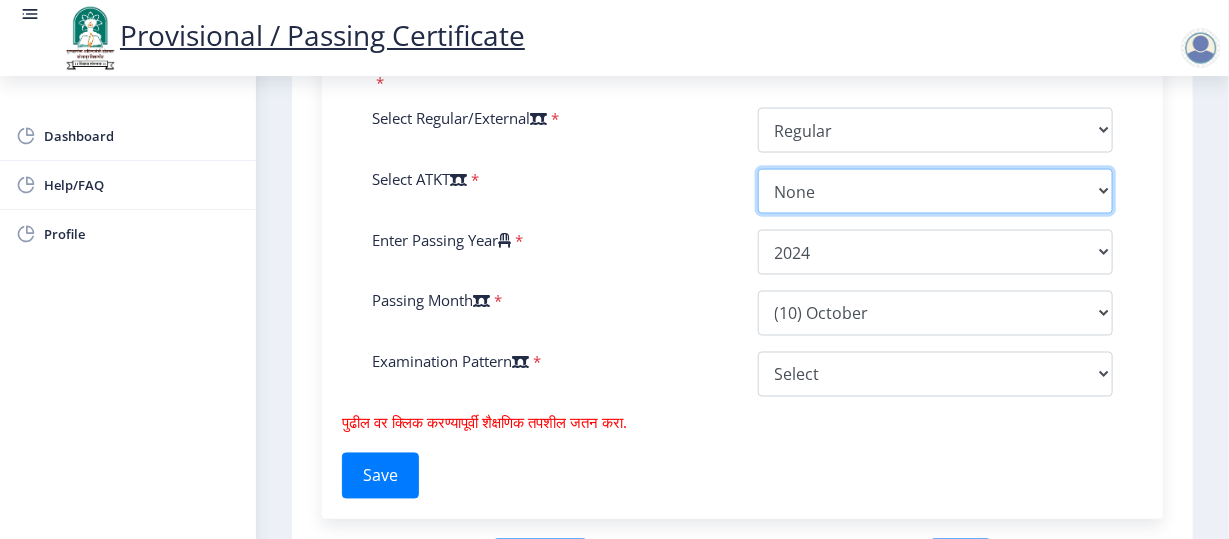click on "Select AT/KT   None ATKT" at bounding box center [936, 191] 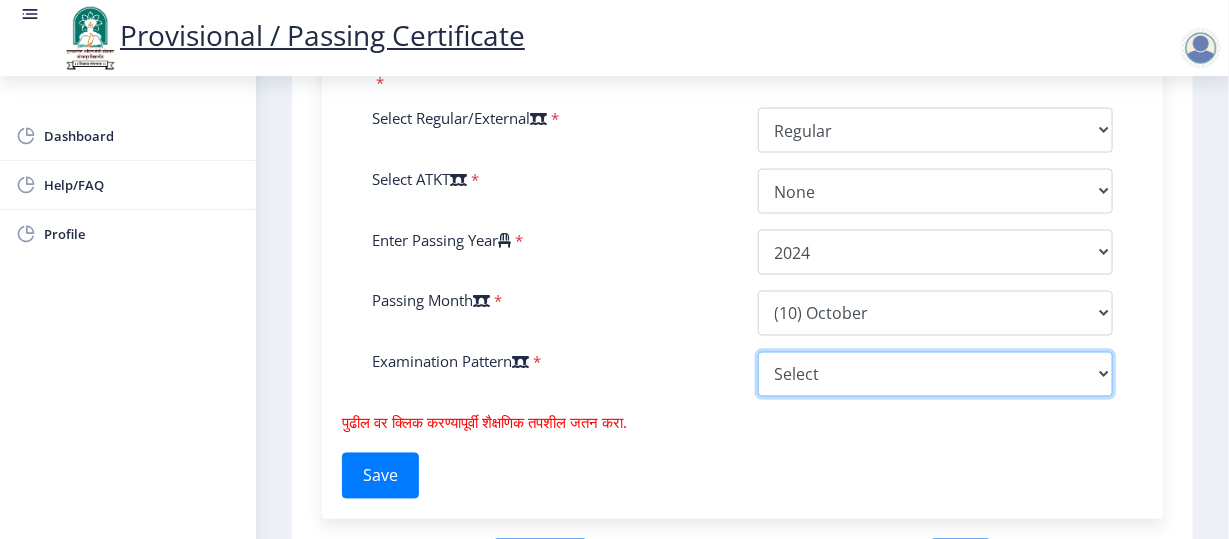 click on "Select  Yearly Semester" at bounding box center (936, 374) 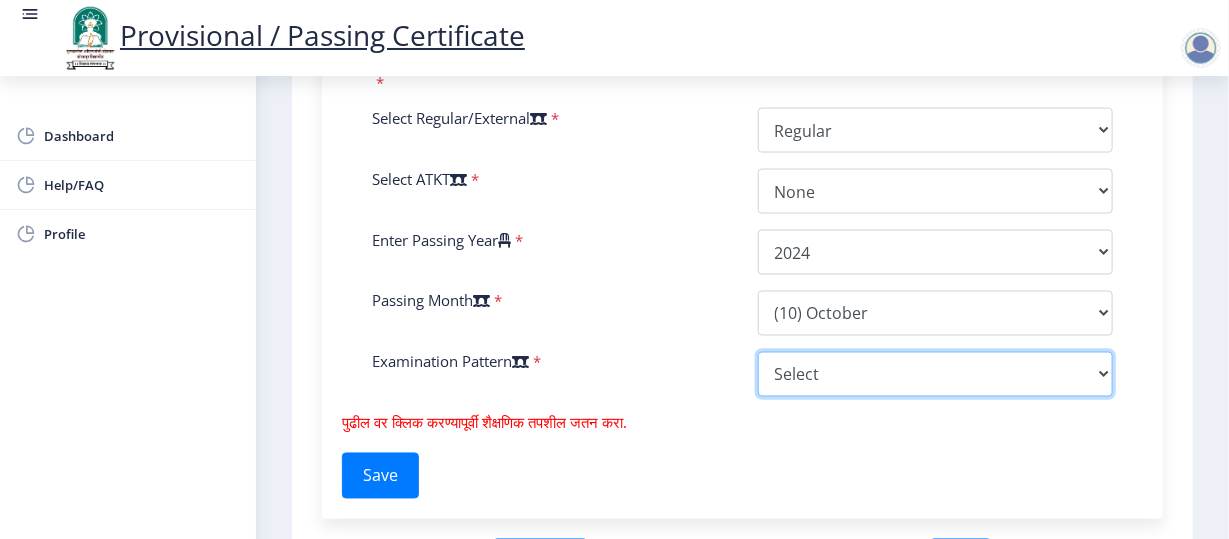 select on "Semester" 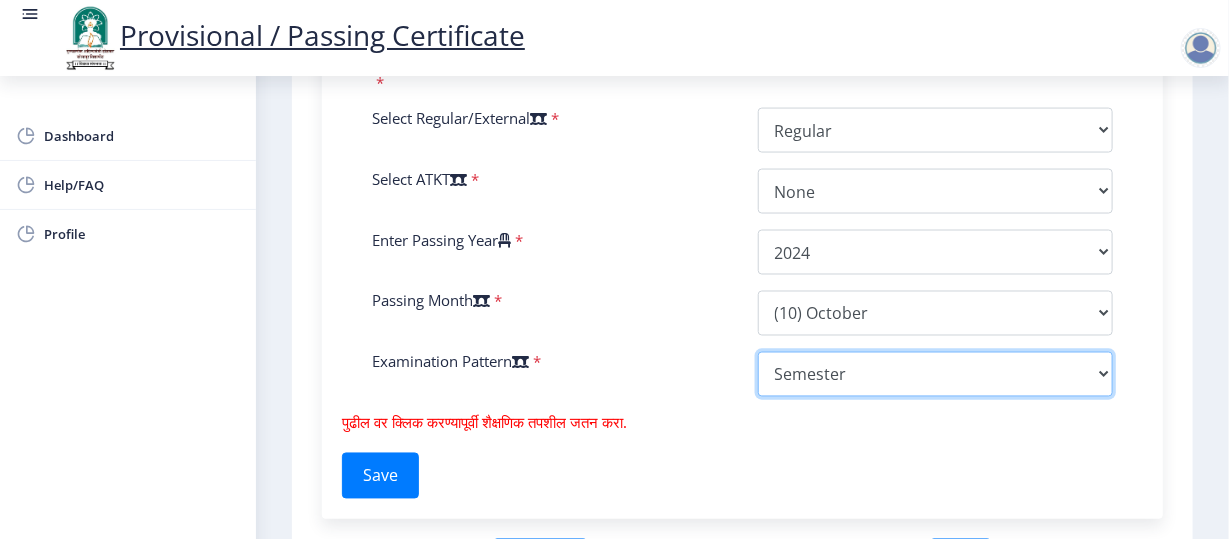 click on "Select  Yearly Semester" at bounding box center (936, 374) 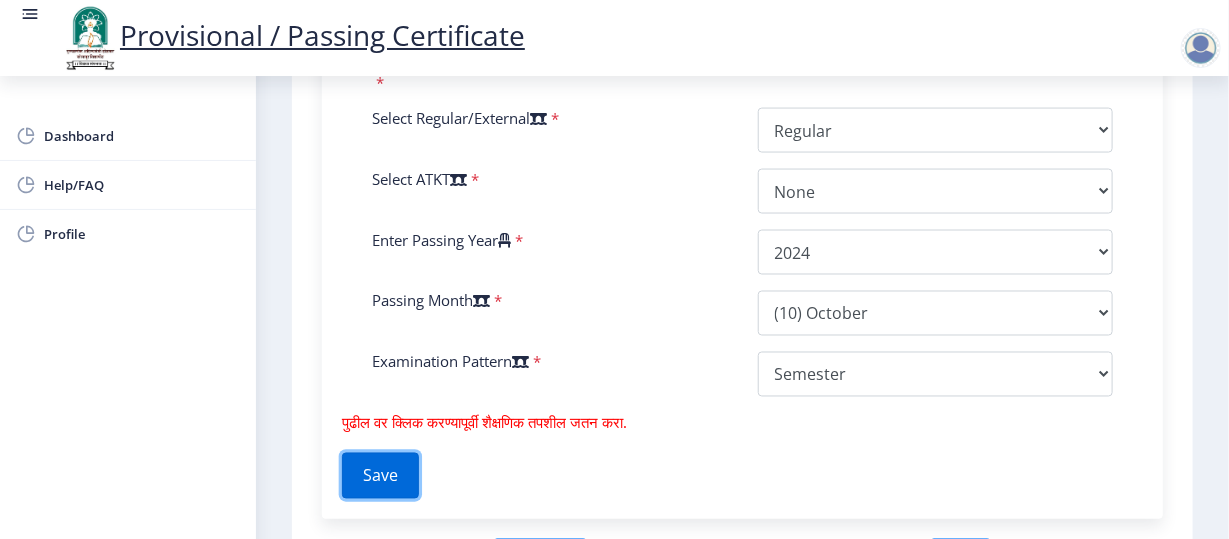 click on "Save" at bounding box center [380, 476] 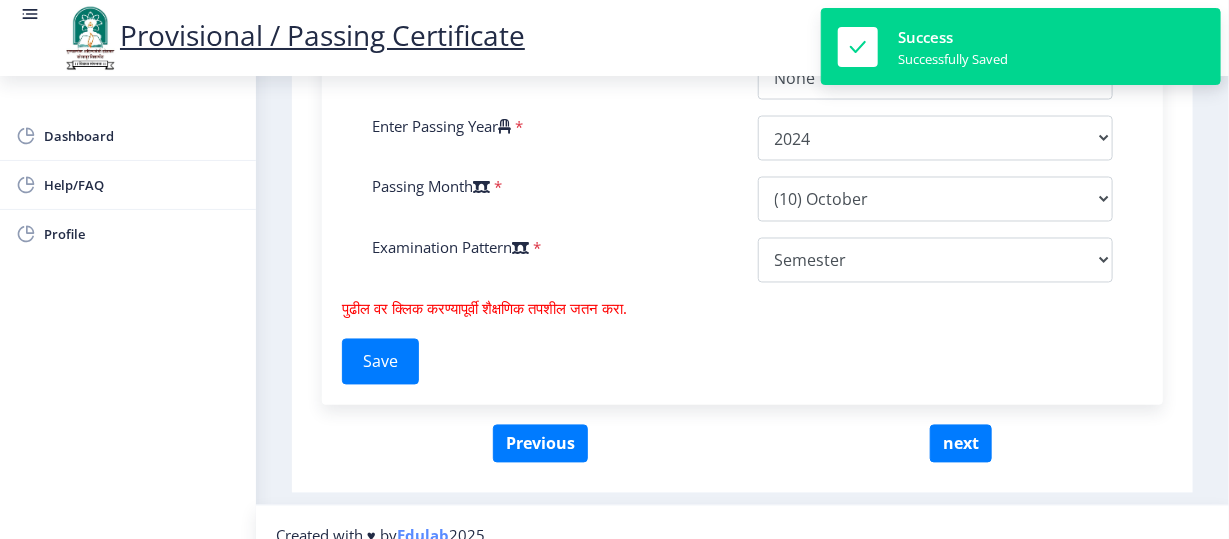 scroll, scrollTop: 1227, scrollLeft: 0, axis: vertical 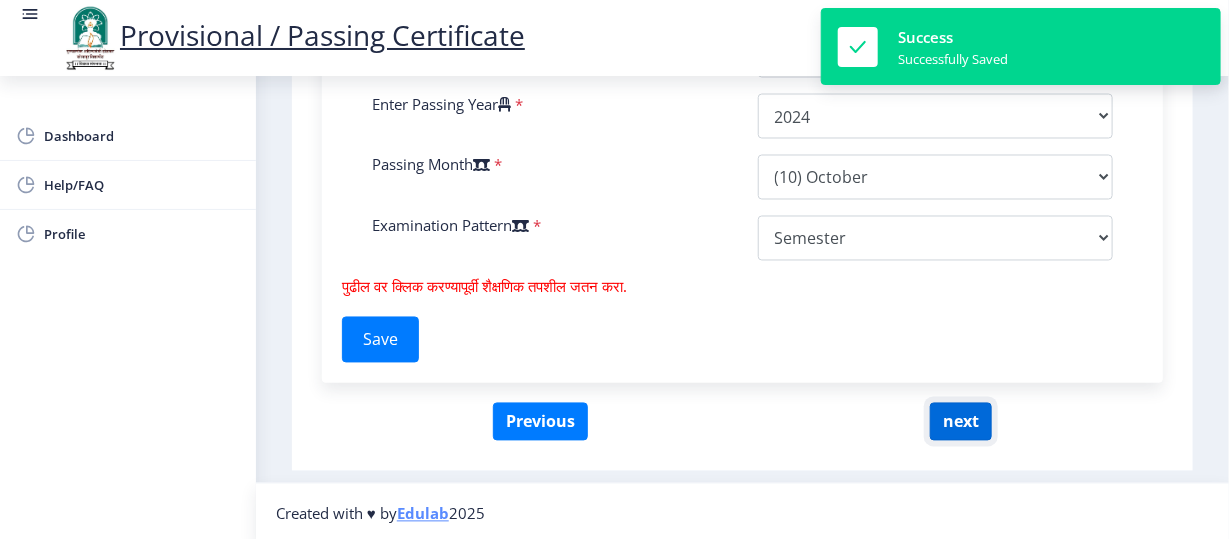 click on "next" at bounding box center (961, 422) 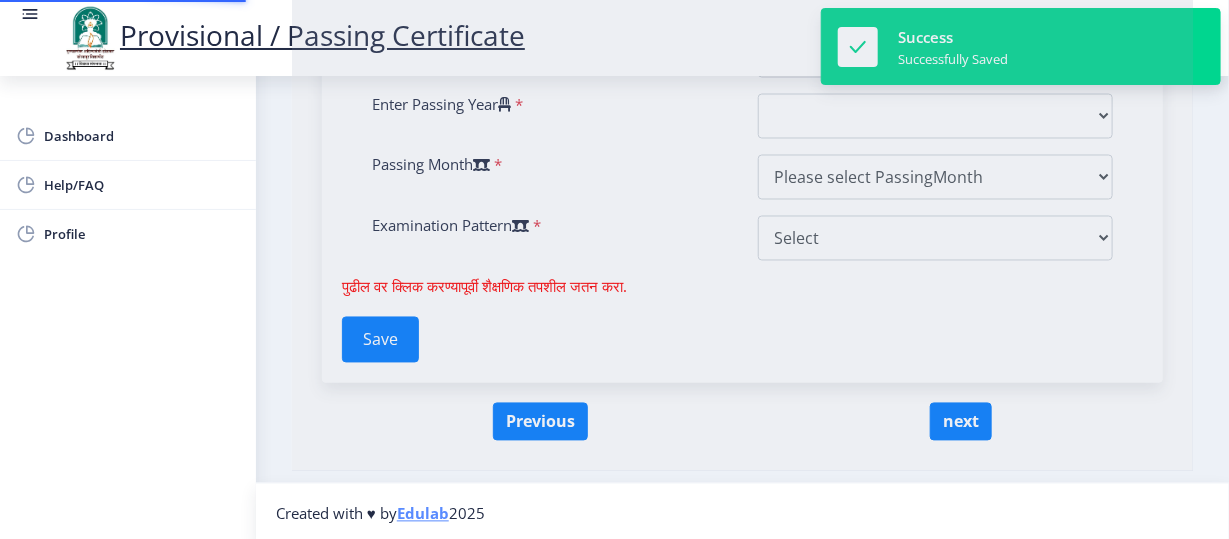 scroll, scrollTop: 0, scrollLeft: 0, axis: both 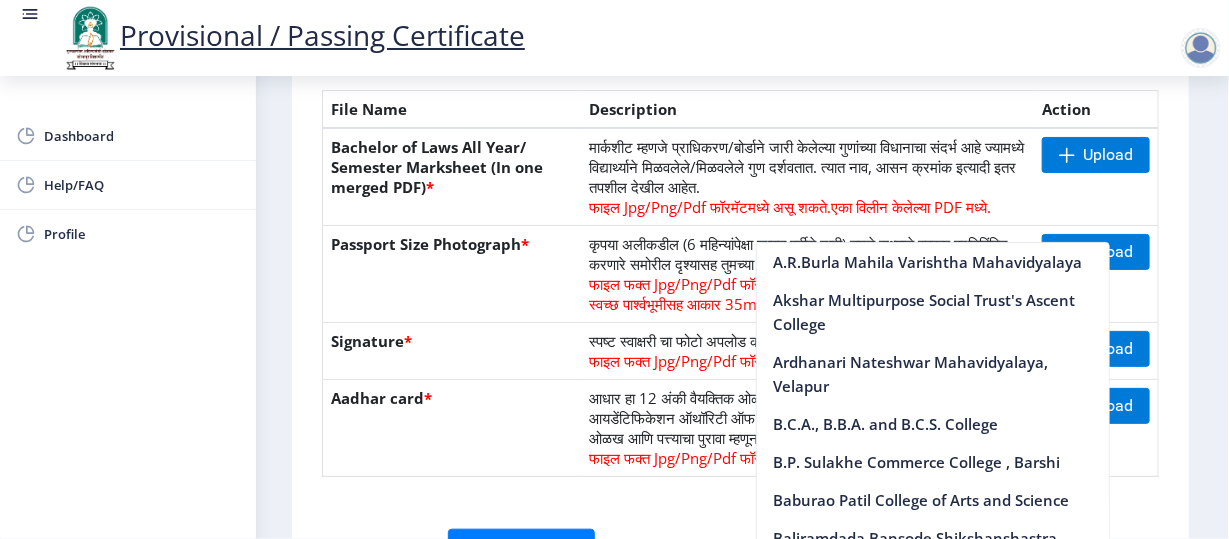 click on "Description" at bounding box center [807, 110] 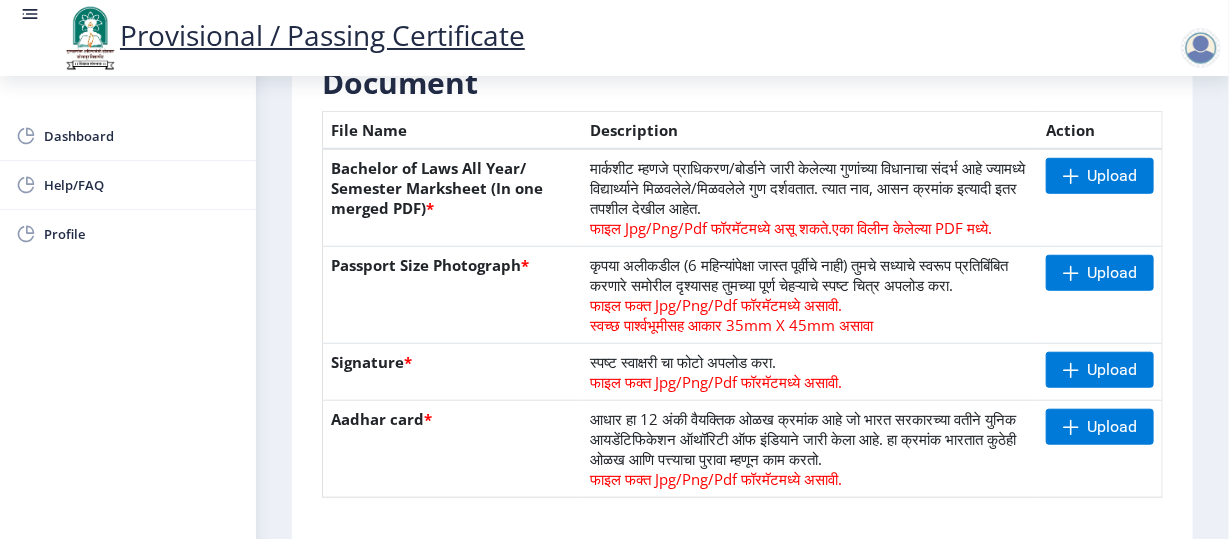 scroll, scrollTop: 392, scrollLeft: 0, axis: vertical 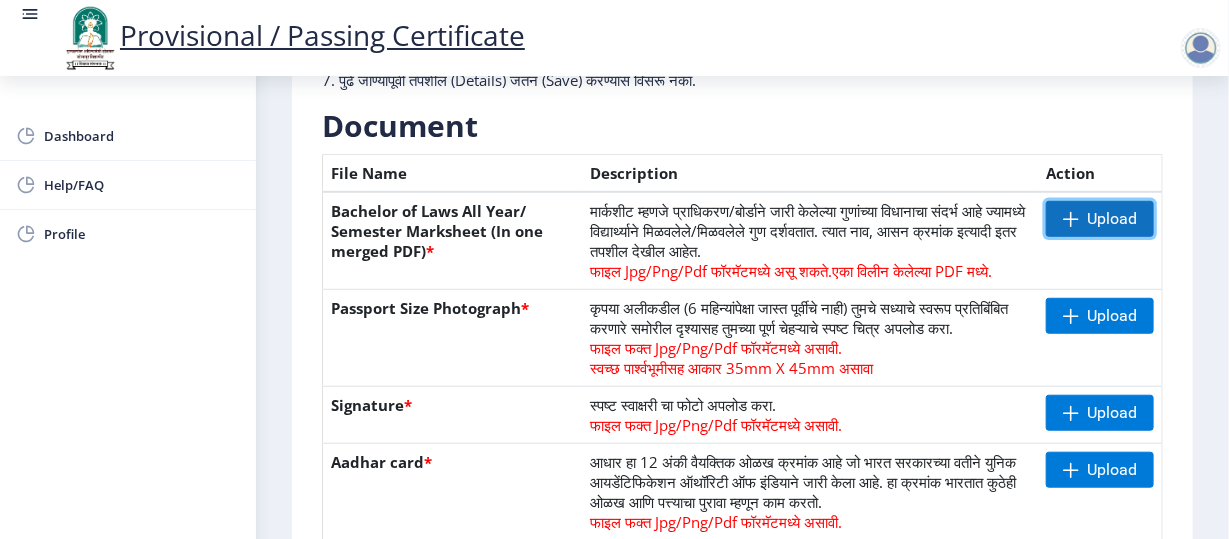 click on "Upload" at bounding box center (1112, 219) 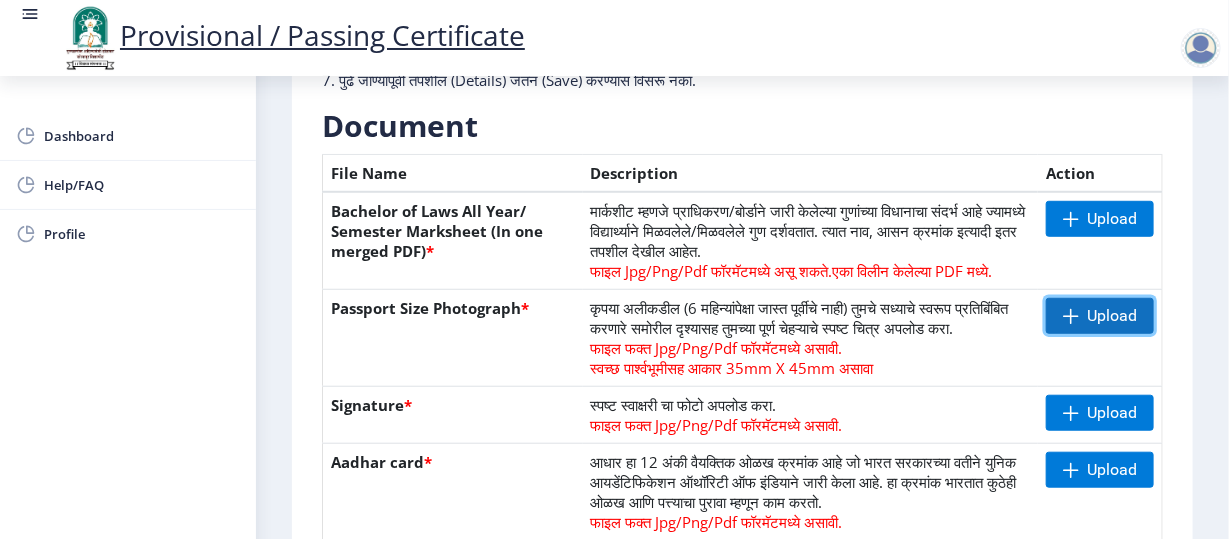 click at bounding box center [1071, 219] 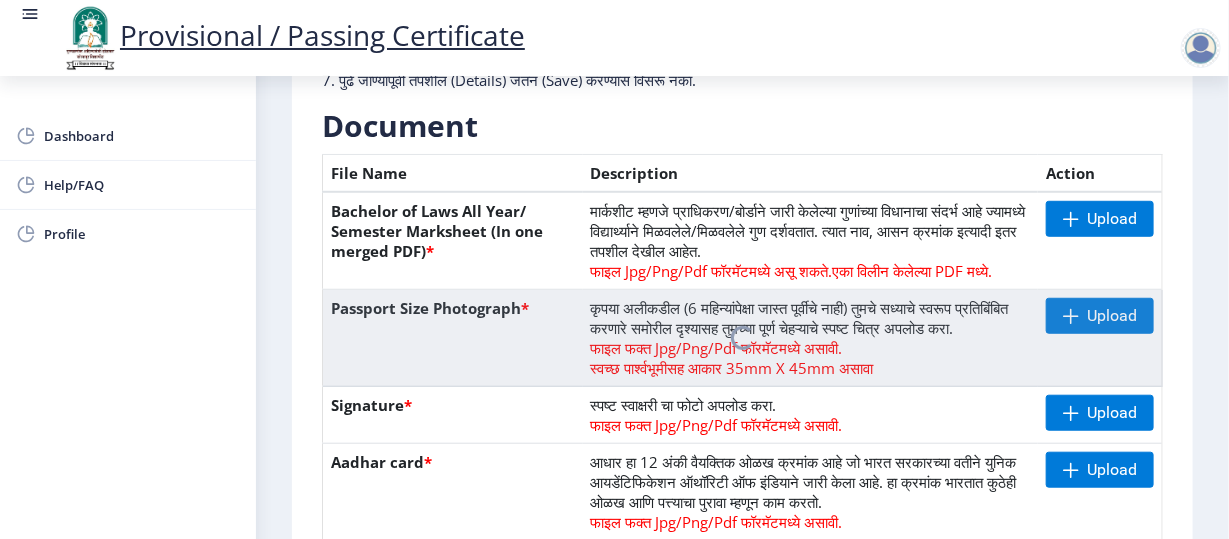 scroll, scrollTop: 584, scrollLeft: 0, axis: vertical 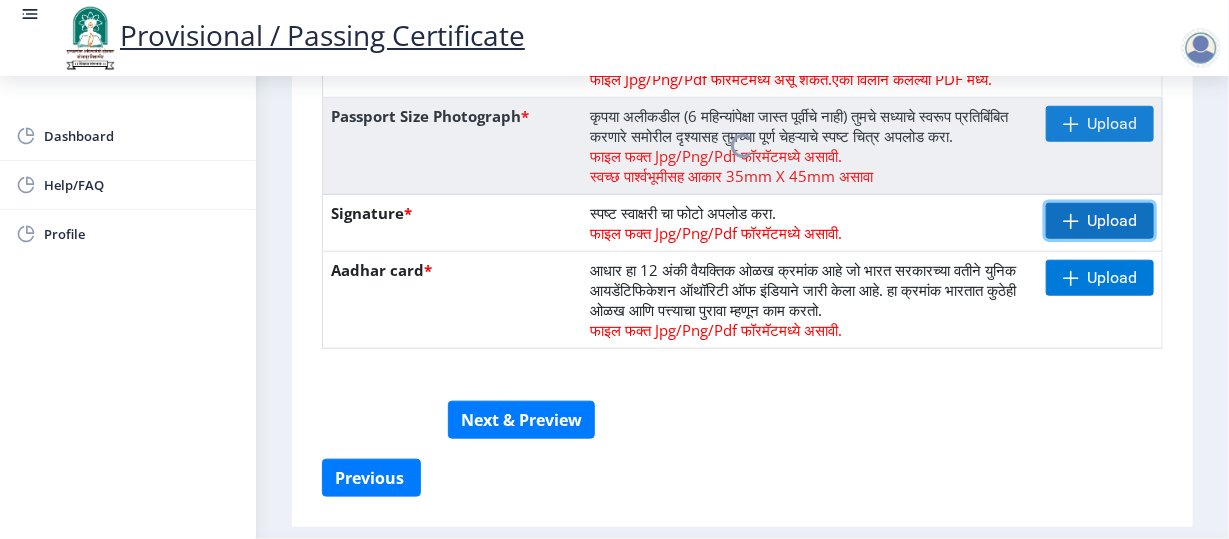 click on "Upload" at bounding box center (1100, 27) 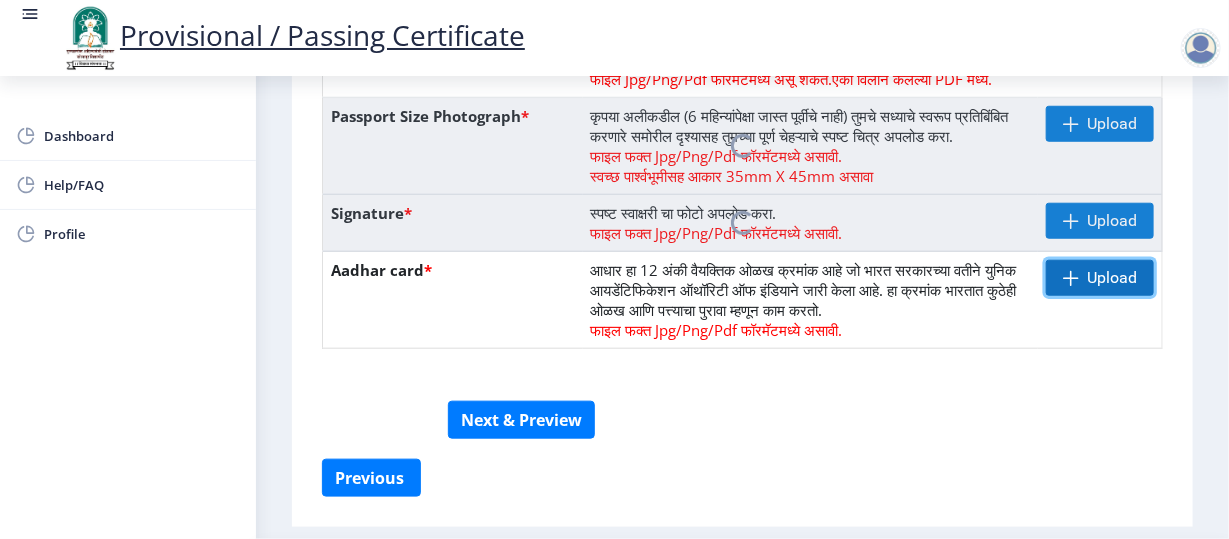 click on "Upload" at bounding box center (1112, 27) 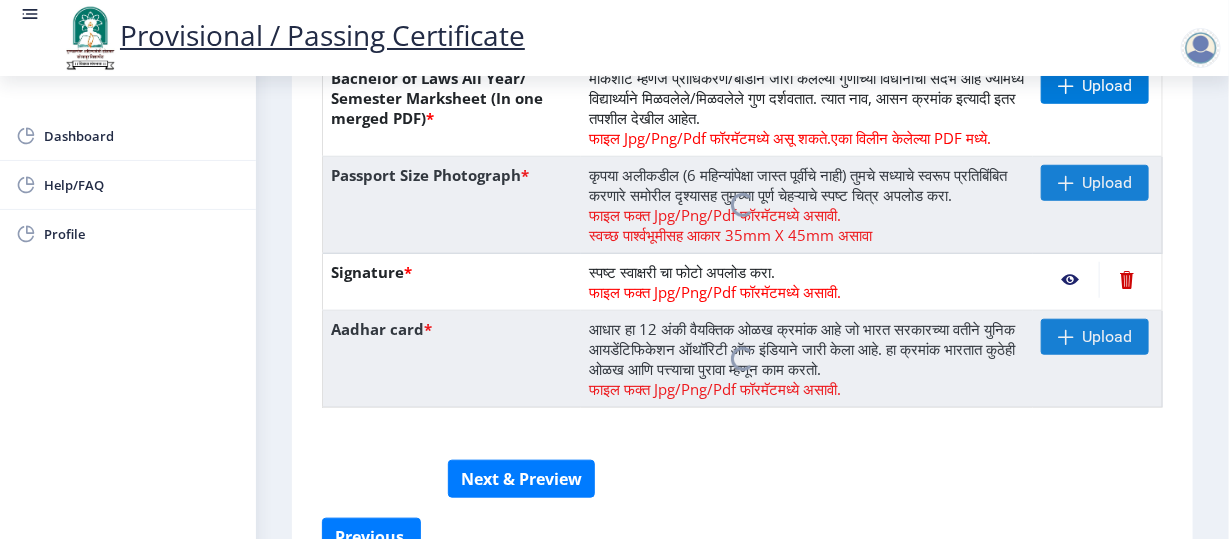 scroll, scrollTop: 531, scrollLeft: 0, axis: vertical 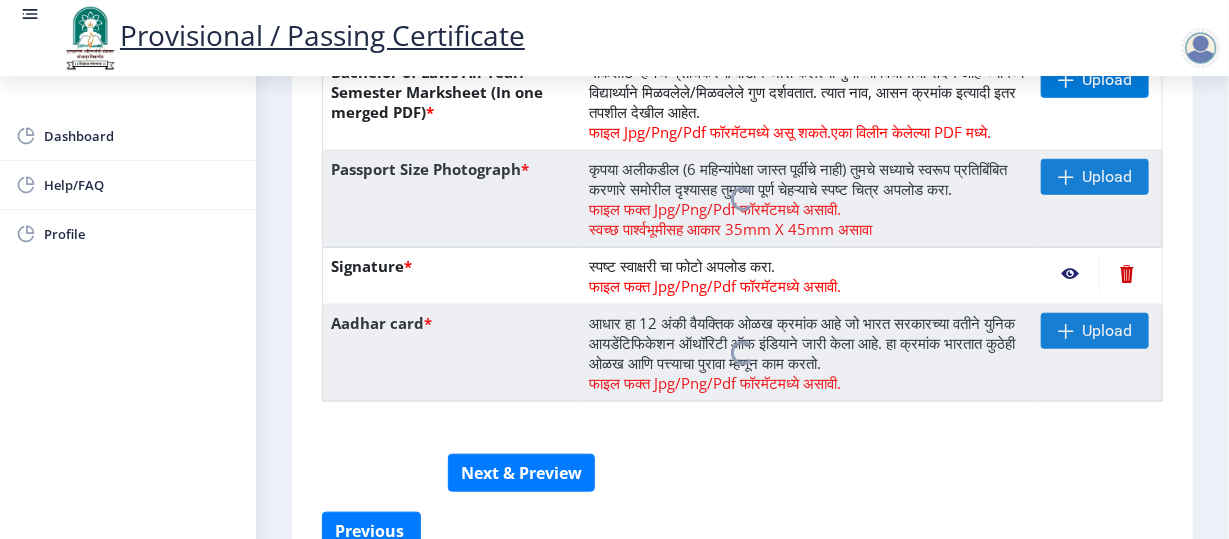 click at bounding box center (1070, 274) 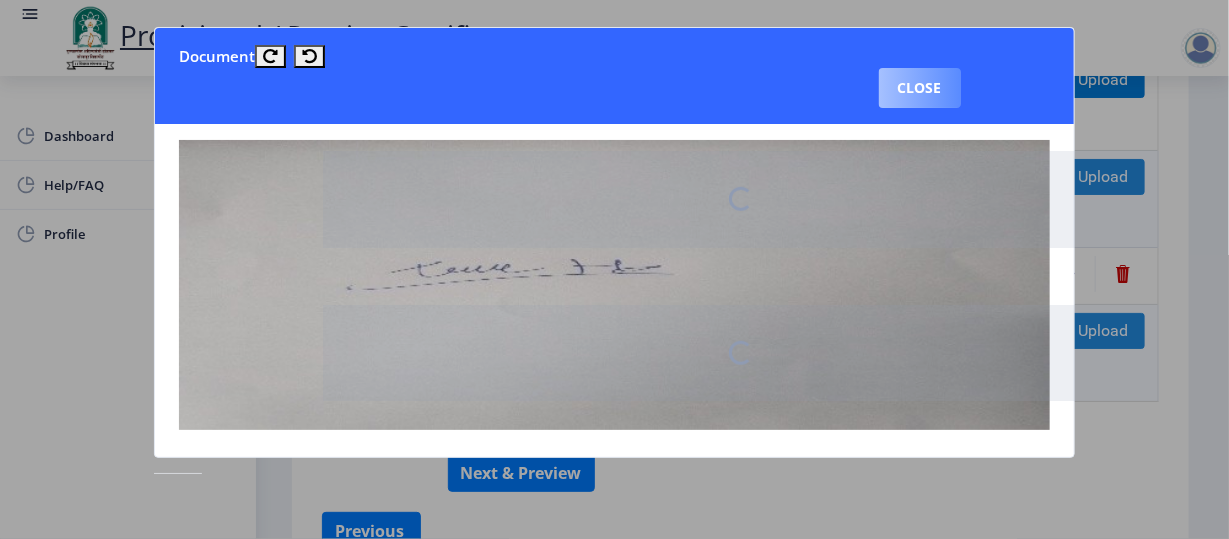 click on "Close" at bounding box center [920, 88] 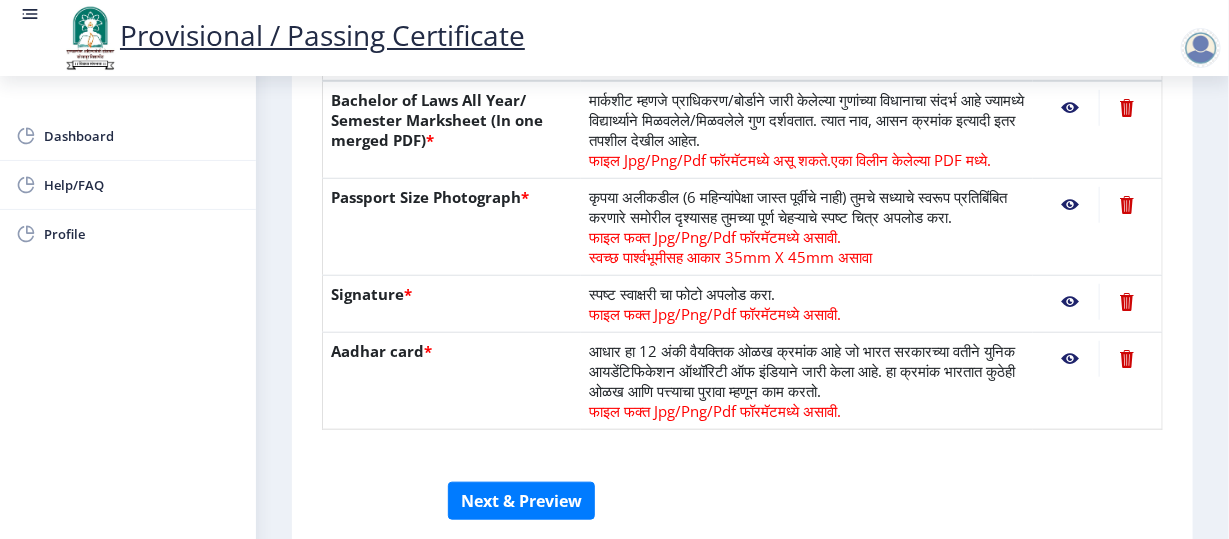 scroll, scrollTop: 680, scrollLeft: 0, axis: vertical 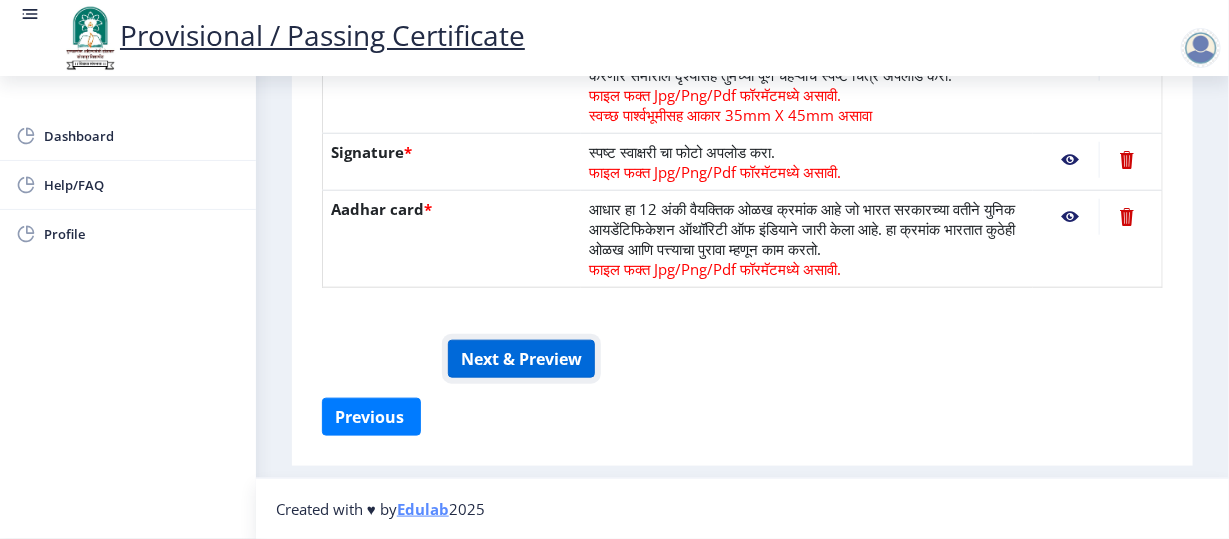 click on "Next & Preview" at bounding box center (521, 359) 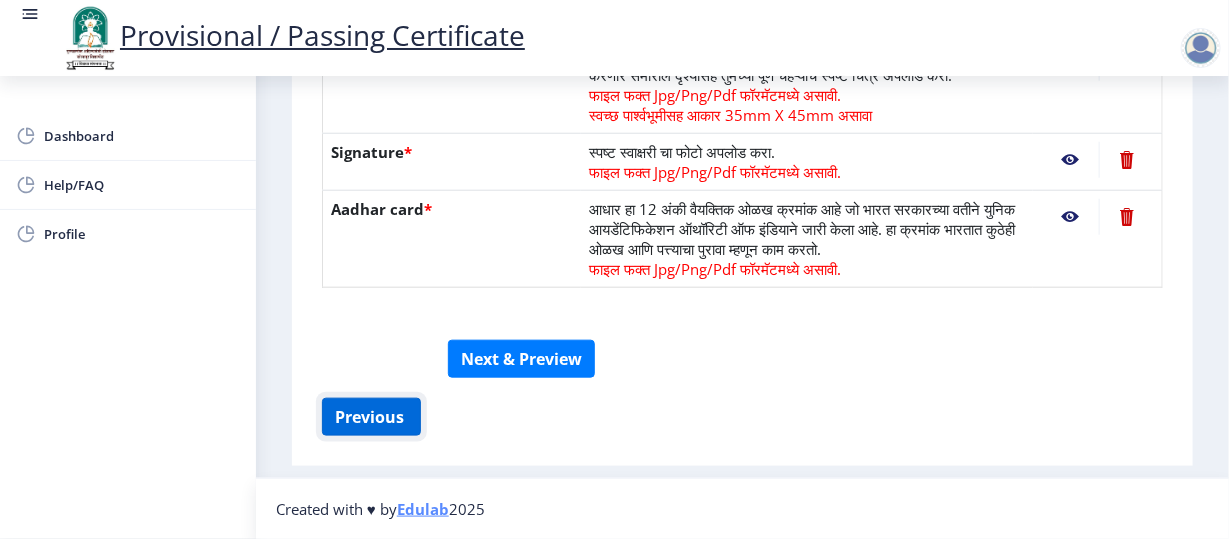 click on "Previous ‍" at bounding box center [371, 417] 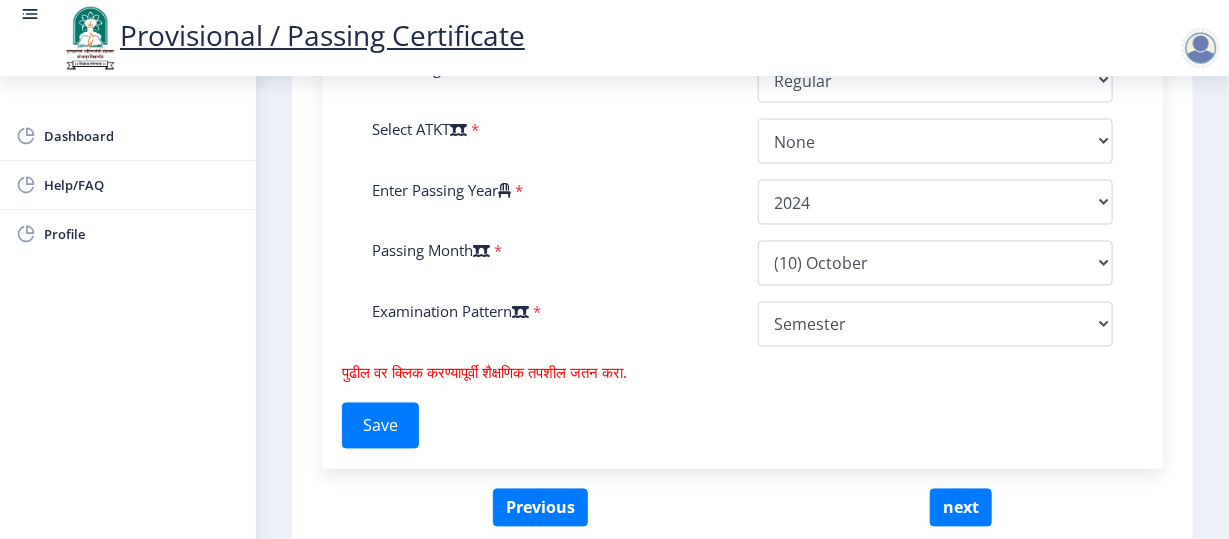 scroll, scrollTop: 1227, scrollLeft: 0, axis: vertical 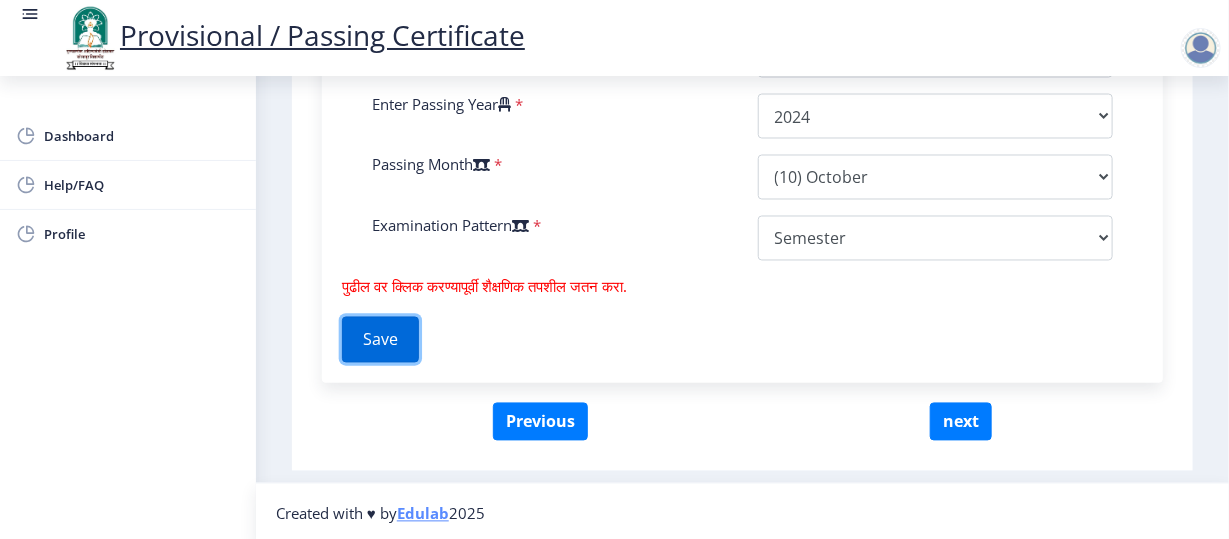 click on "Save" at bounding box center (380, 340) 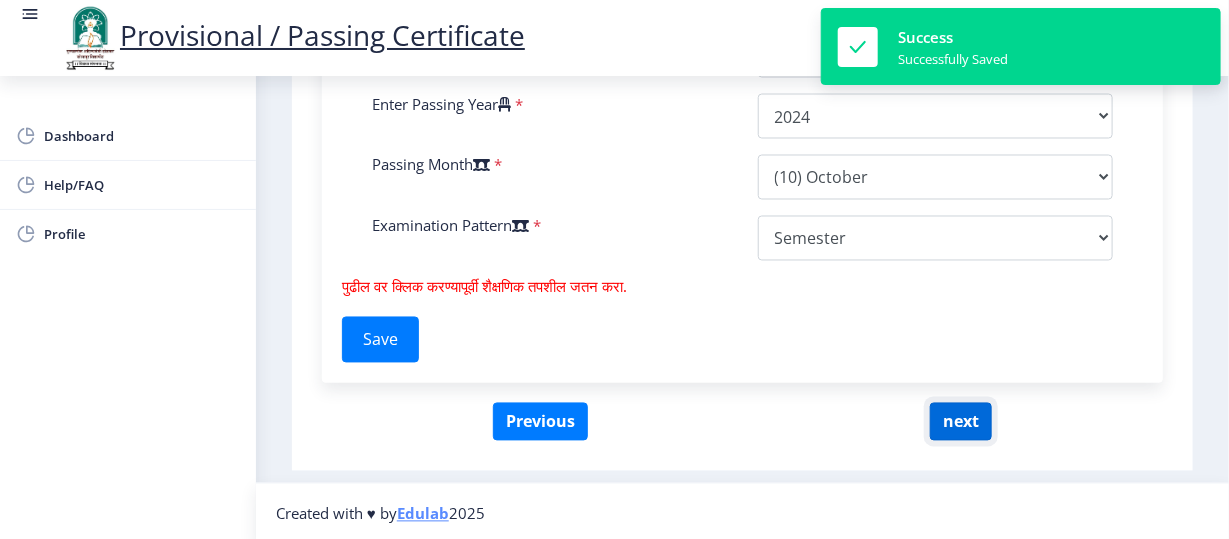 click on "next" at bounding box center (961, 422) 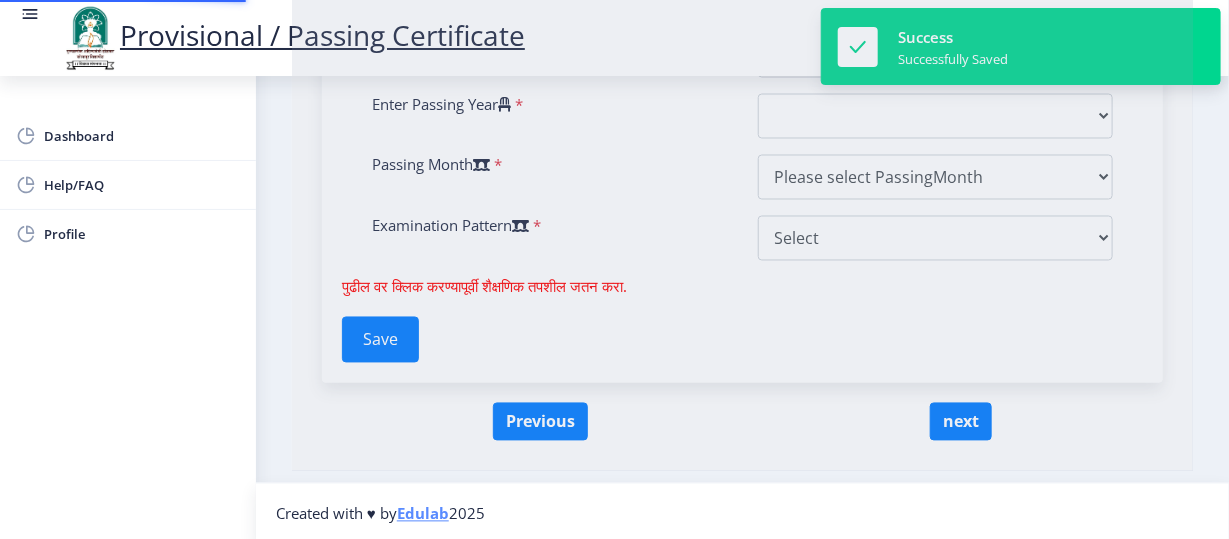 scroll, scrollTop: 0, scrollLeft: 0, axis: both 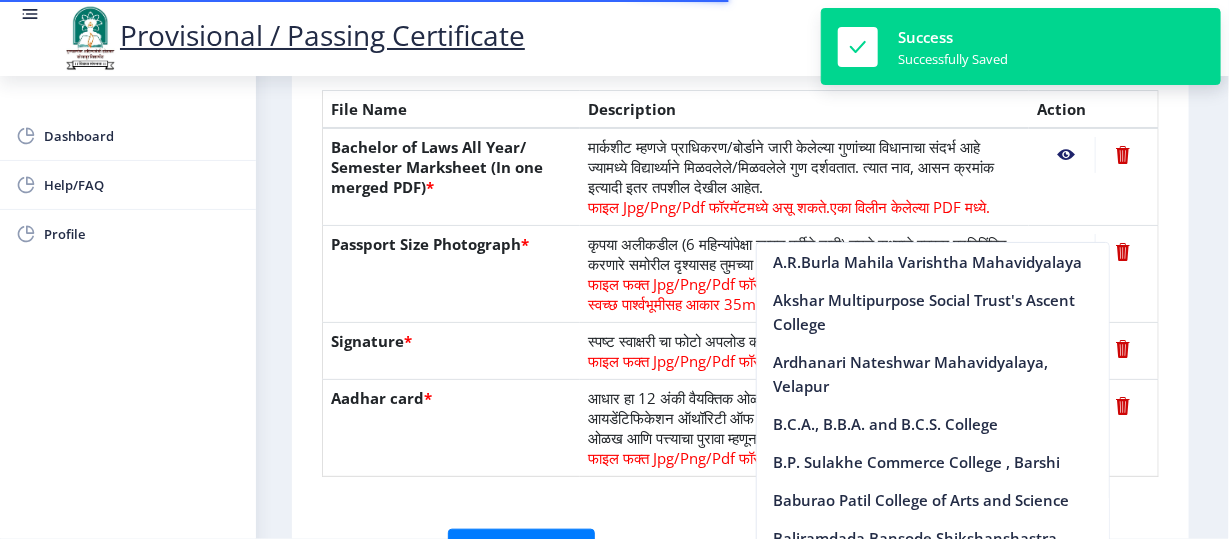 click on "फाइल Jpg/Png/Pdf फॉरमॅटमध्ये असू शकते." at bounding box center [709, 207] 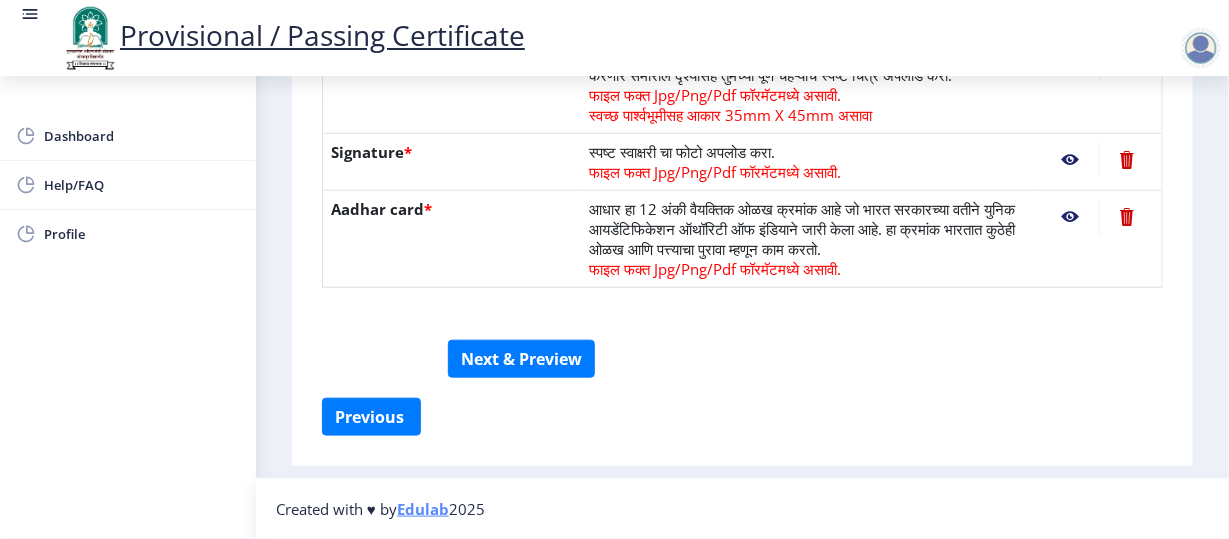 scroll, scrollTop: 680, scrollLeft: 0, axis: vertical 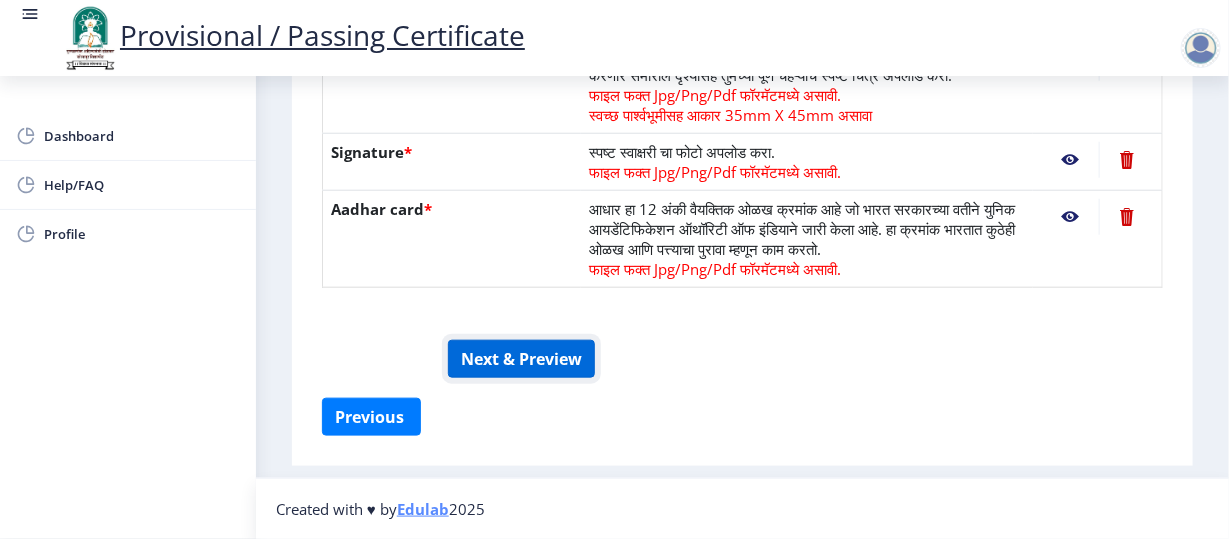 click on "Next & Preview" at bounding box center [521, 359] 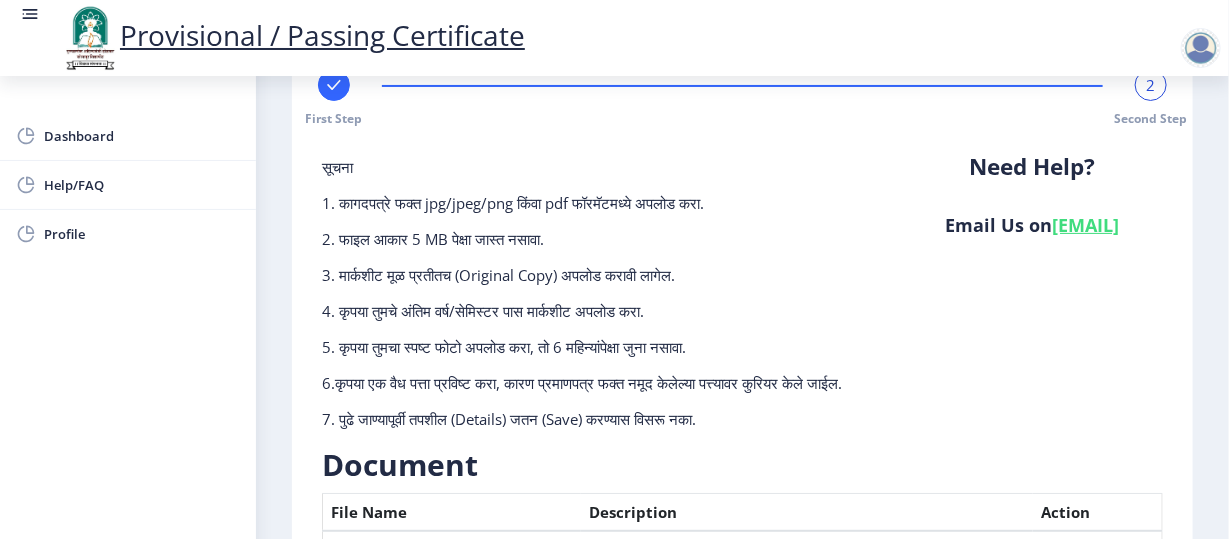 scroll, scrollTop: 0, scrollLeft: 0, axis: both 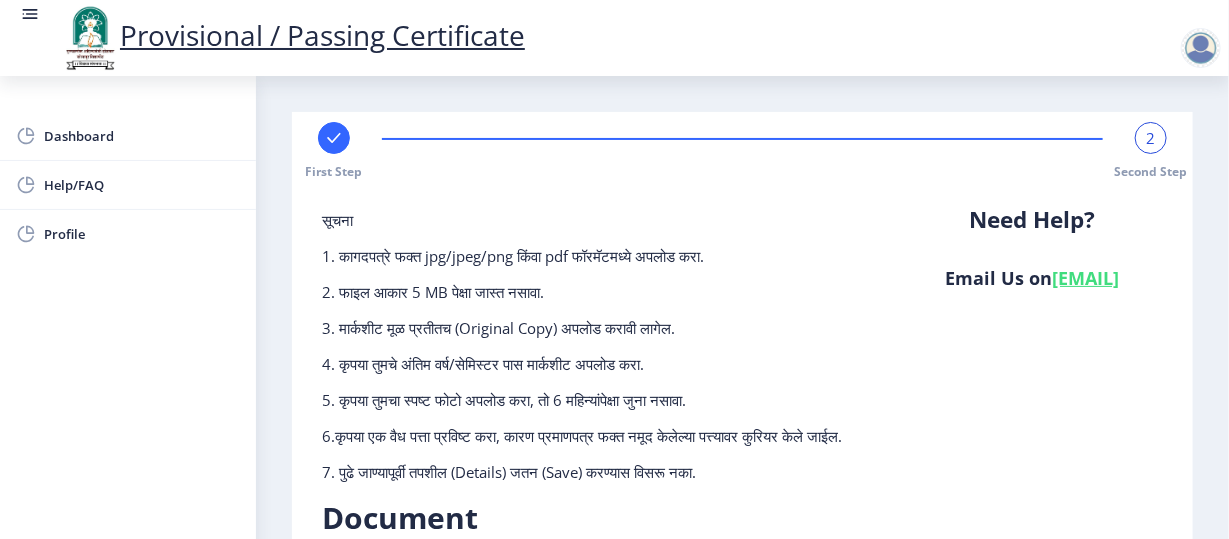 click at bounding box center [334, 138] 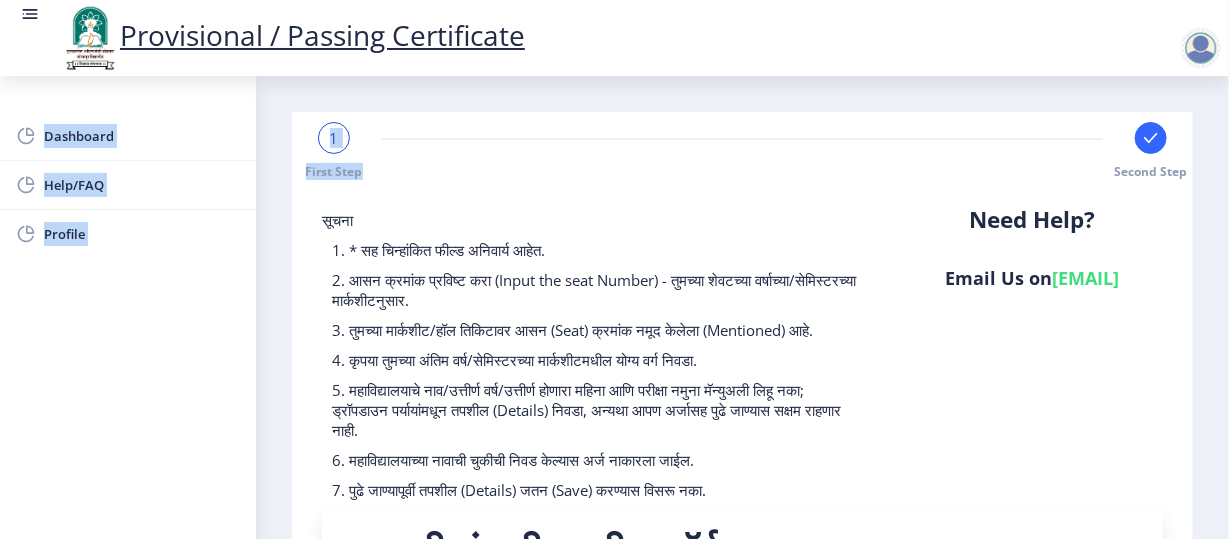 drag, startPoint x: 1228, startPoint y: 58, endPoint x: 1228, endPoint y: 103, distance: 45 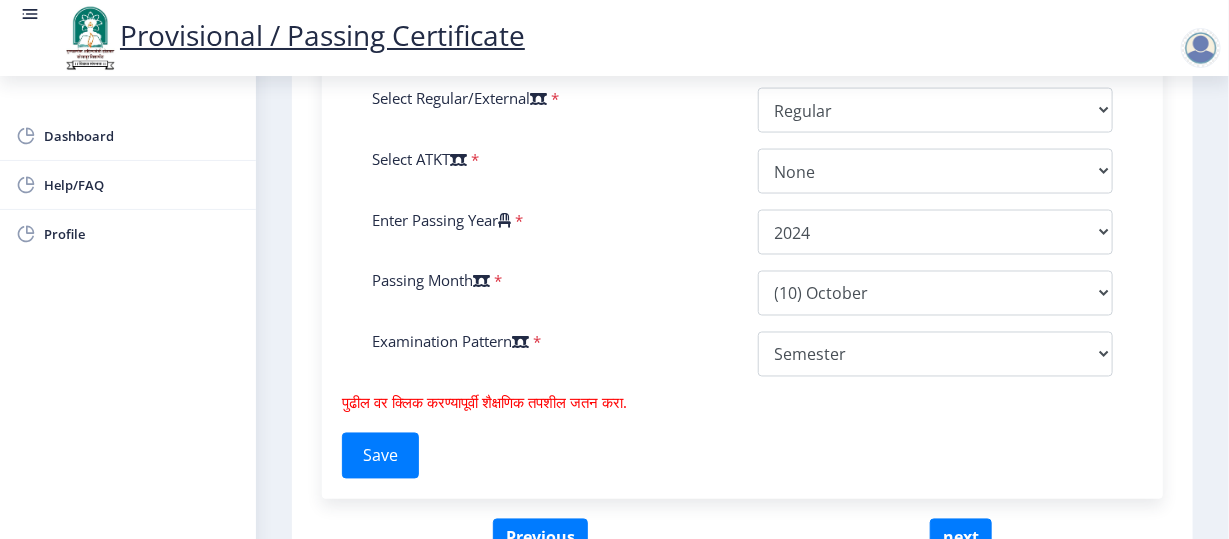 scroll, scrollTop: 1150, scrollLeft: 0, axis: vertical 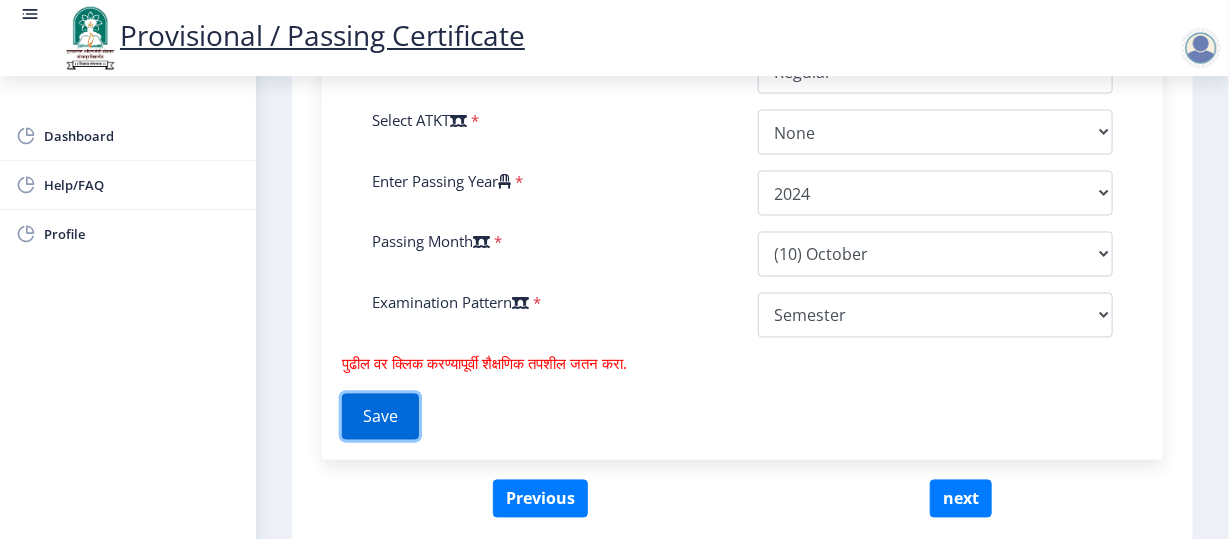 click on "Save" at bounding box center [380, 417] 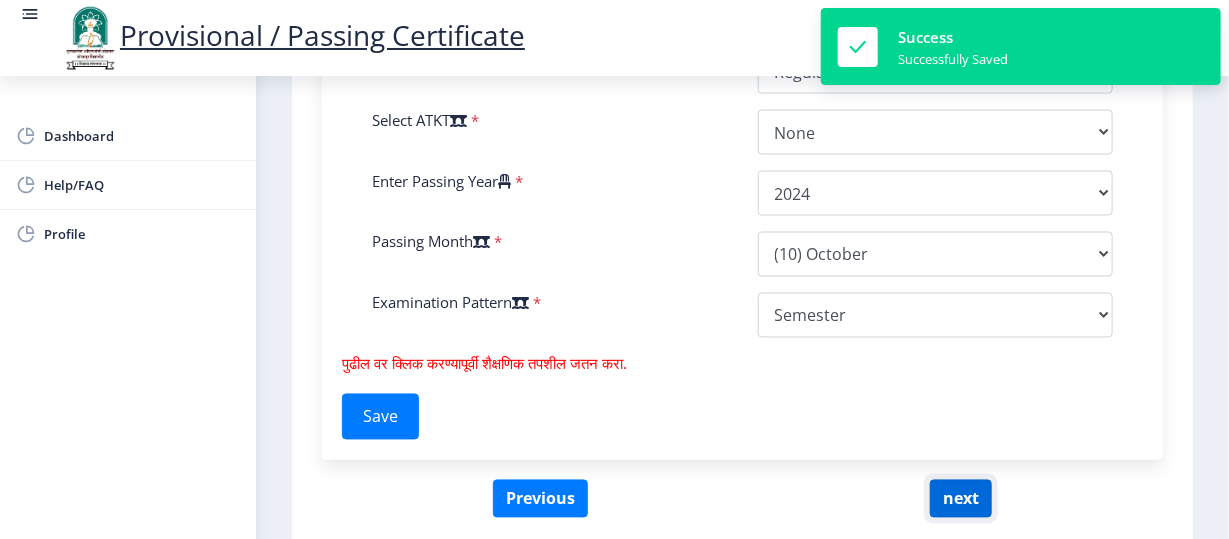 click on "next" at bounding box center (961, 499) 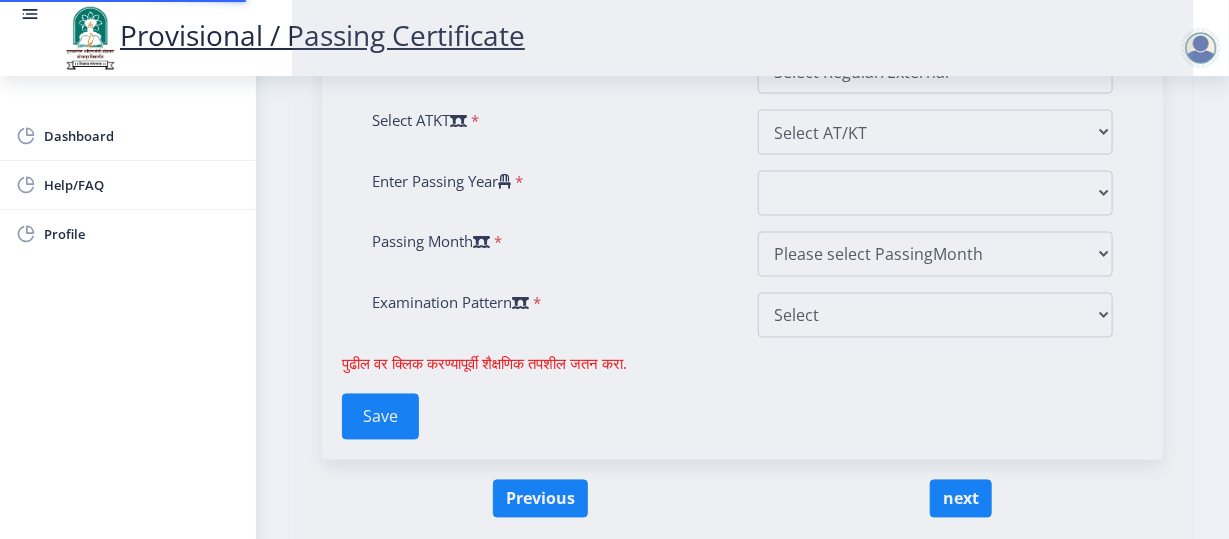 scroll, scrollTop: 0, scrollLeft: 0, axis: both 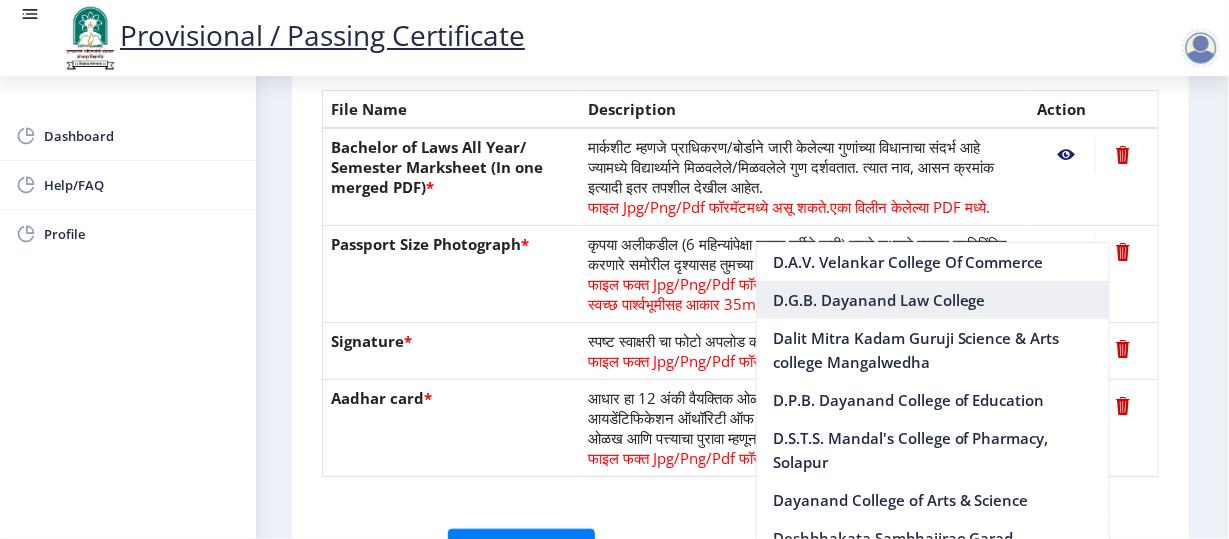 click on "D.G.B. Dayanand Law College" at bounding box center [933, 300] 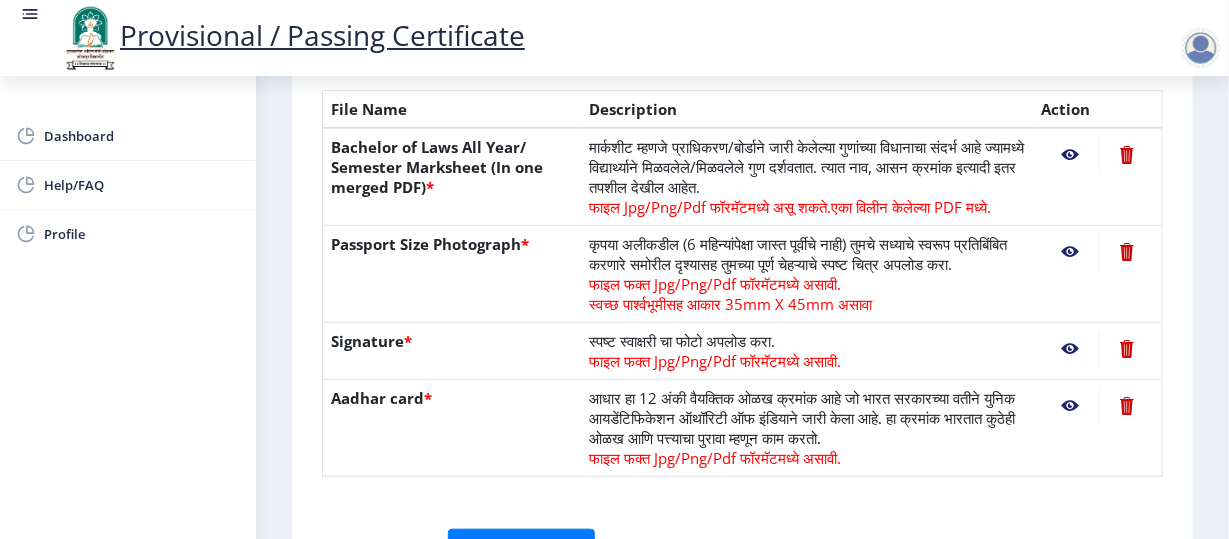 click on "मार्कशीट म्हणजे प्राधिकरण/बोर्डाने जारी केलेल्या गुणांच्या विधानाचा संदर्भ आहे ज्यामध्ये विद्यार्थ्याने मिळवलेले/मिळवलेले गुण दर्शवतात. त्यात नाव, आसन क्रमांक इत्यादी इतर तपशील देखील आहेत.  फाइल Jpg/Png/Pdf फॉरमॅटमध्ये असू शकते.  एका विलीन केलेल्या PDF मध्ये." at bounding box center (807, 177) 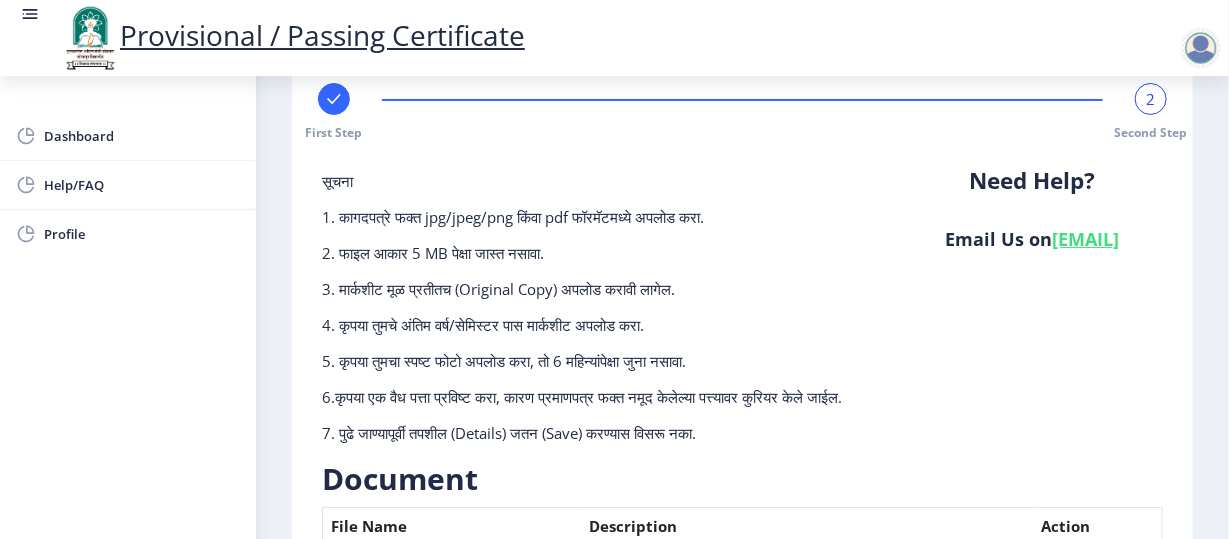 scroll, scrollTop: 0, scrollLeft: 0, axis: both 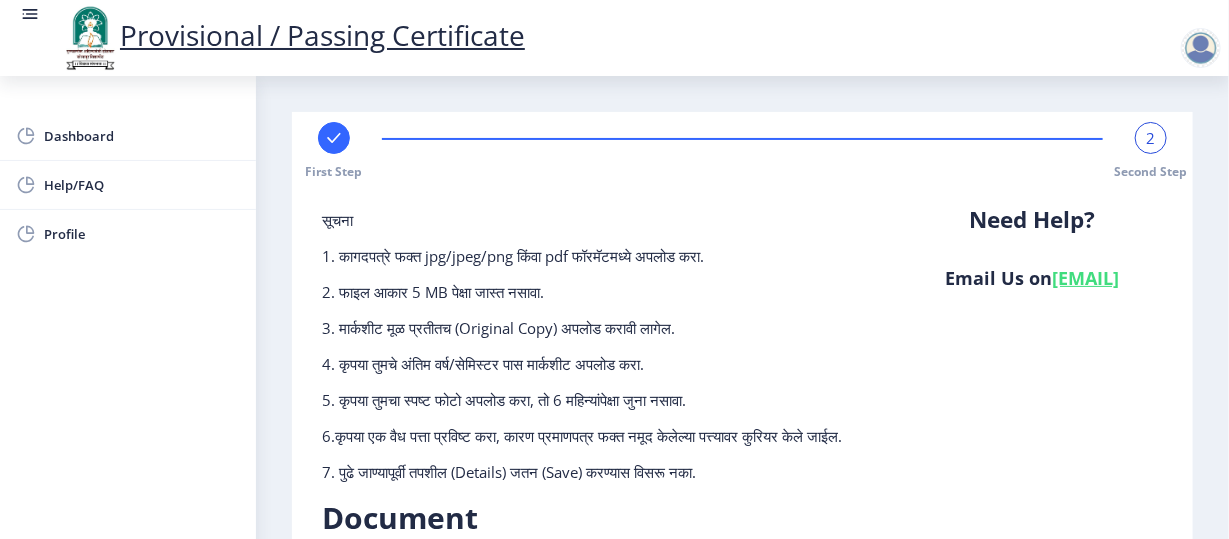 click on "2" at bounding box center [1151, 138] 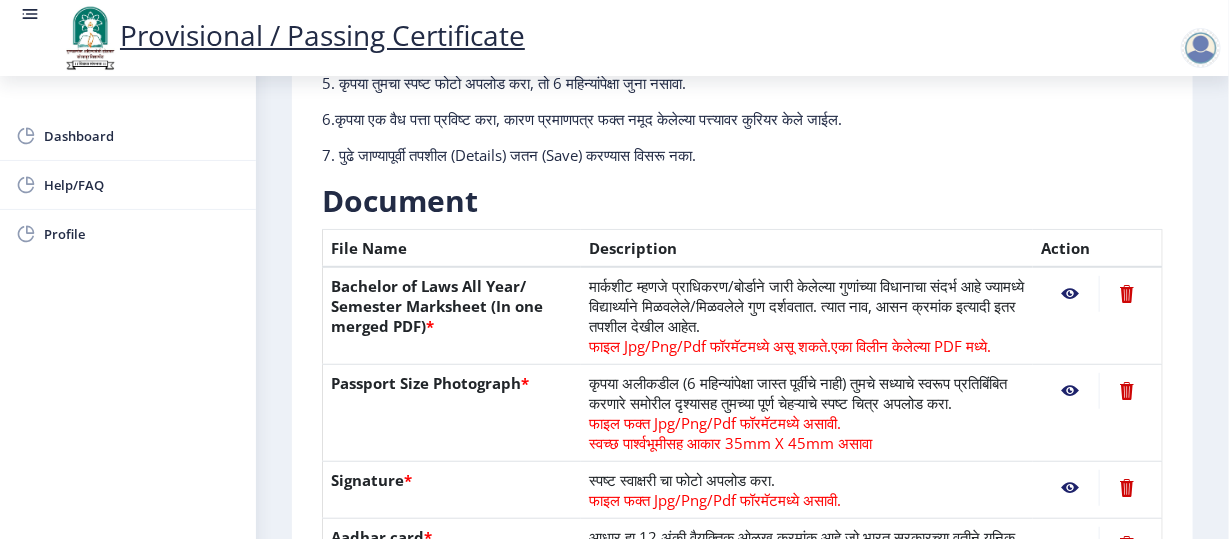 scroll, scrollTop: 396, scrollLeft: 0, axis: vertical 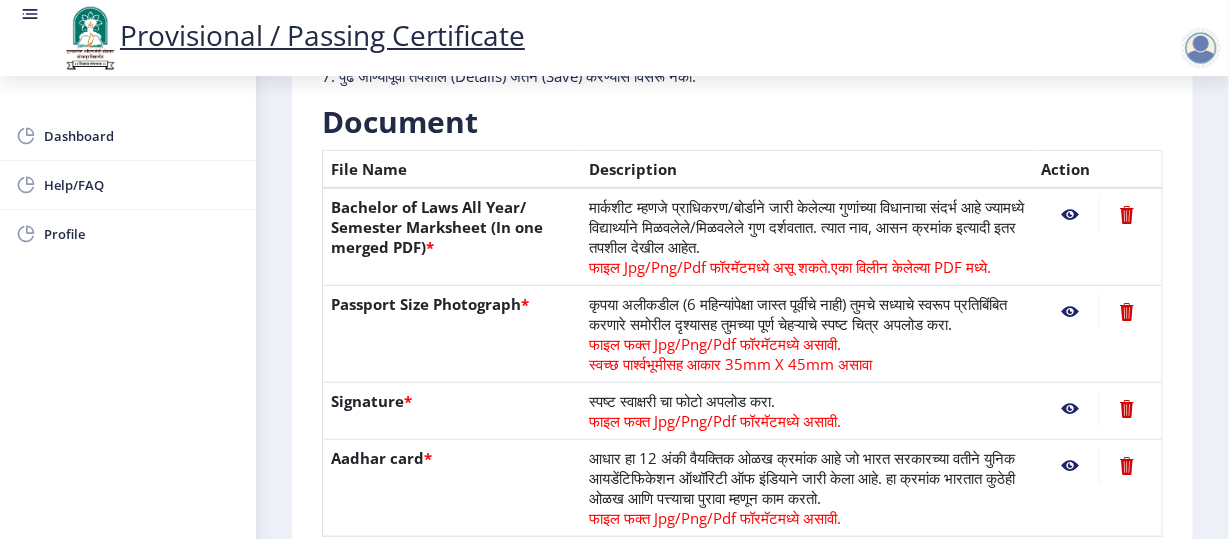 click at bounding box center (1070, 215) 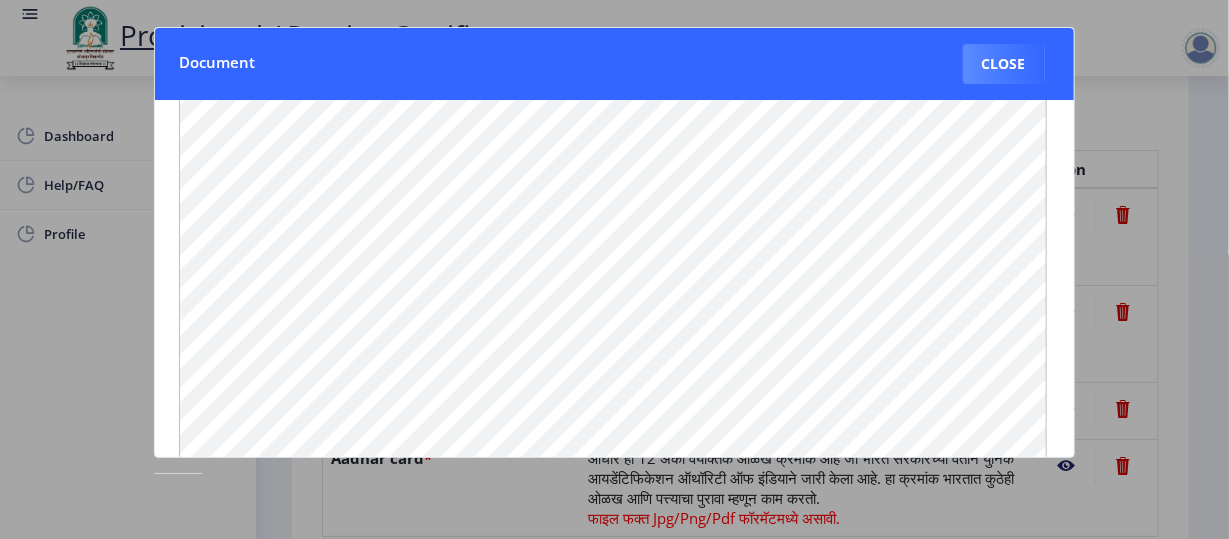 scroll, scrollTop: 305, scrollLeft: 0, axis: vertical 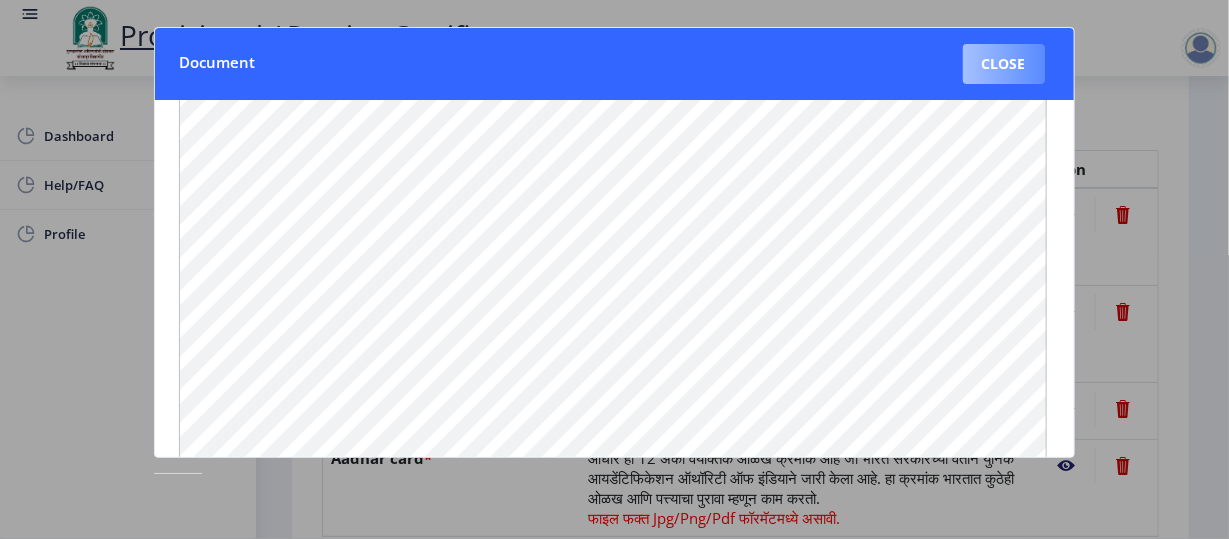 click on "Close" at bounding box center (1004, 64) 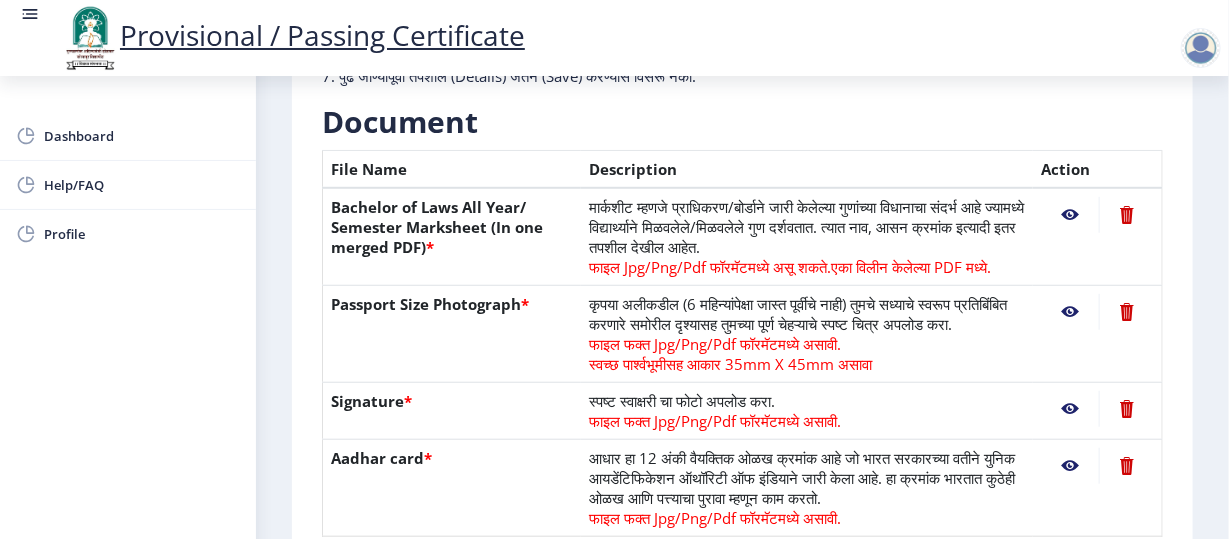 click at bounding box center (1070, 215) 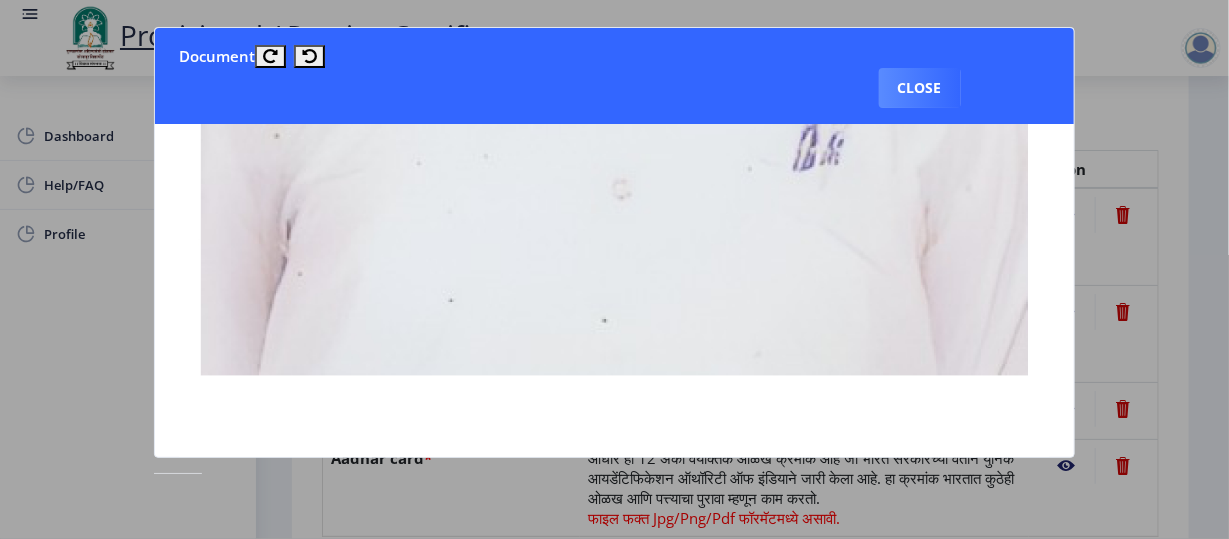 scroll, scrollTop: 926, scrollLeft: 0, axis: vertical 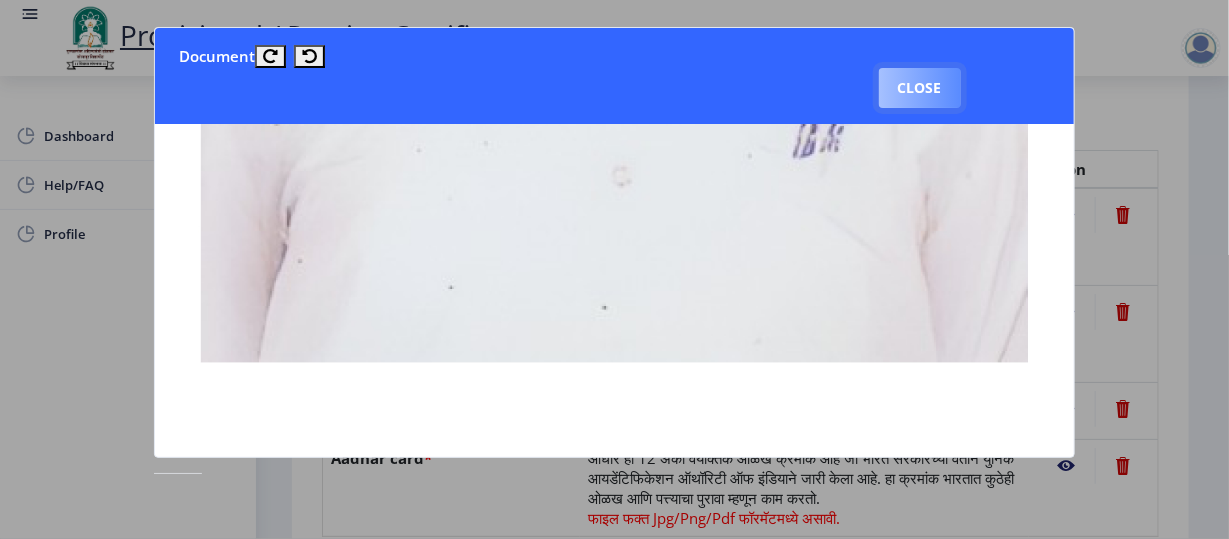 click on "Close" at bounding box center (920, 88) 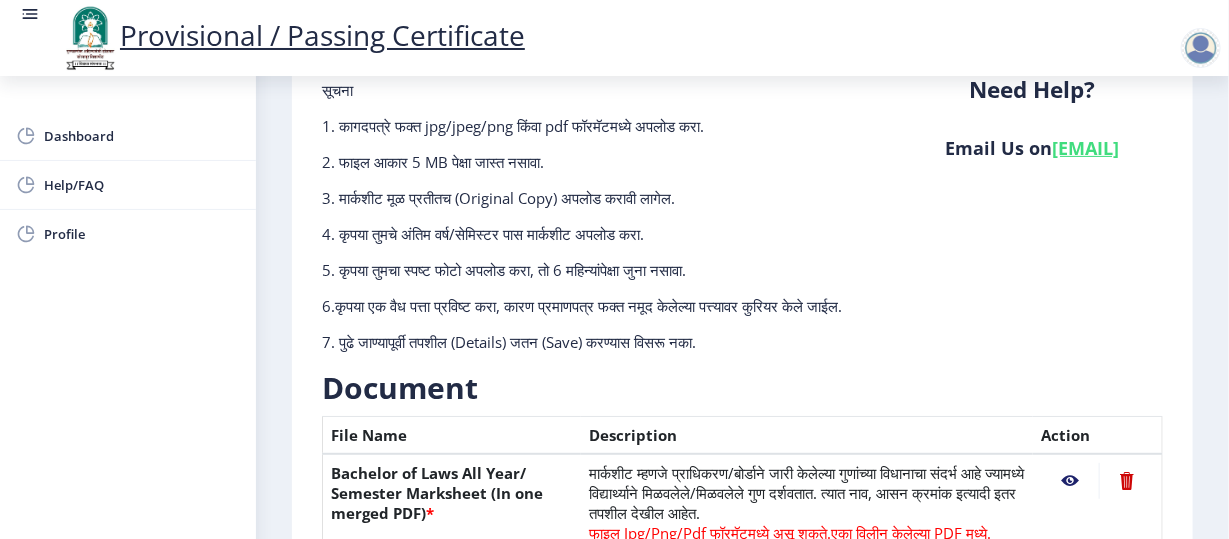 scroll, scrollTop: 0, scrollLeft: 0, axis: both 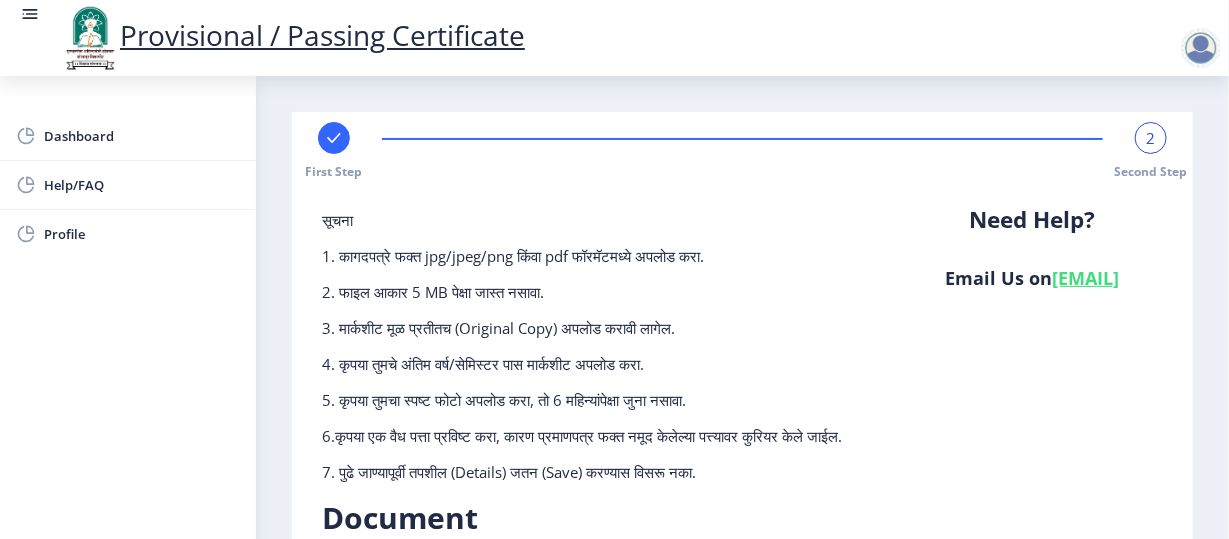 click at bounding box center [1201, 48] 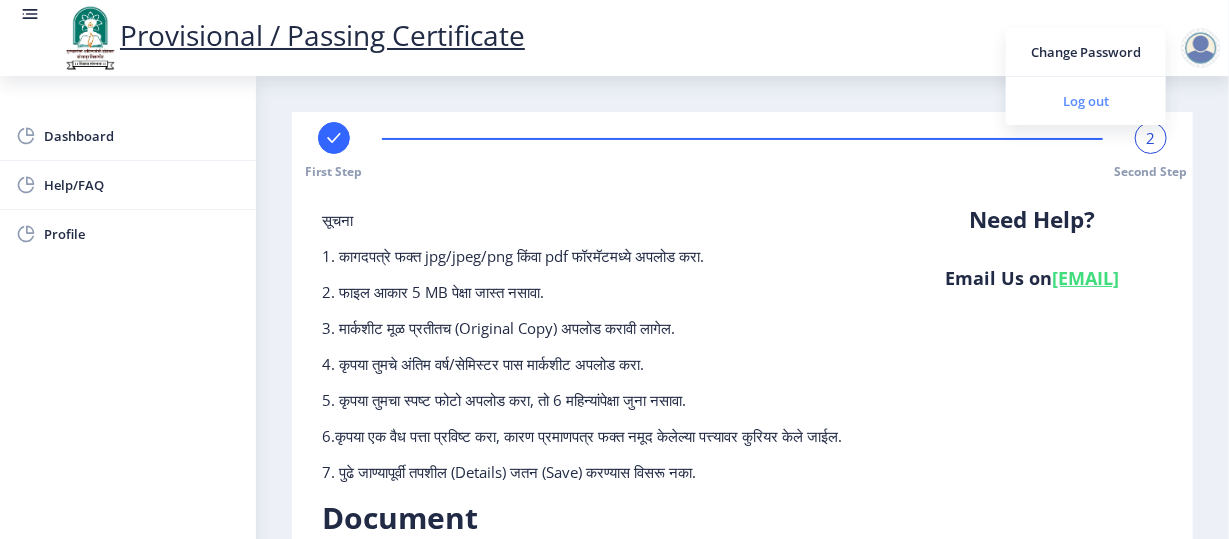 click on "Log out" at bounding box center (1086, 101) 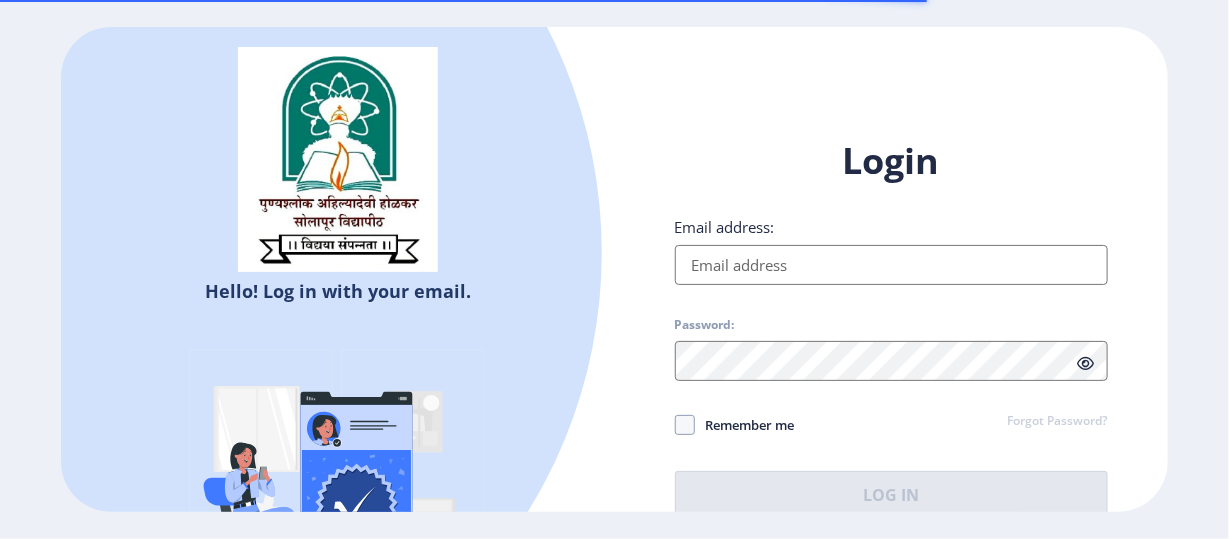 click on "Email address:" at bounding box center (891, 265) 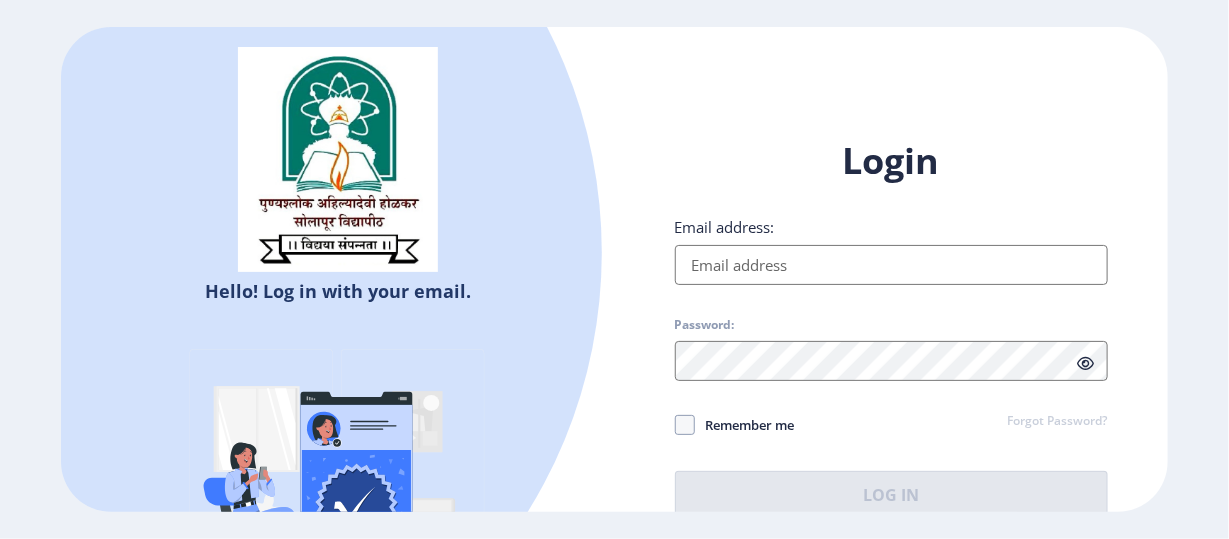 type on "[EMAIL]" 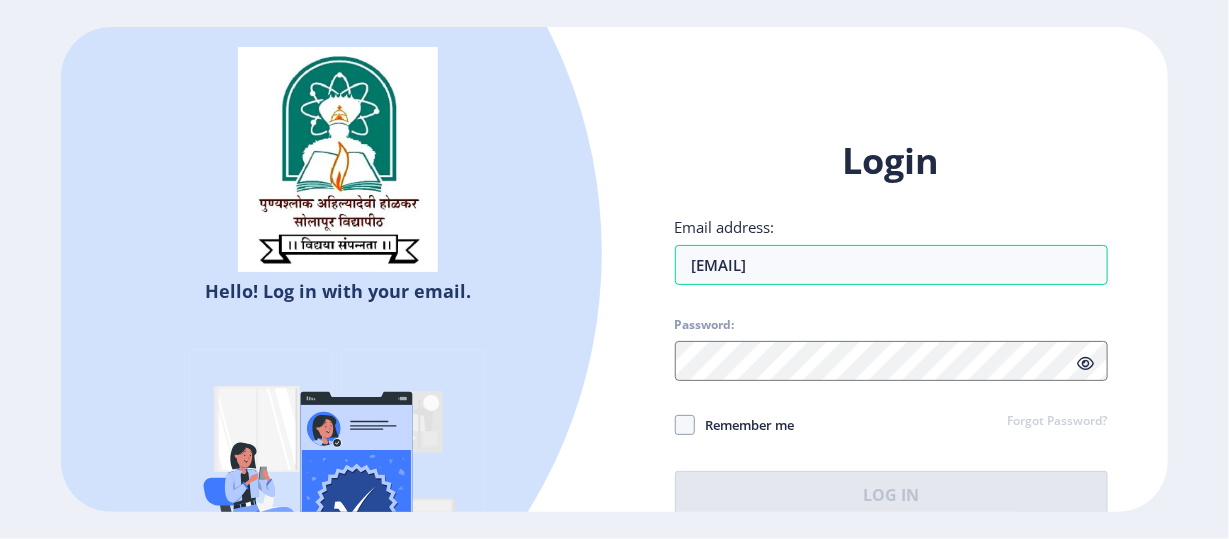 click on "Login Email address: [EMAIL] Password: Remember me Forgot Password?  Log In" at bounding box center (891, 327) 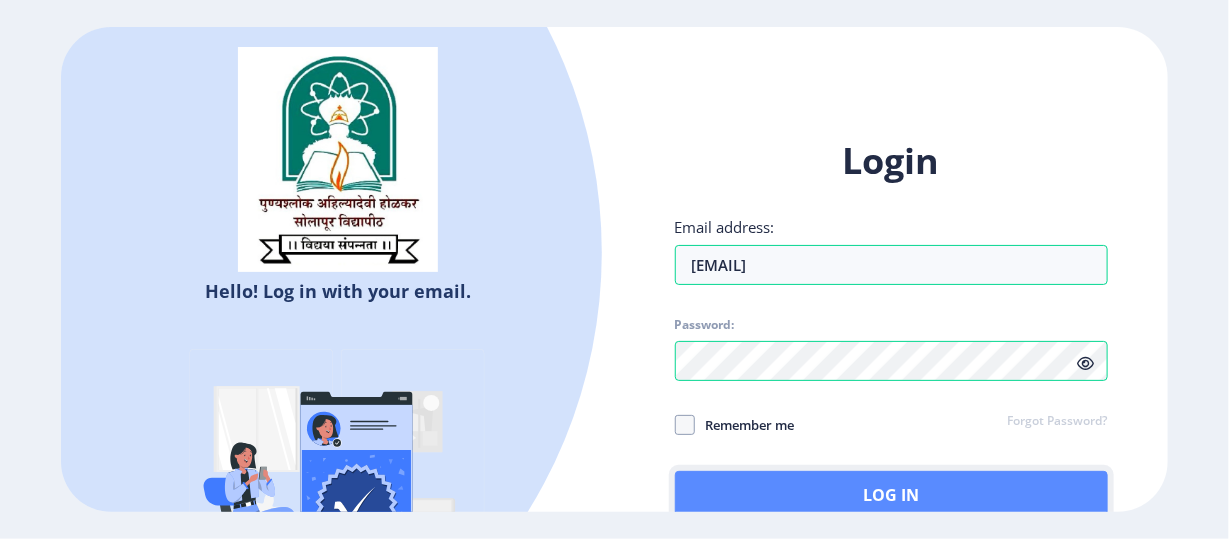 click on "Log In" at bounding box center [891, 495] 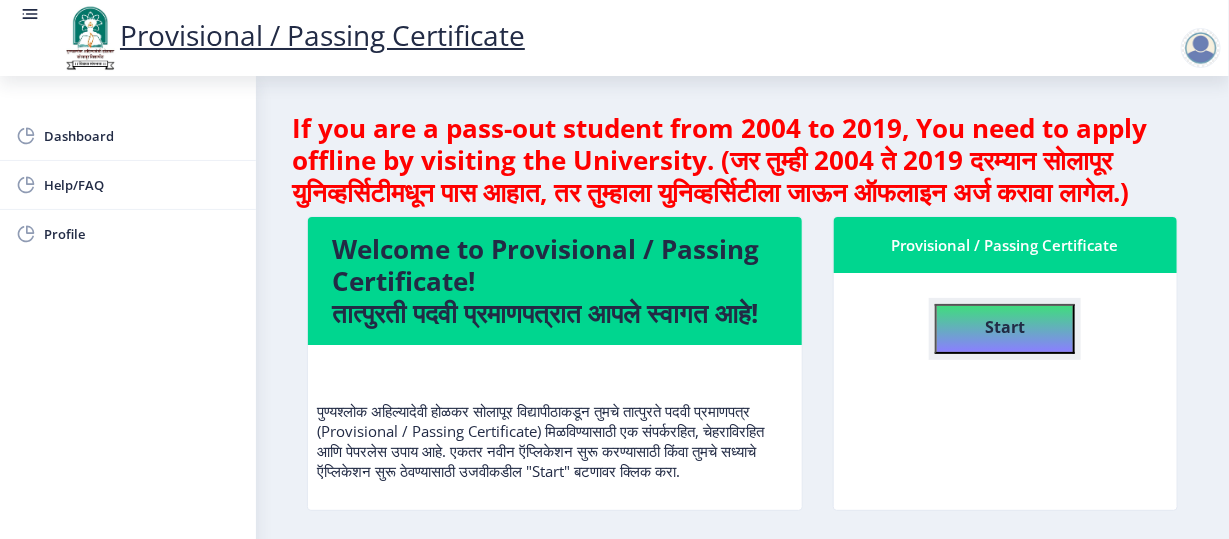 click on "Start" at bounding box center (1005, 327) 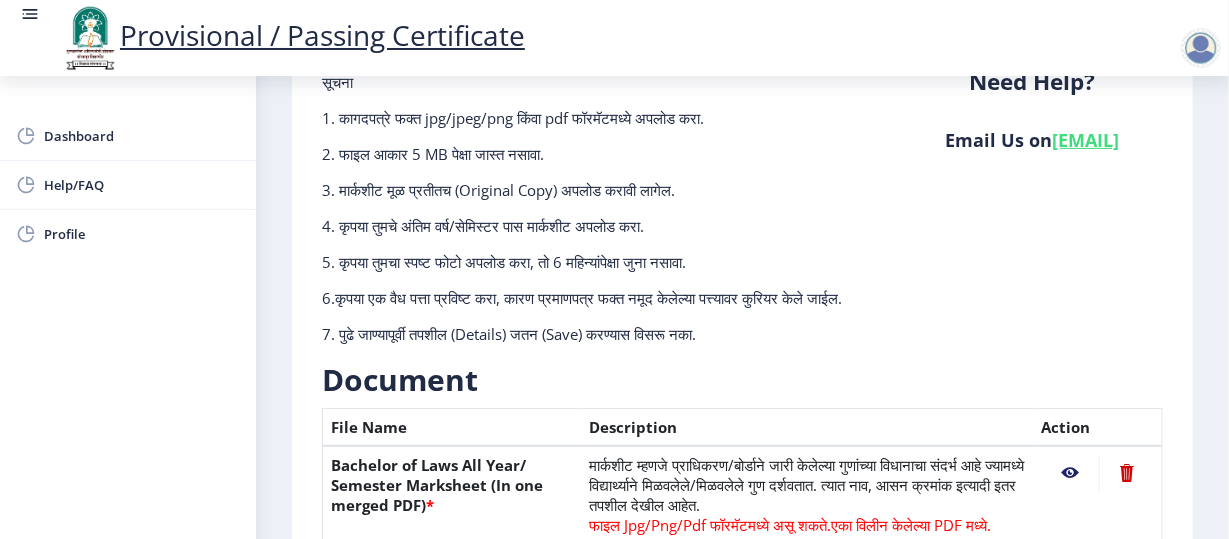 scroll, scrollTop: 0, scrollLeft: 0, axis: both 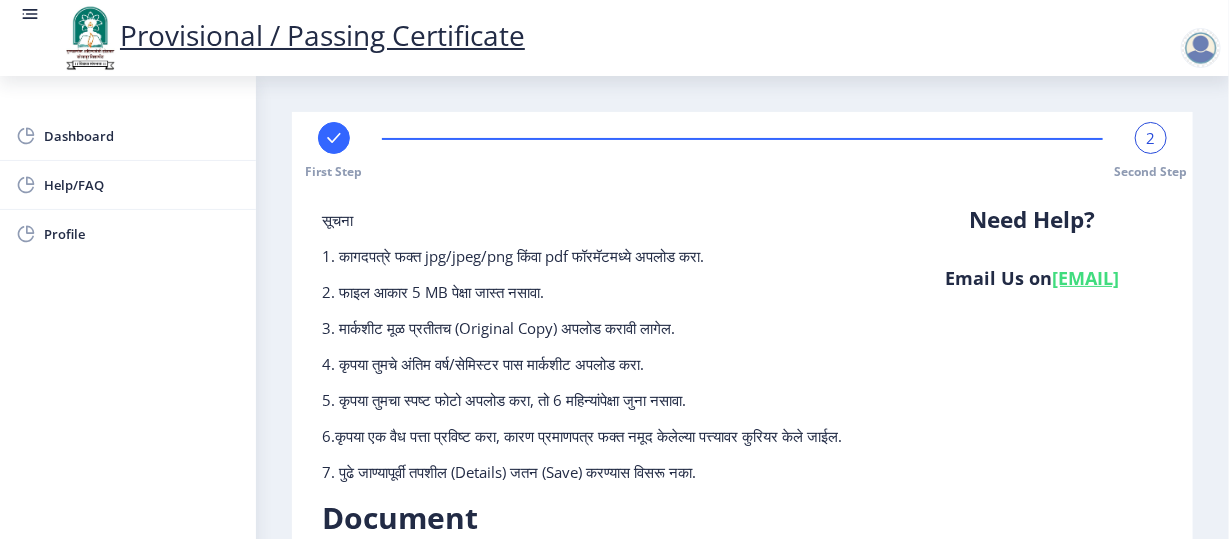 click at bounding box center [334, 138] 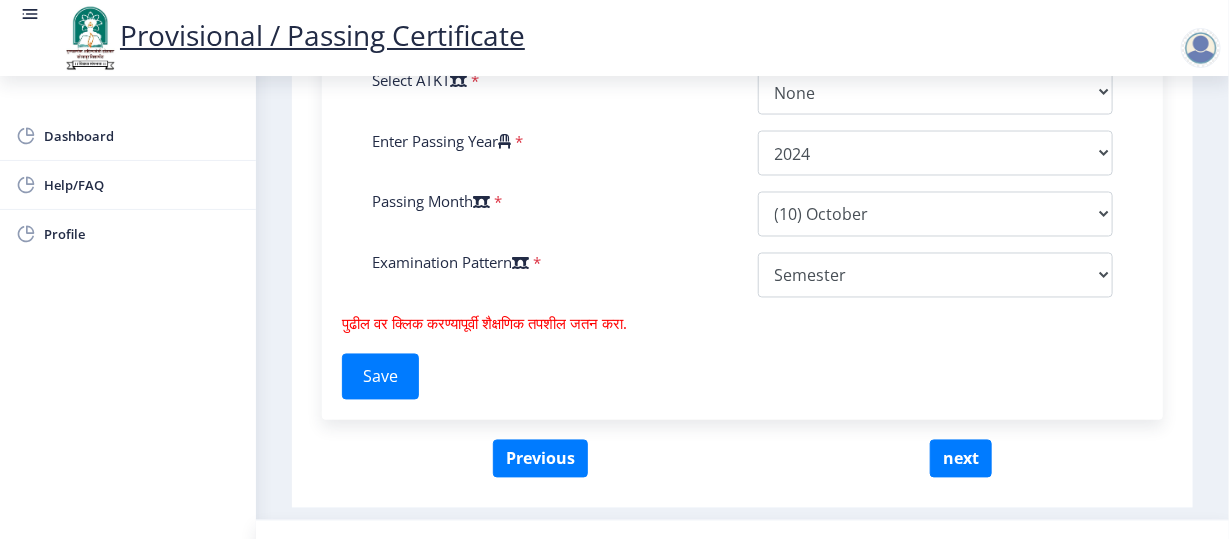 scroll, scrollTop: 1227, scrollLeft: 0, axis: vertical 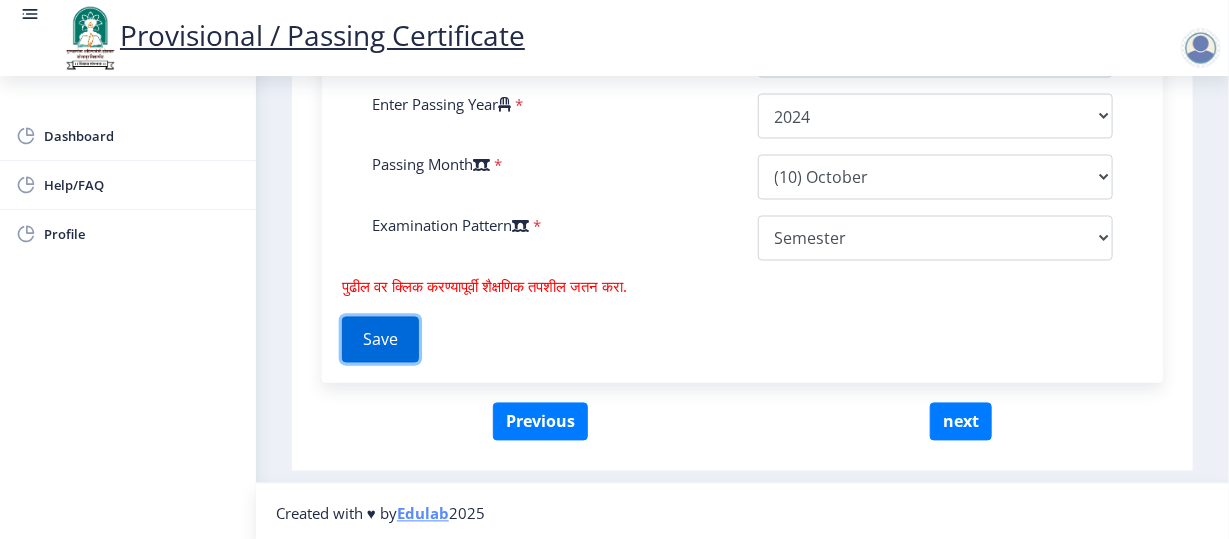 click on "Save" at bounding box center (380, 340) 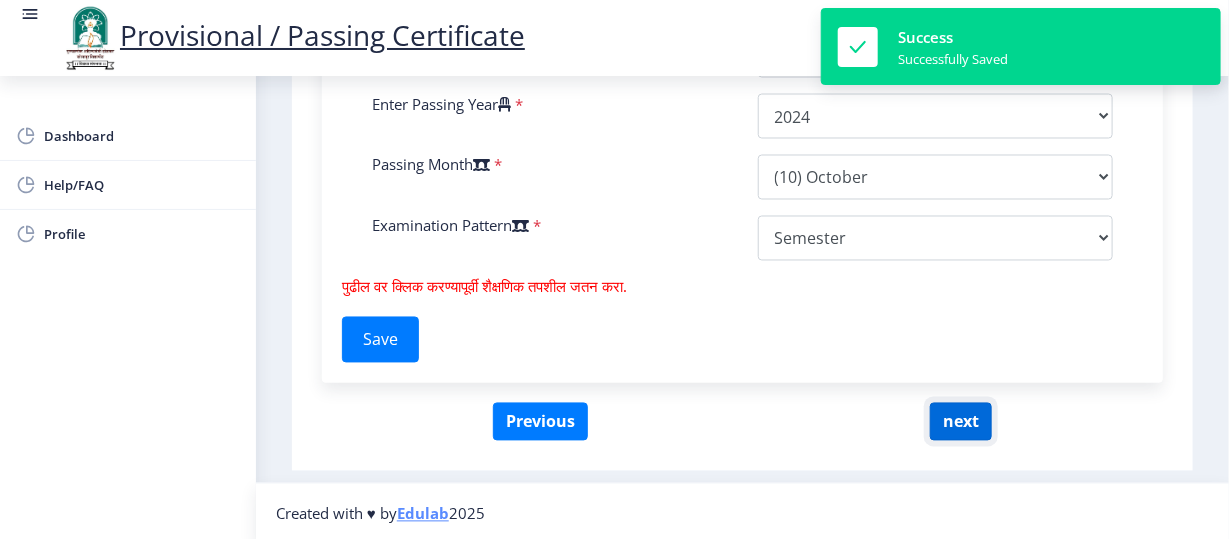 click on "next" at bounding box center (961, 422) 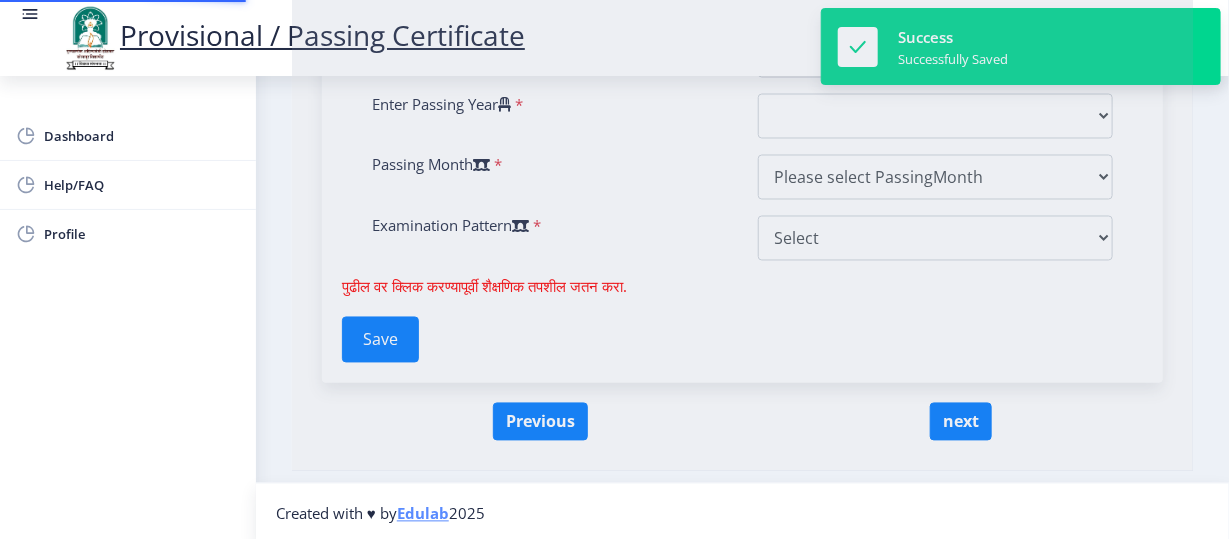 scroll, scrollTop: 0, scrollLeft: 0, axis: both 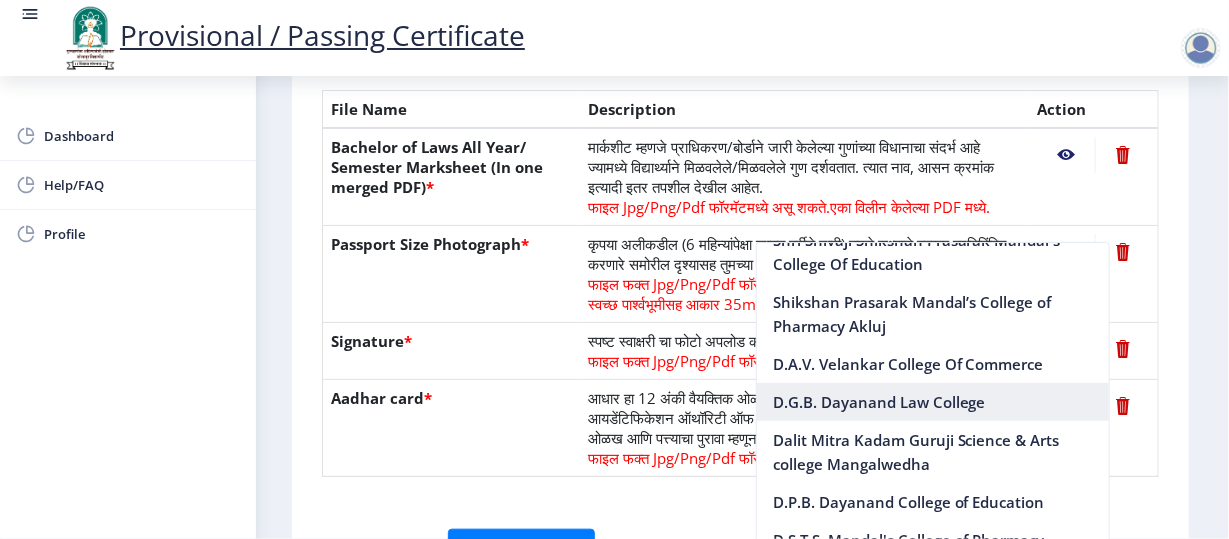 click on "D.G.B. Dayanand Law College" at bounding box center (933, 402) 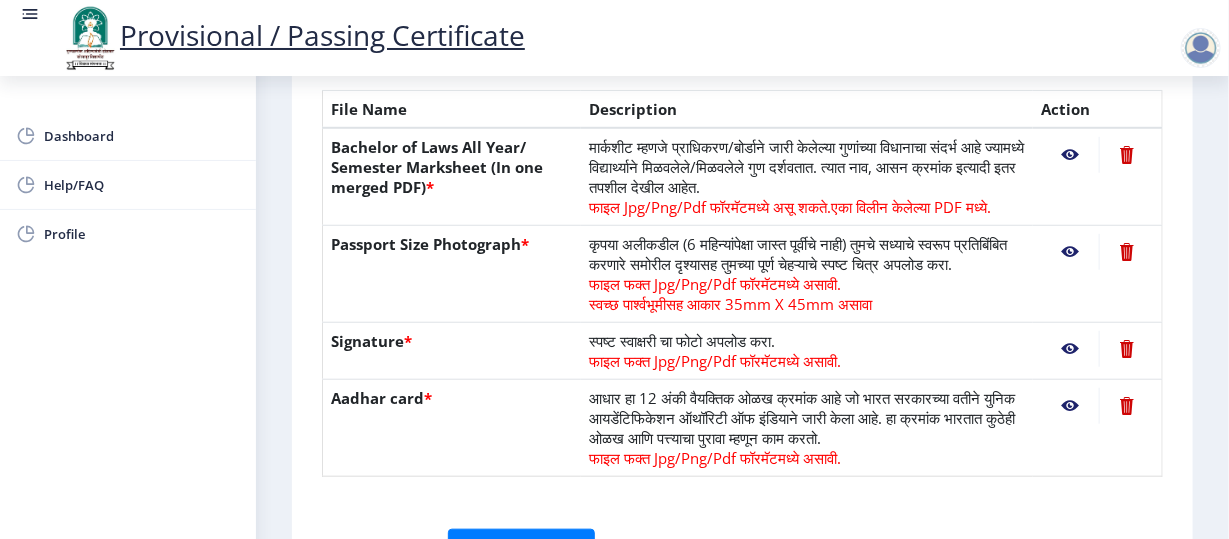 click on "मार्कशीट म्हणजे प्राधिकरण/बोर्डाने जारी केलेल्या गुणांच्या विधानाचा संदर्भ आहे ज्यामध्ये विद्यार्थ्याने मिळवलेले/मिळवलेले गुण दर्शवतात. त्यात नाव, आसन क्रमांक इत्यादी इतर तपशील देखील आहेत.  फाइल Jpg/Png/Pdf फॉरमॅटमध्ये असू शकते.  एका विलीन केलेल्या PDF मध्ये." at bounding box center [807, 177] 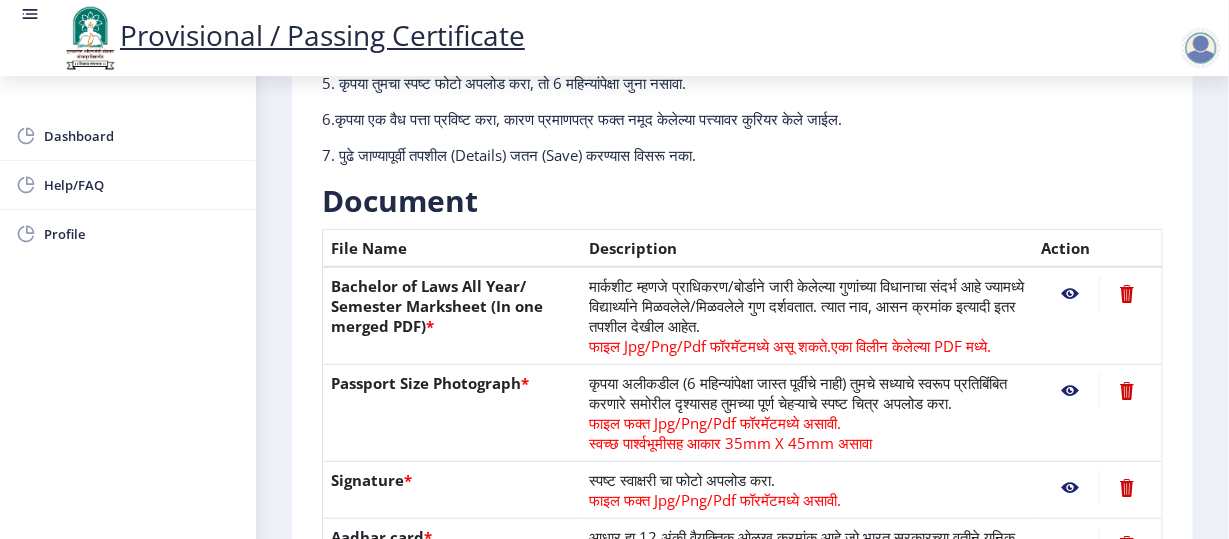 scroll, scrollTop: 357, scrollLeft: 0, axis: vertical 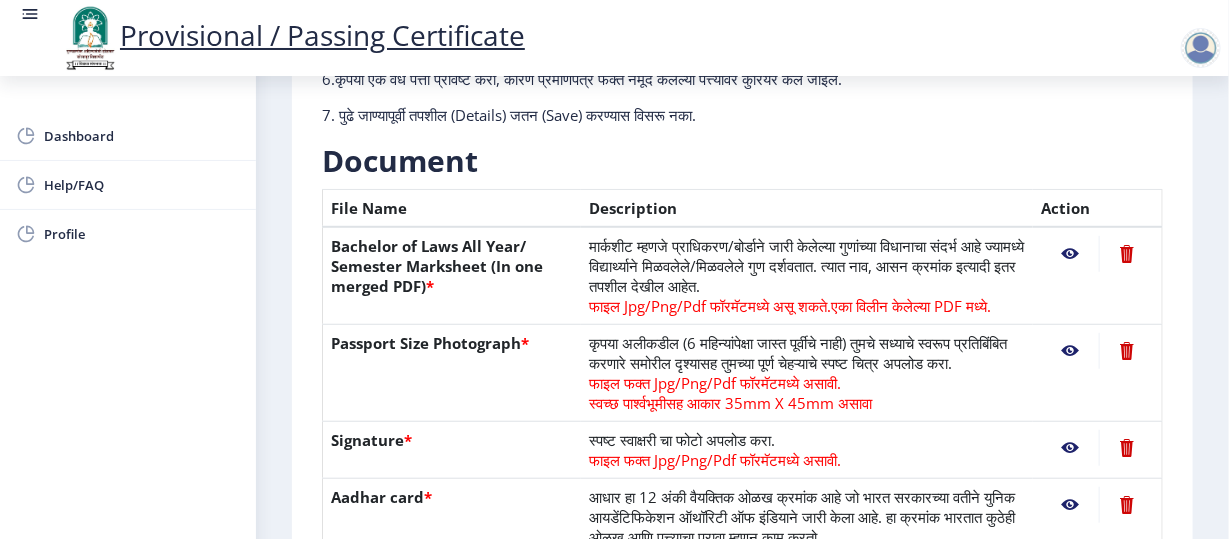 click at bounding box center (1070, 254) 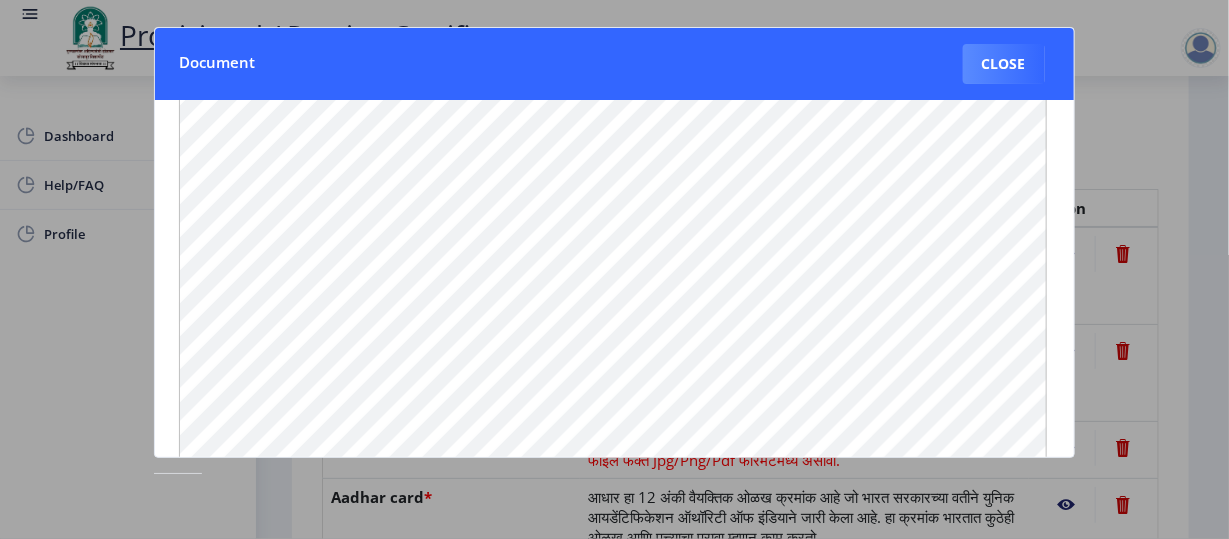 scroll, scrollTop: 305, scrollLeft: 0, axis: vertical 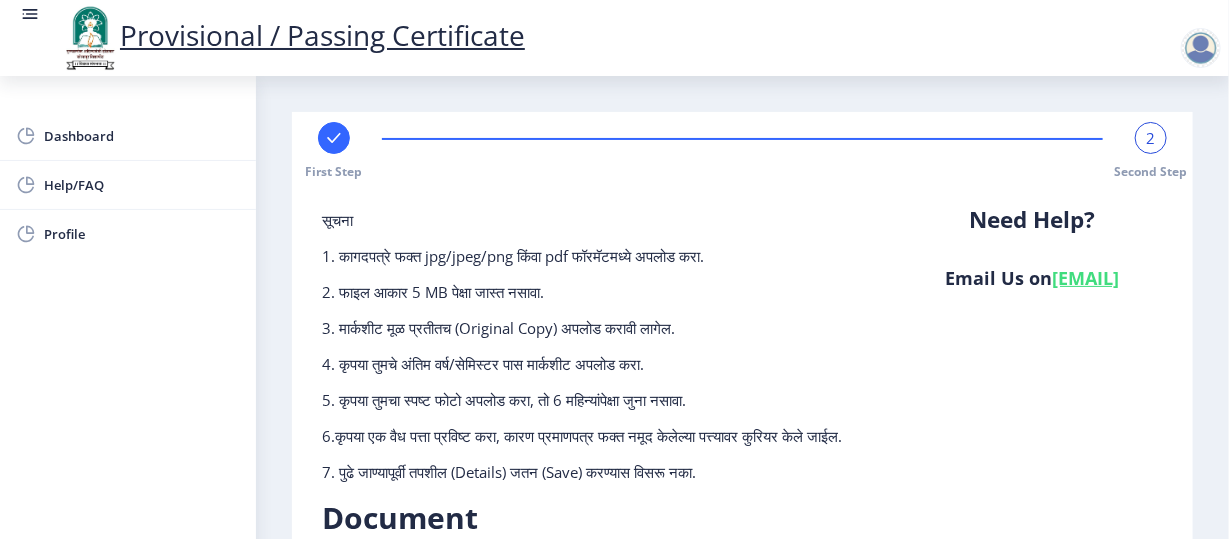 click at bounding box center [1201, 48] 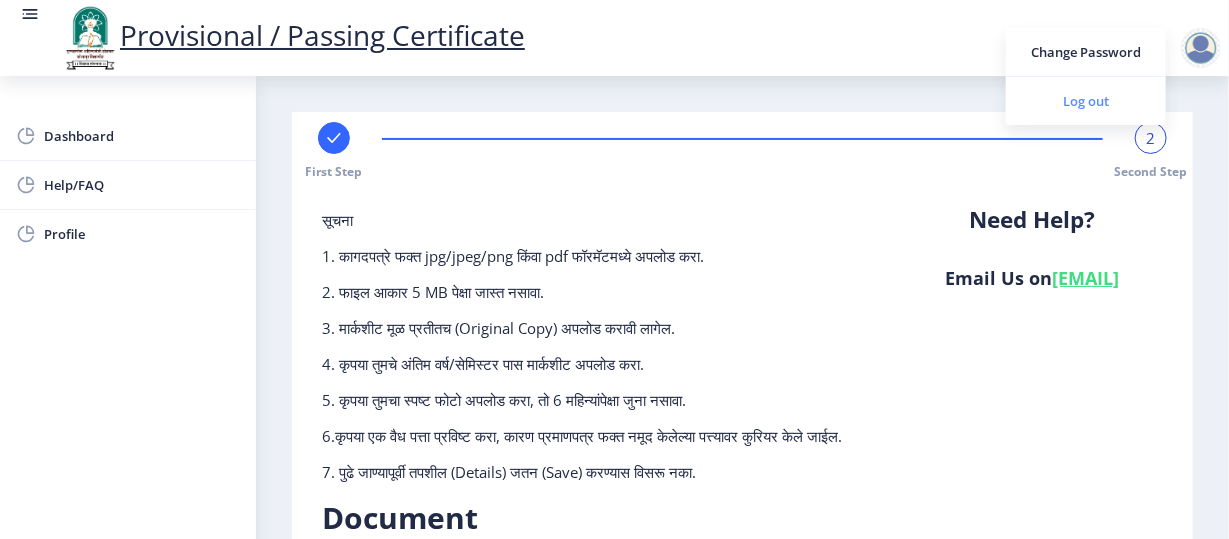 click on "Log out" at bounding box center (1086, 101) 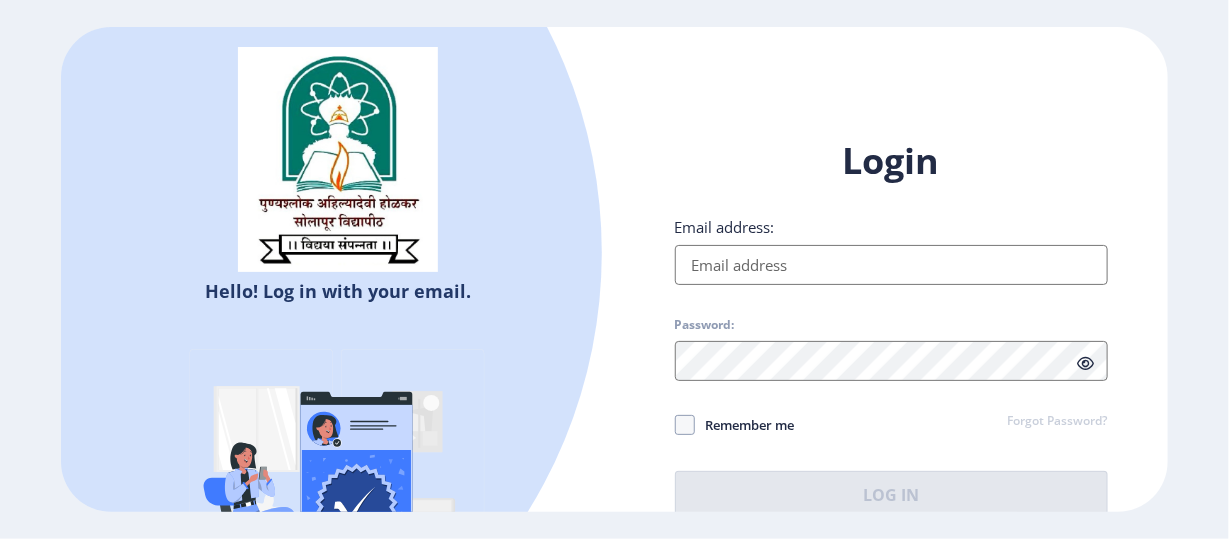 click on "Email address:" at bounding box center (891, 265) 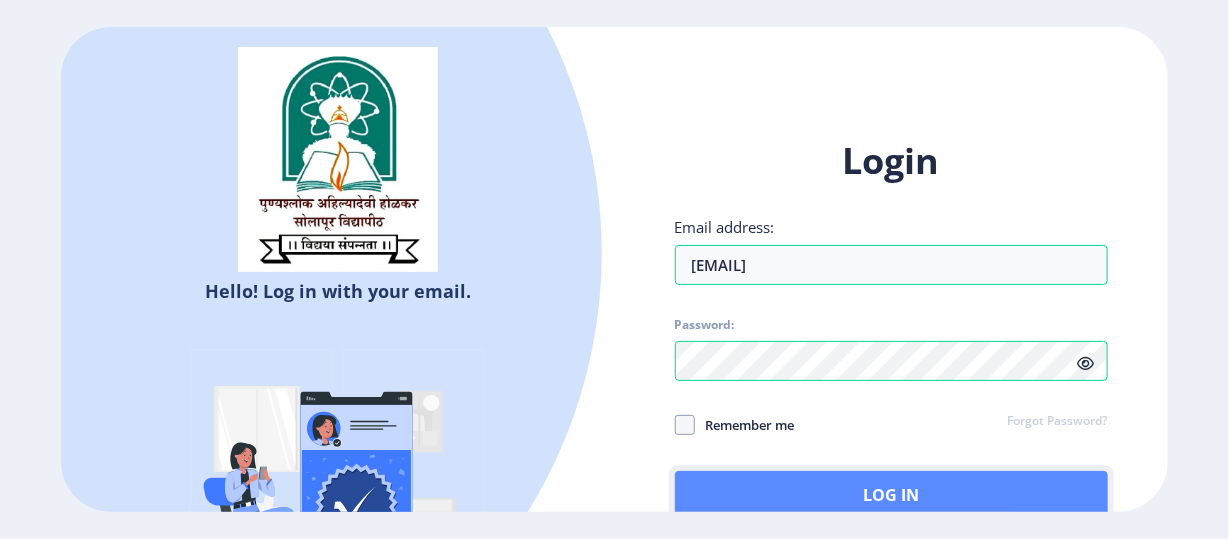 click on "Log In" at bounding box center (891, 495) 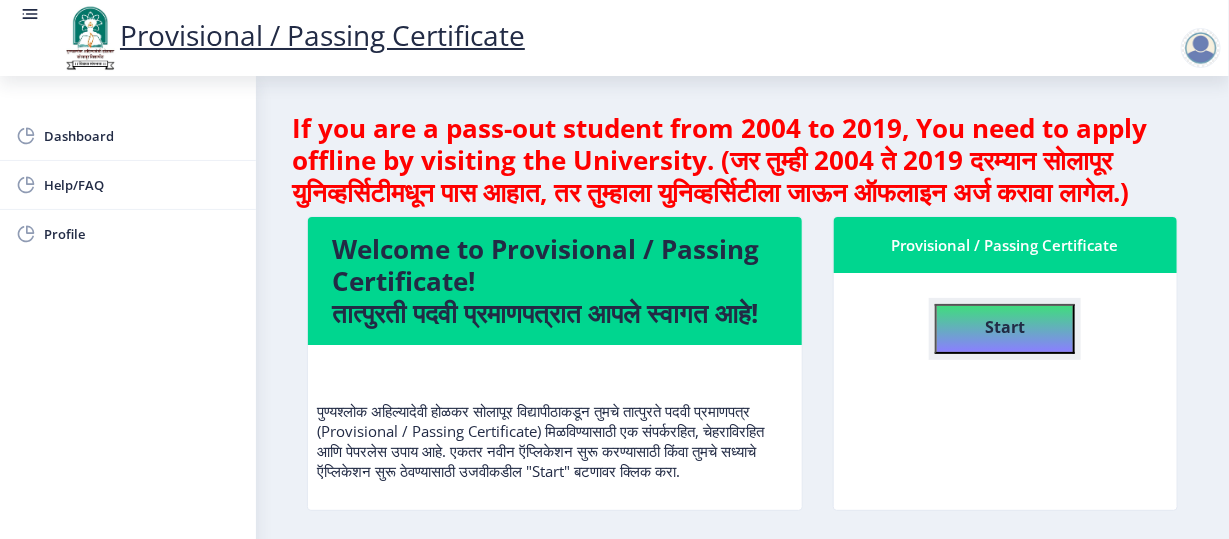 click on "Start" at bounding box center [1005, 329] 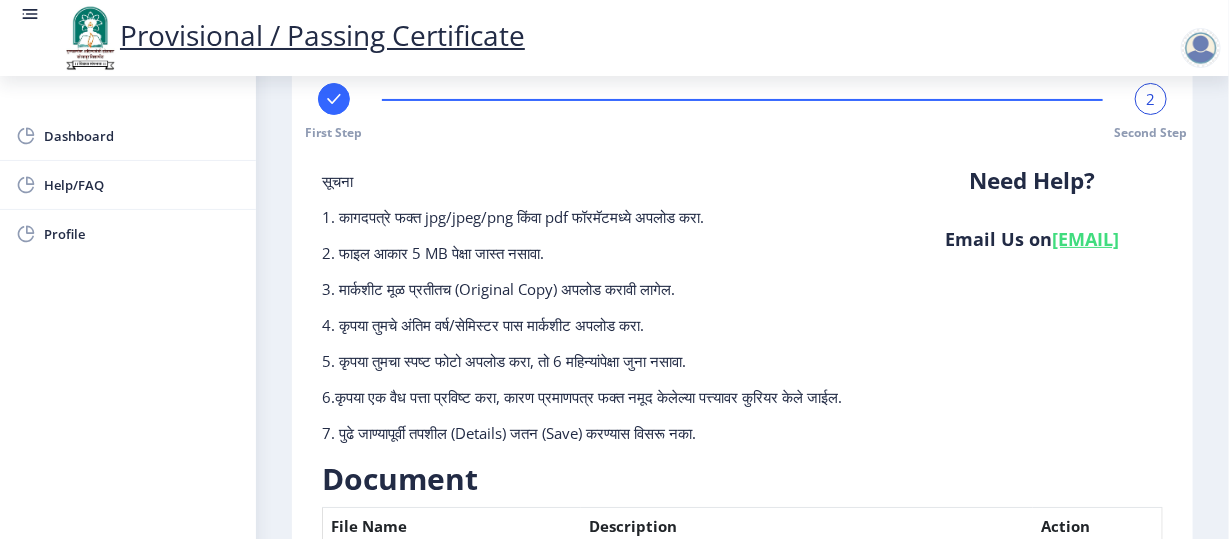 scroll, scrollTop: 0, scrollLeft: 0, axis: both 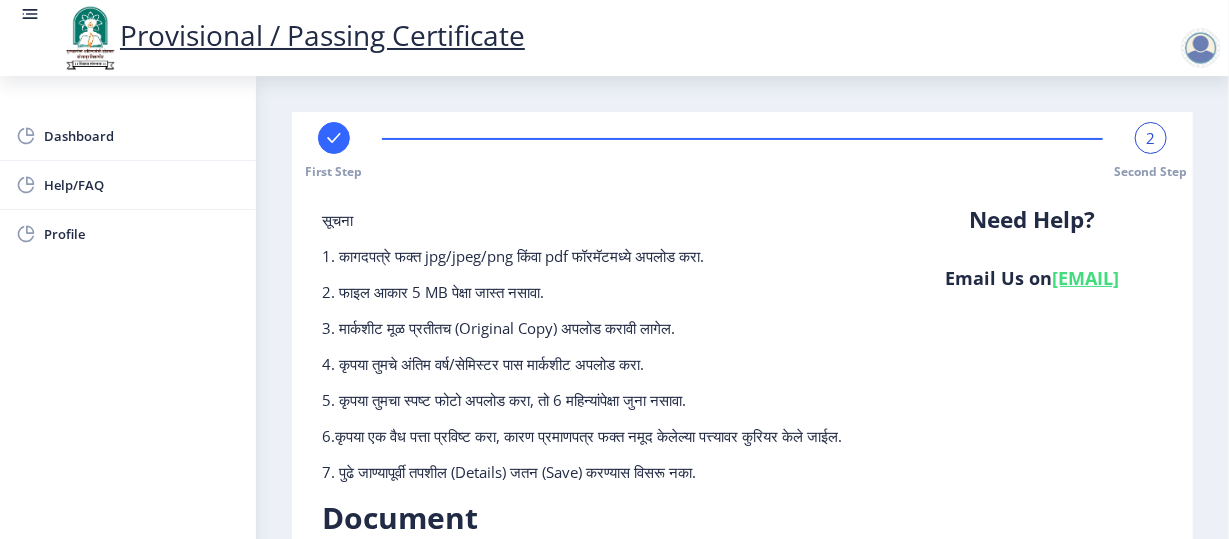 click at bounding box center (334, 138) 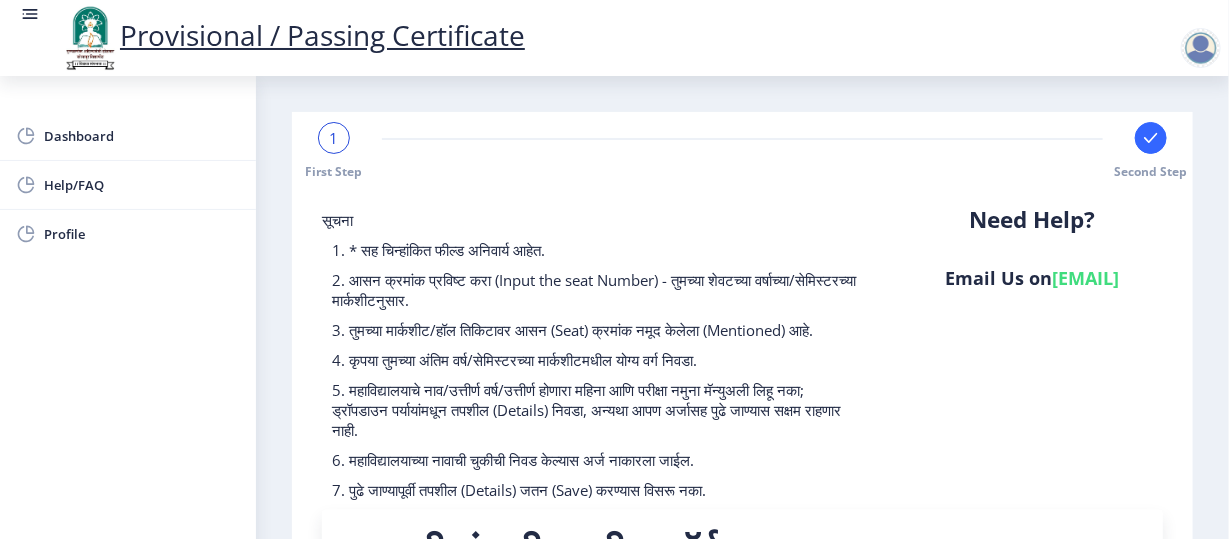 click on "1" at bounding box center [334, 138] 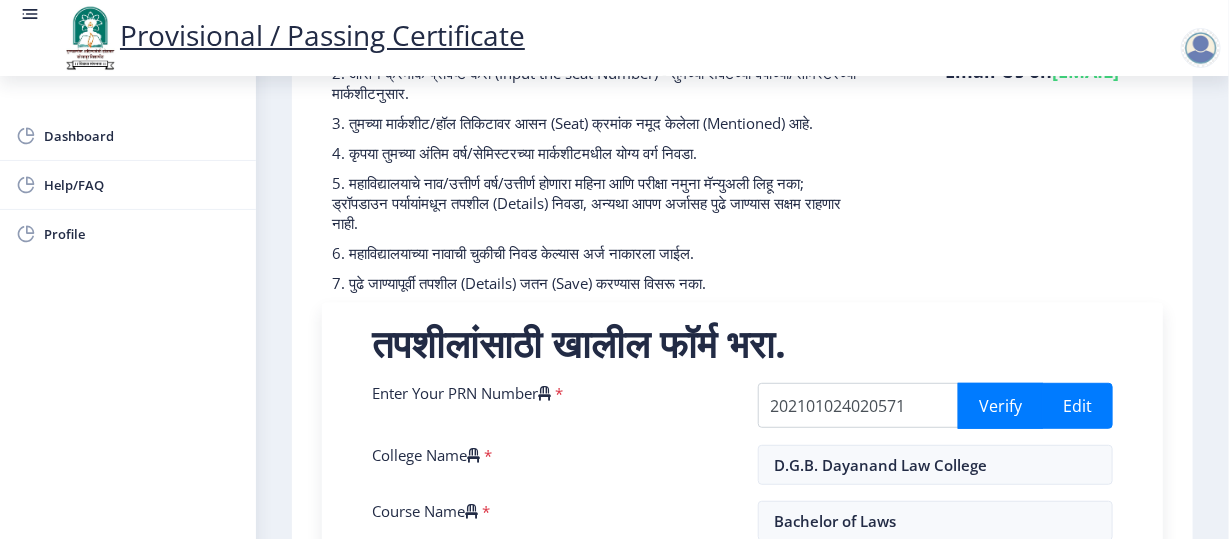 scroll, scrollTop: 0, scrollLeft: 0, axis: both 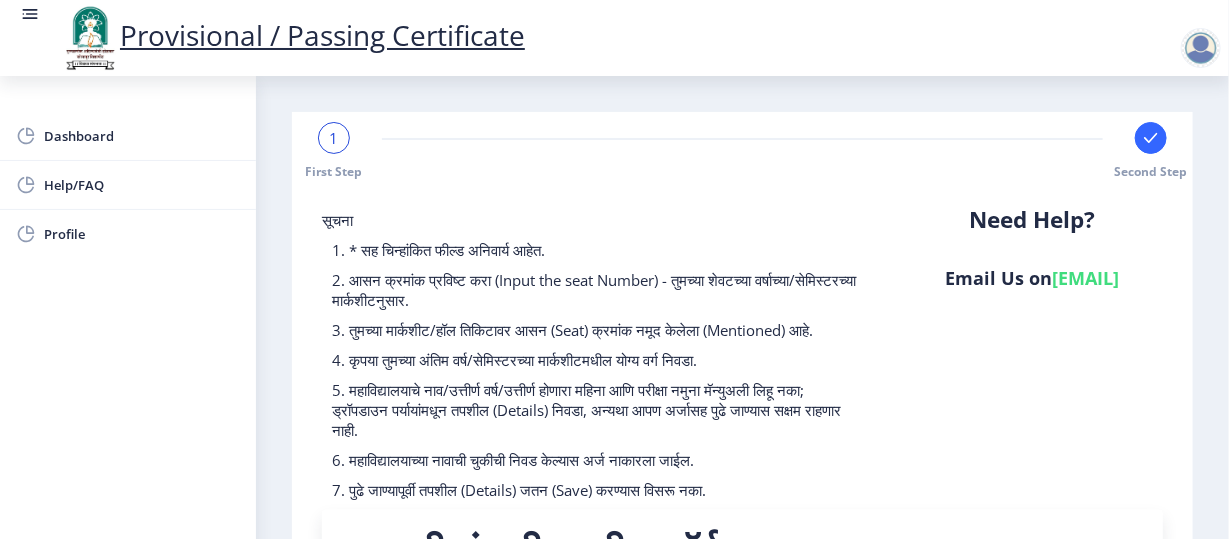 click at bounding box center (1201, 48) 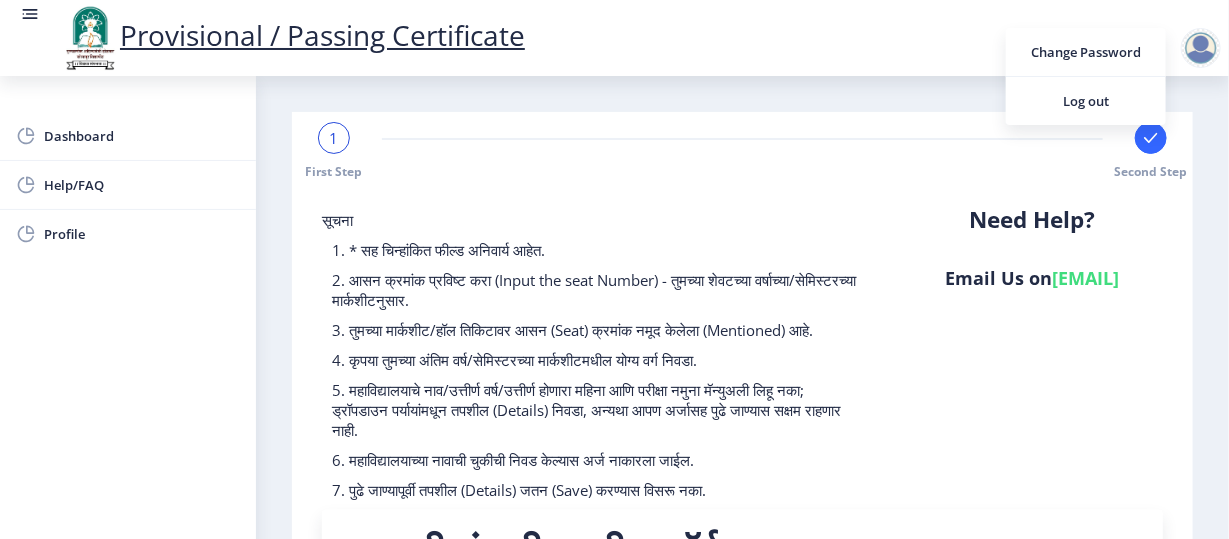 click at bounding box center (30, 14) 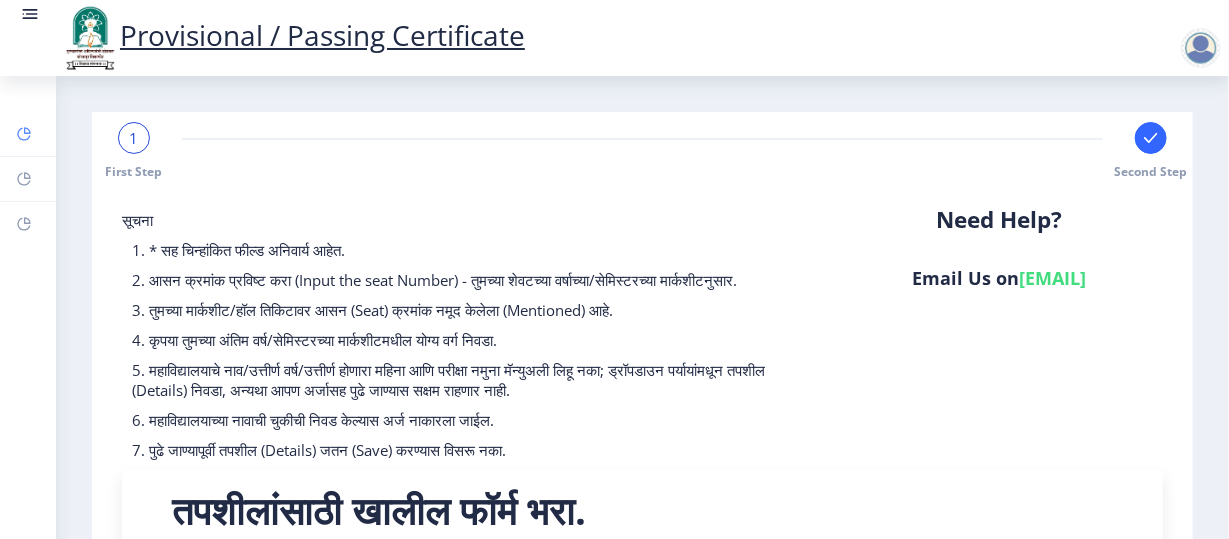 click at bounding box center (24, 134) 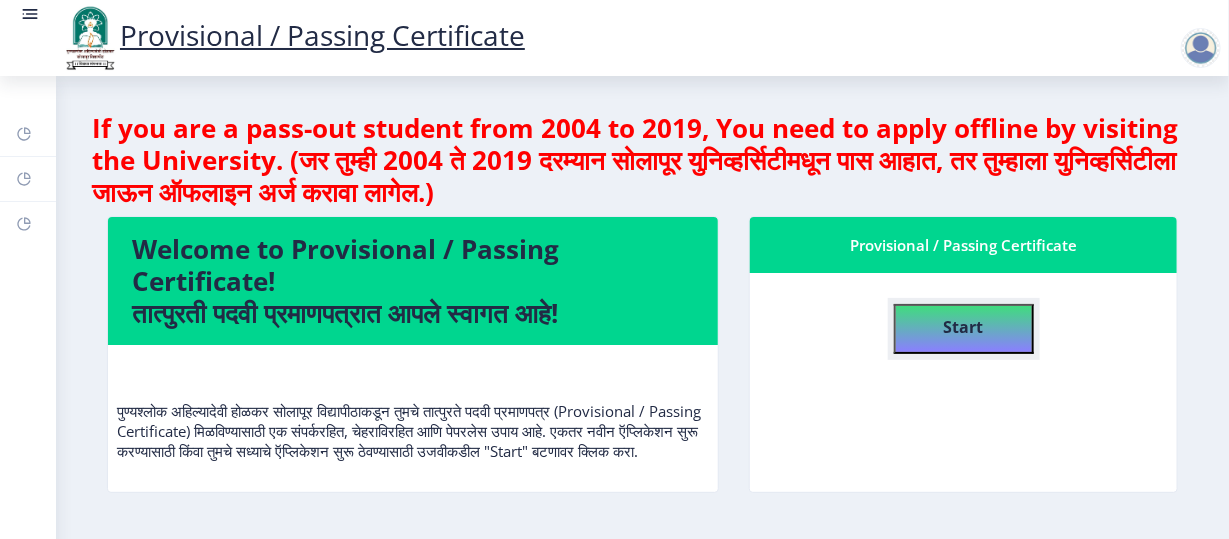 click on "Start" at bounding box center (964, 329) 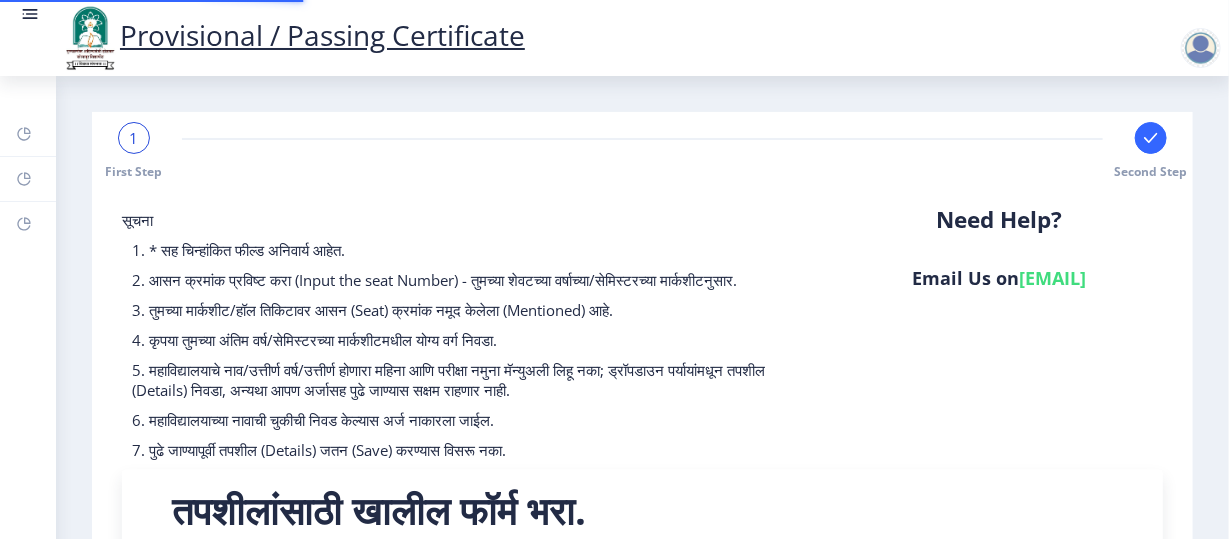 scroll, scrollTop: 416, scrollLeft: 0, axis: vertical 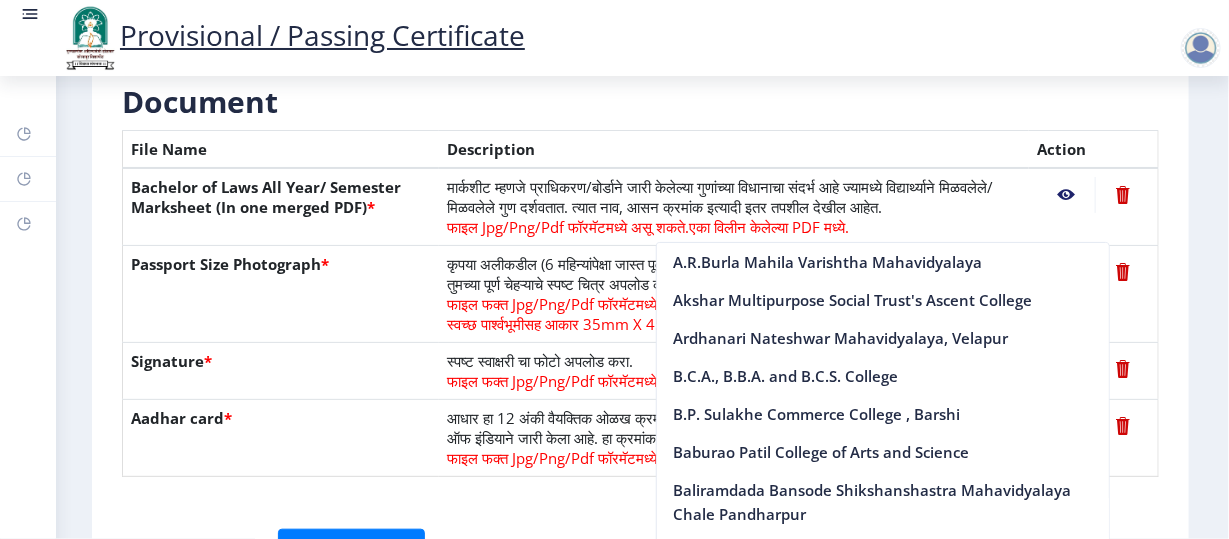 click on "Bachelor of Laws All Year/ Semester Marksheet (In one merged PDF)  *" at bounding box center (281, 207) 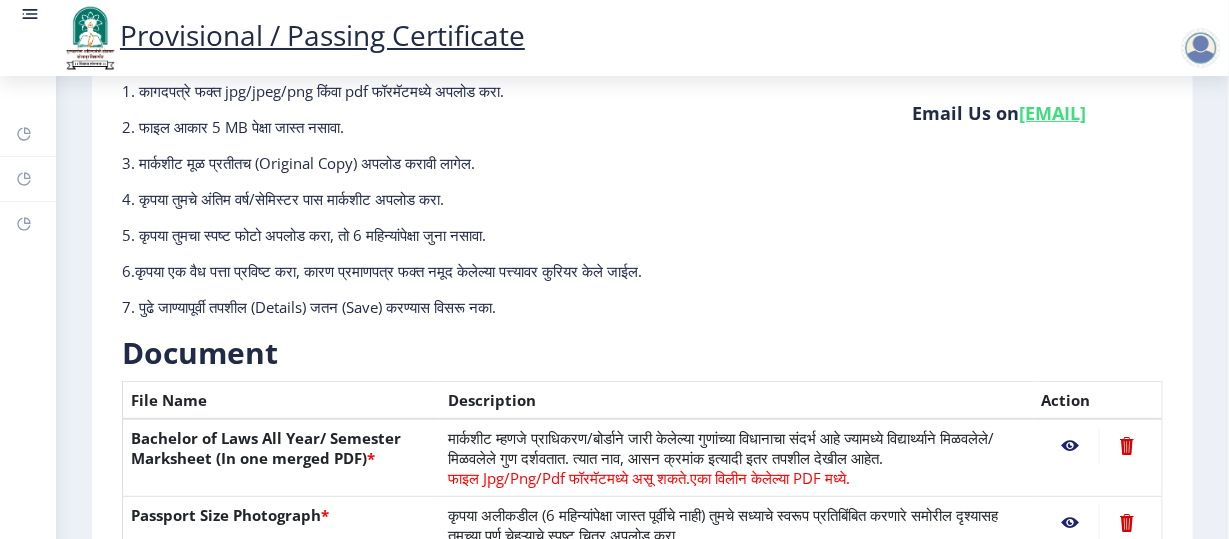 scroll, scrollTop: 0, scrollLeft: 0, axis: both 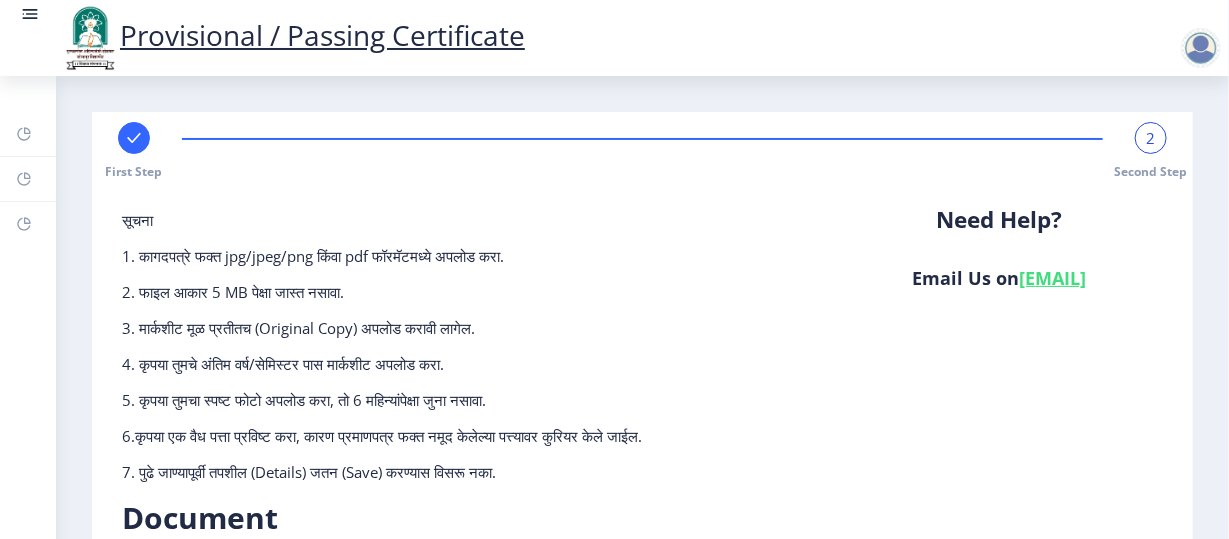 click at bounding box center (134, 138) 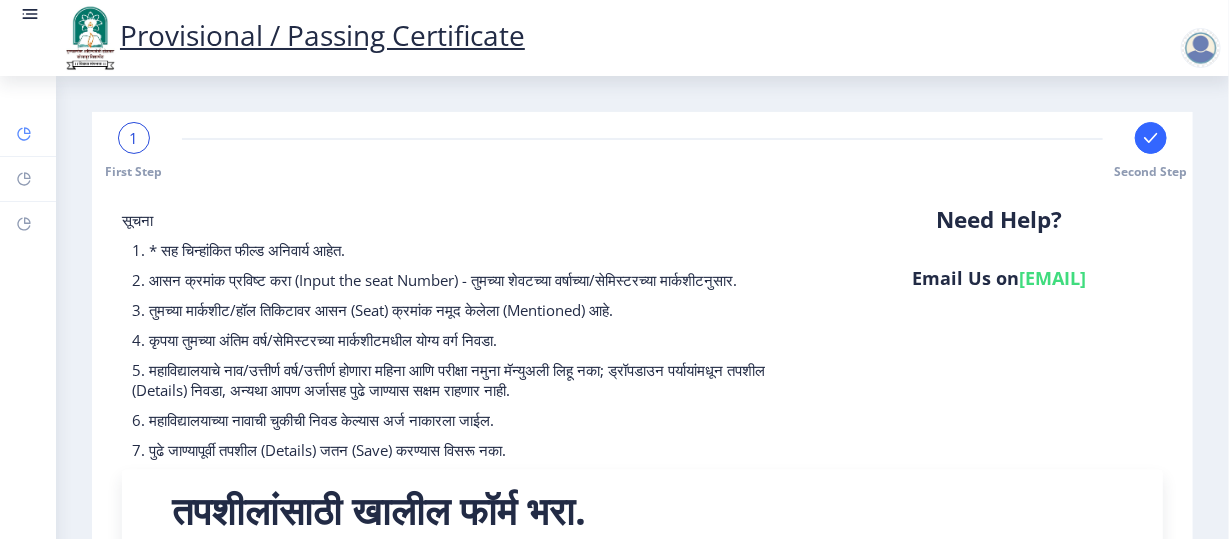 click at bounding box center (24, 134) 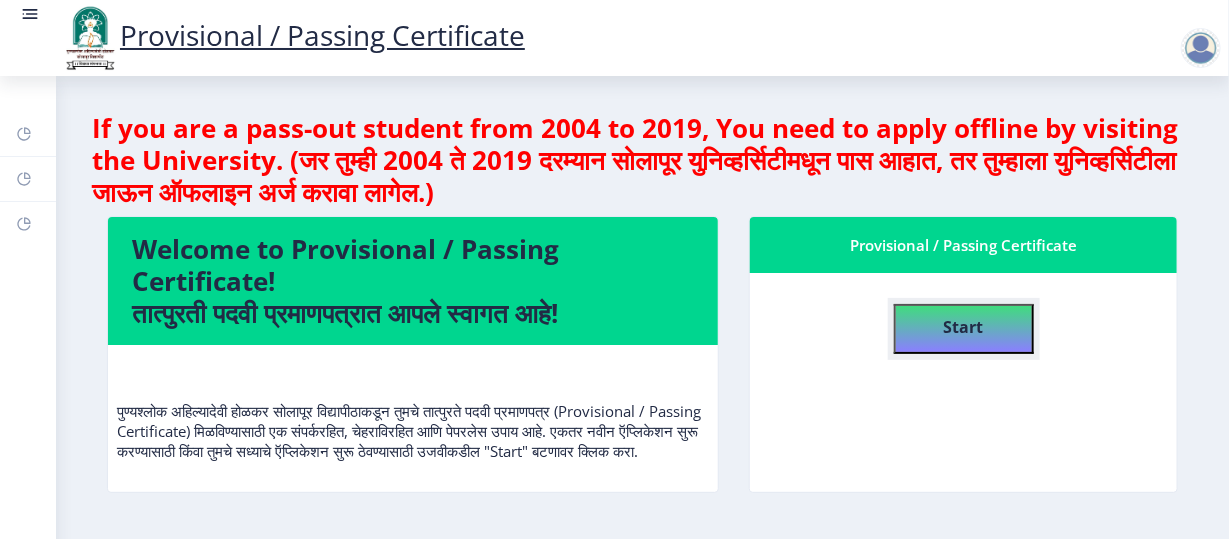 click on "Start" at bounding box center (964, 329) 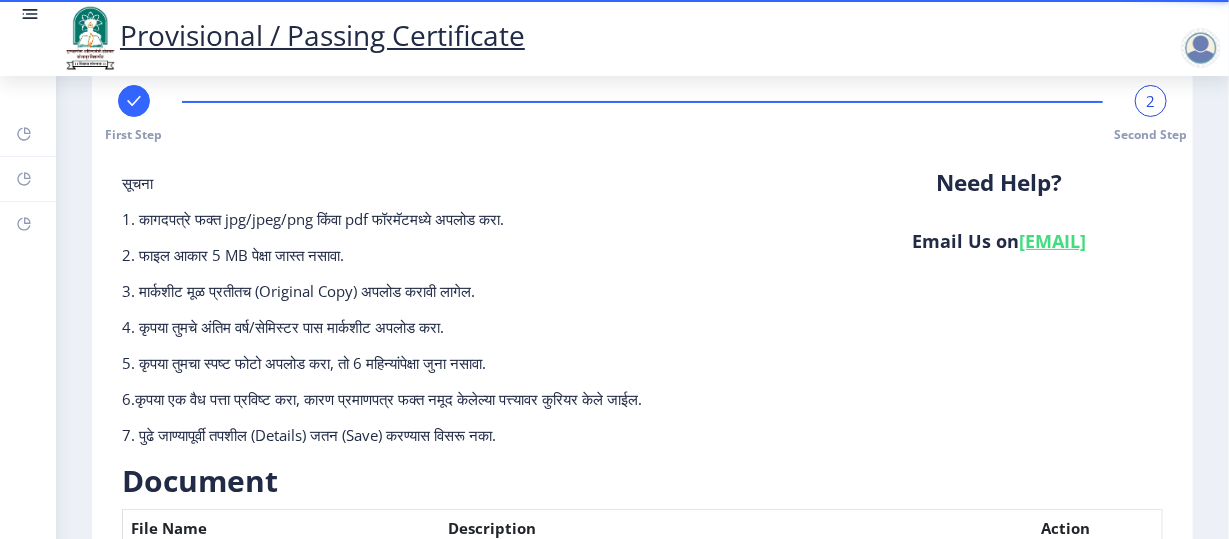 scroll, scrollTop: 0, scrollLeft: 0, axis: both 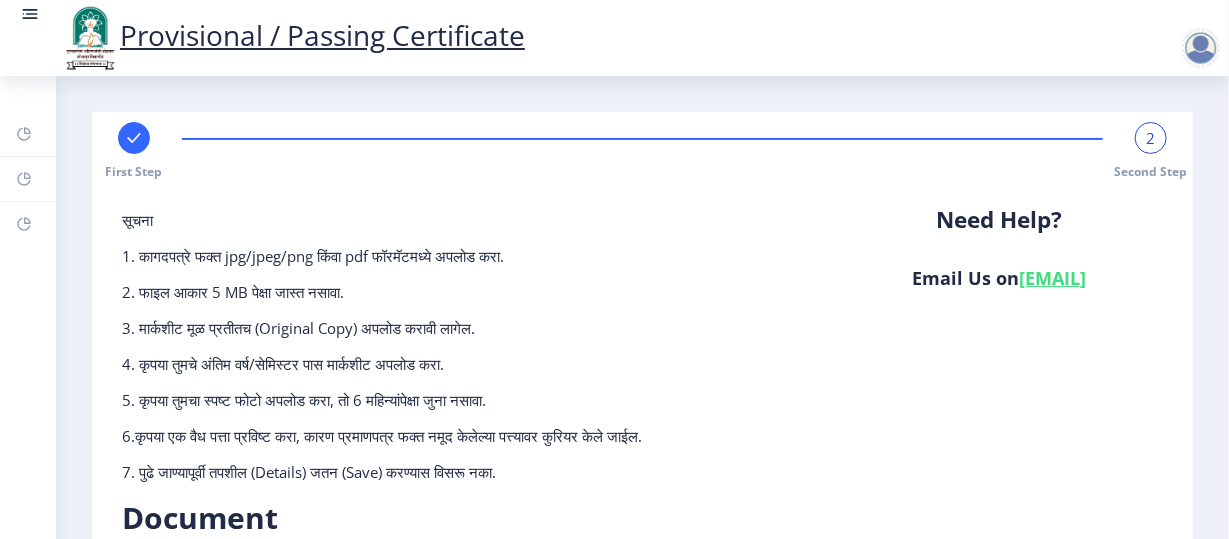 click at bounding box center [134, 138] 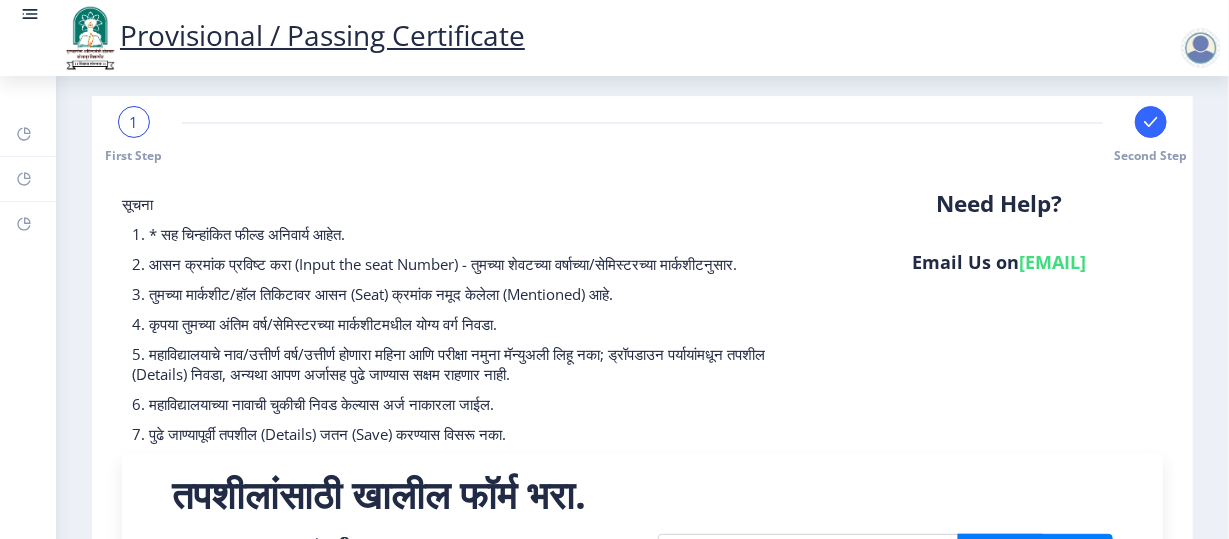 scroll, scrollTop: 0, scrollLeft: 0, axis: both 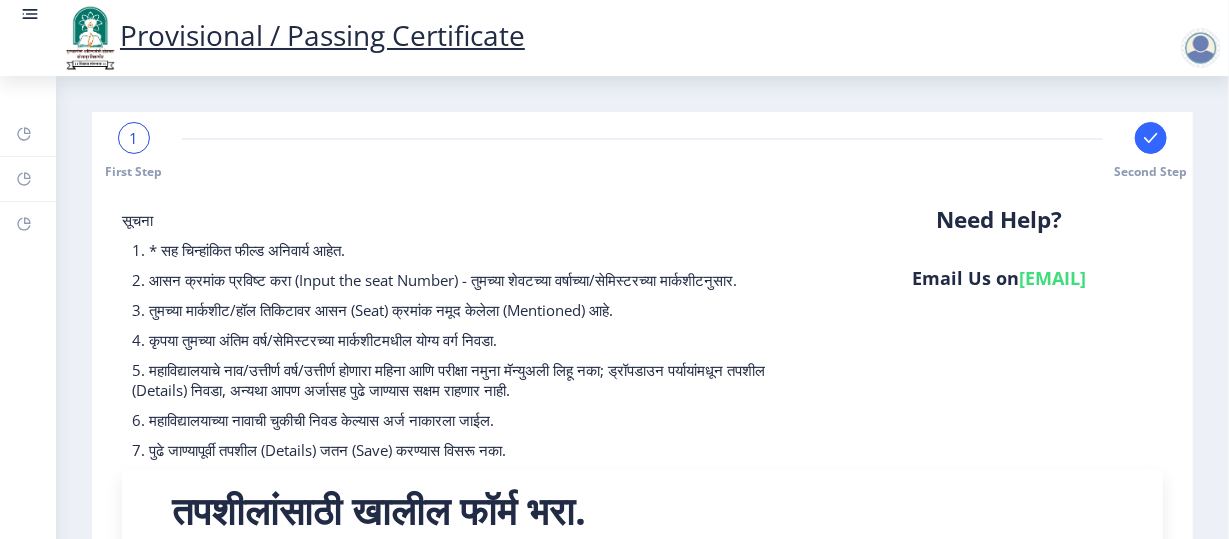 click on "सूचना  1. * सह चिन्हांकित फील्ड अनिवार्य आहेत. 2. आसन क्रमांक प्रविष्ट करा (Input the seat Number) - तुमच्या शेवटच्या वर्षाच्या/सेमिस्टरच्या मार्कशीटनुसार.  3. तुमच्या मार्कशीट/हॉल तिकिटावर आसन (Seat) क्रमांक नमूद केलेला (Mentioned) आहे.  4. कृपया तुमच्या अंतिम वर्ष/सेमिस्टरच्या मार्कशीटमधील योग्य वर्ग निवडा.  6. महाविद्यालयाच्या नावाची चुकीची निवड केल्यास अर्ज नाकारला जाईल.  Need Help? Email Us on   su.sfc@studentscenter.in  Enter Your PRN Number    * 202101024020571 Verify Edit * * *" at bounding box center [642, 884] 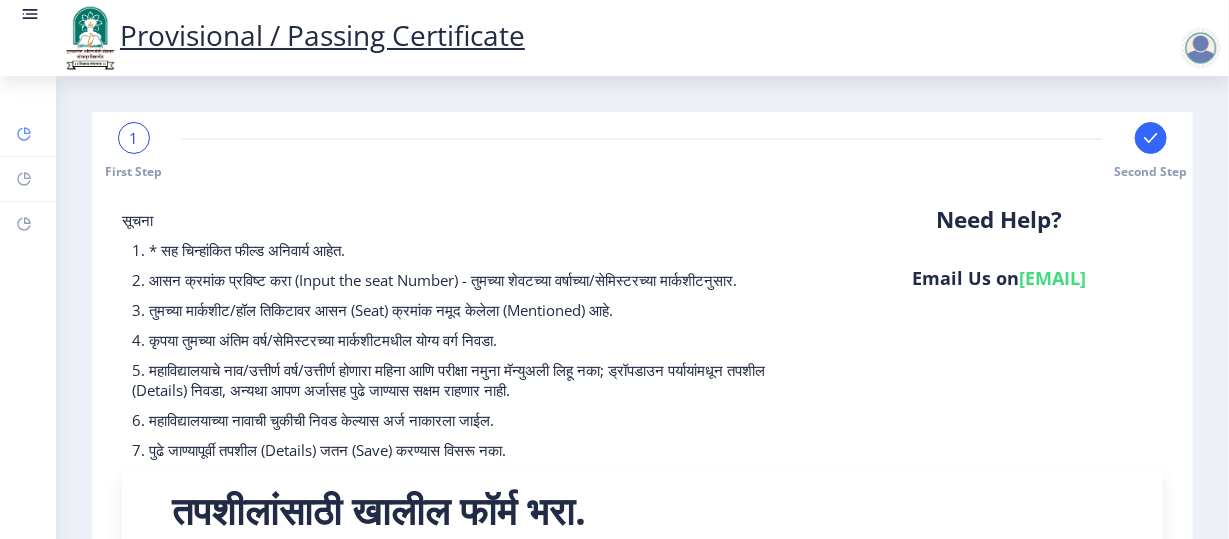 click at bounding box center (23, 134) 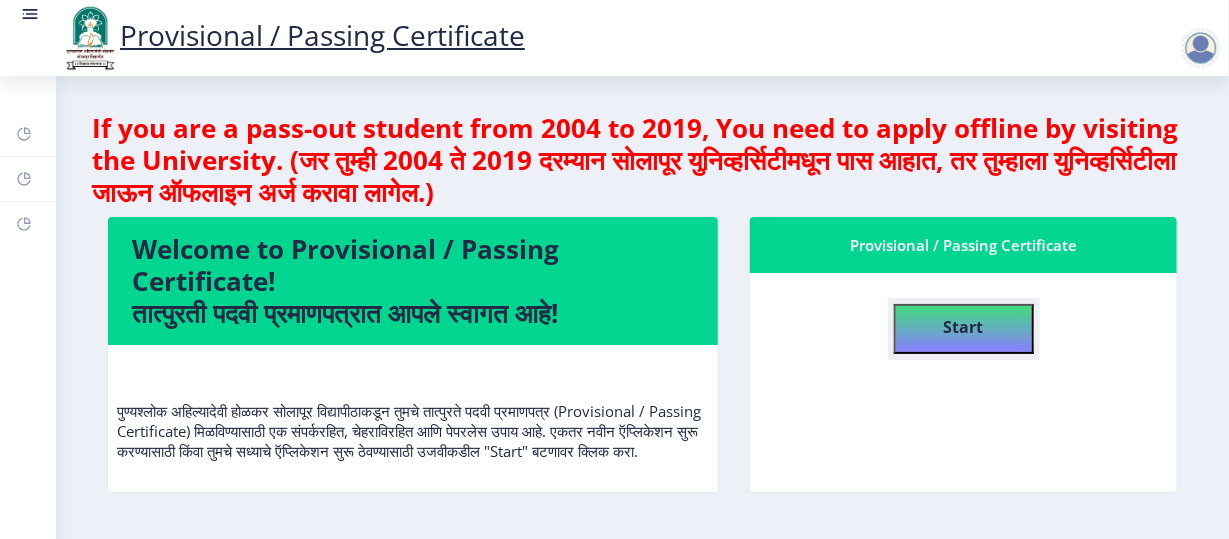 click on "Start" at bounding box center [964, 325] 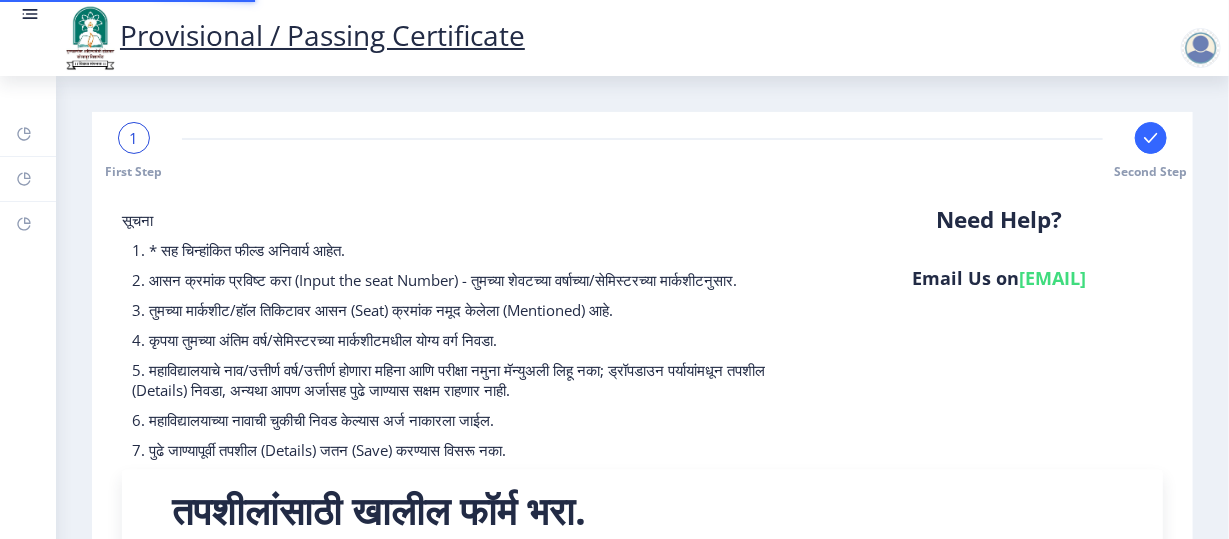 scroll, scrollTop: 416, scrollLeft: 0, axis: vertical 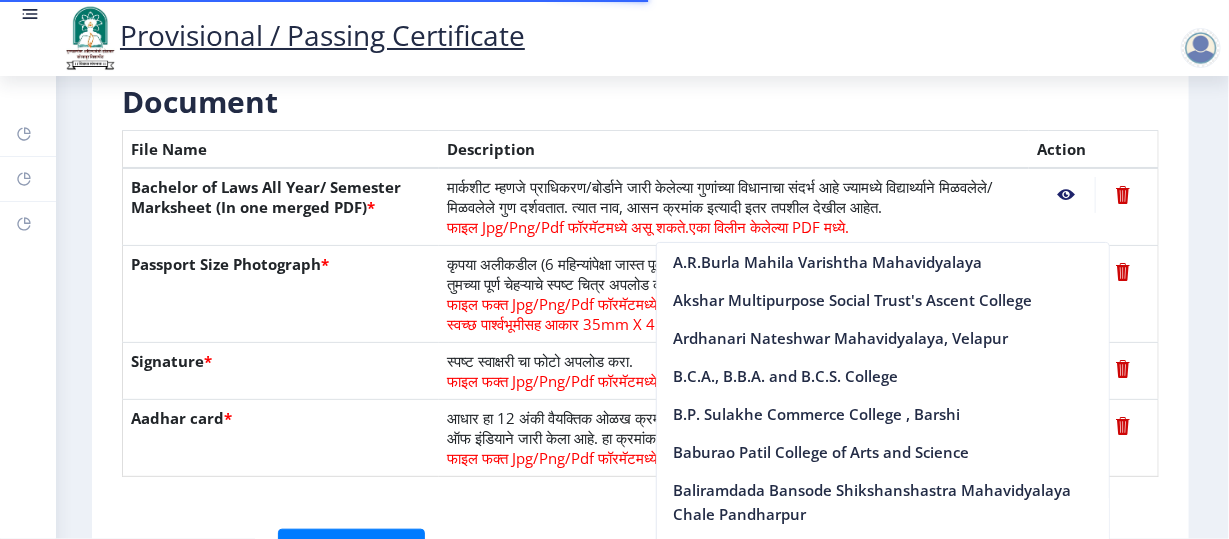 drag, startPoint x: 297, startPoint y: 160, endPoint x: 316, endPoint y: 190, distance: 35.510563 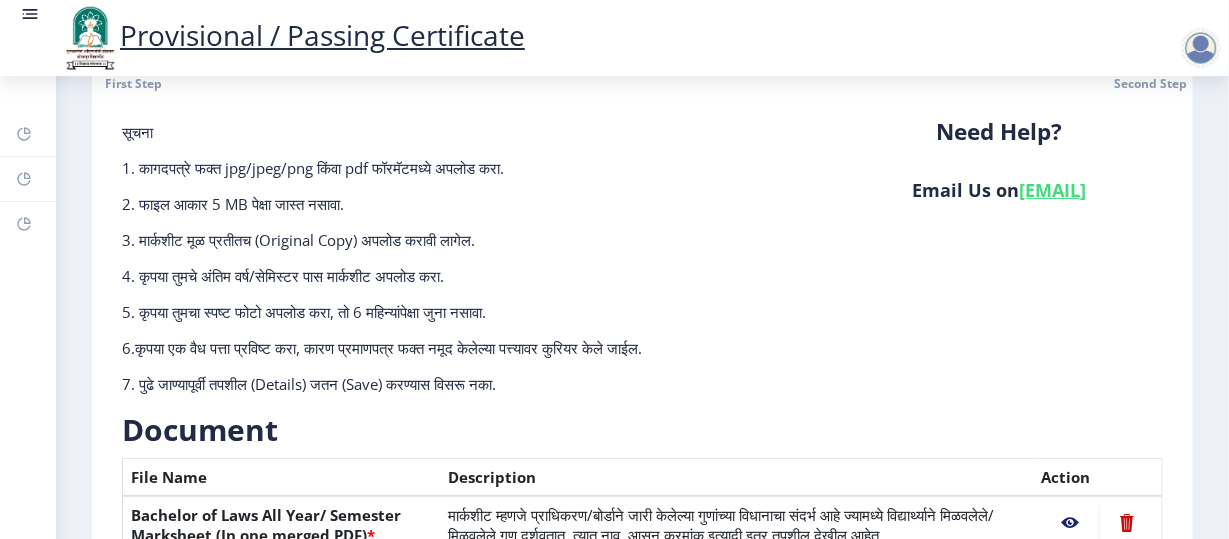 scroll, scrollTop: 0, scrollLeft: 0, axis: both 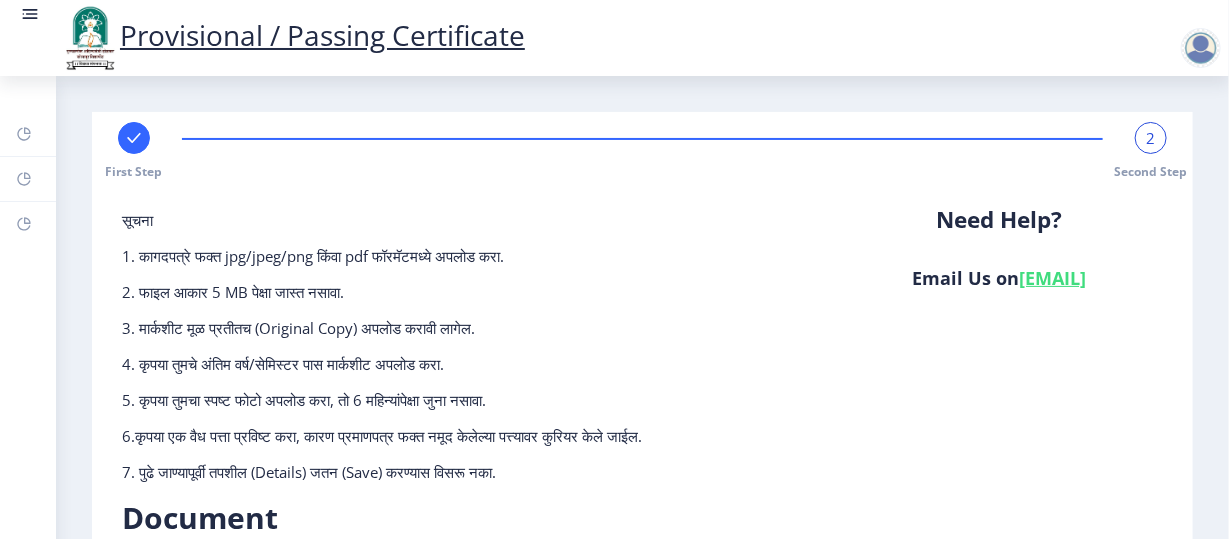 click at bounding box center [134, 138] 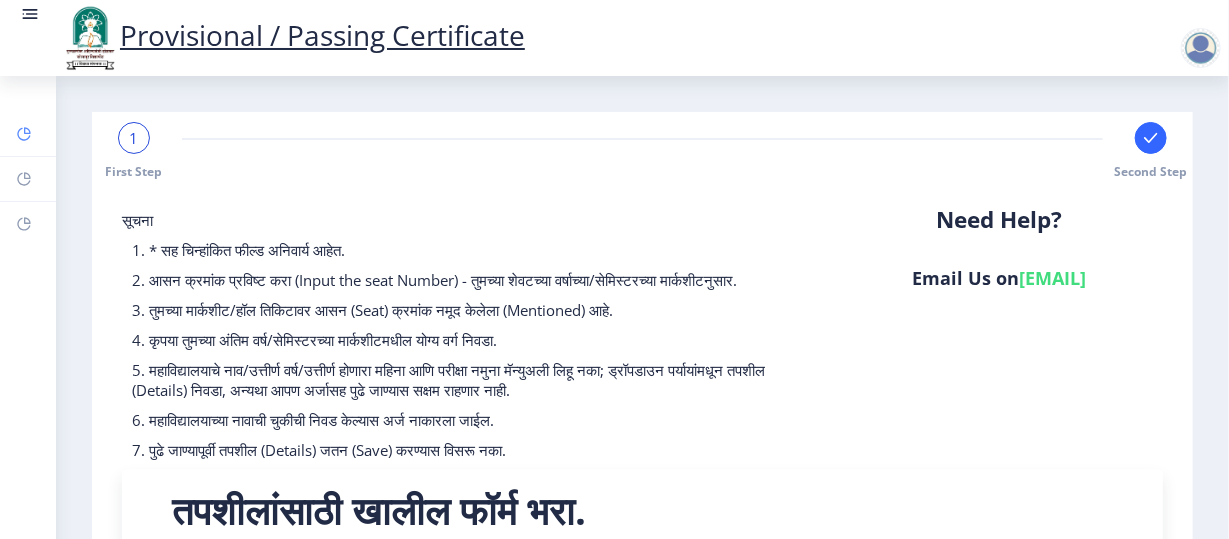 click at bounding box center (24, 134) 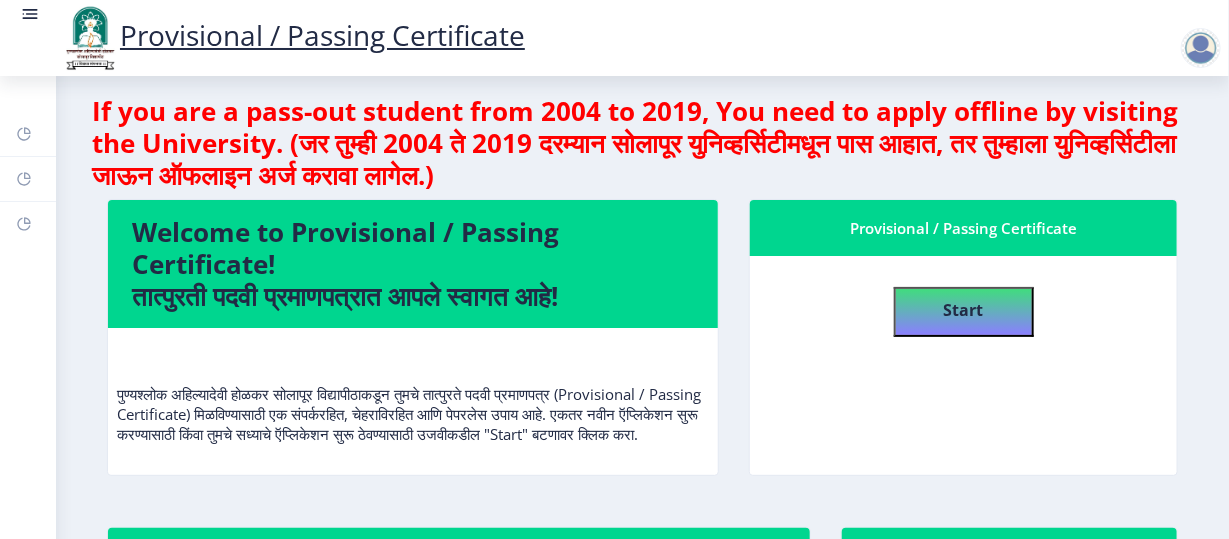 scroll, scrollTop: 2, scrollLeft: 0, axis: vertical 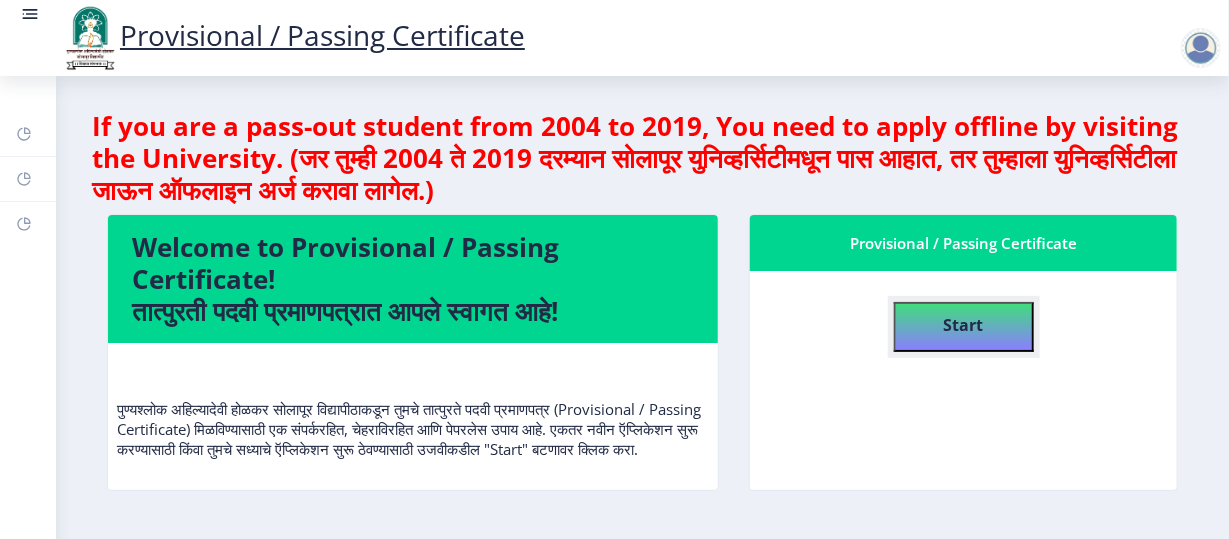 click on "Start" at bounding box center [964, 327] 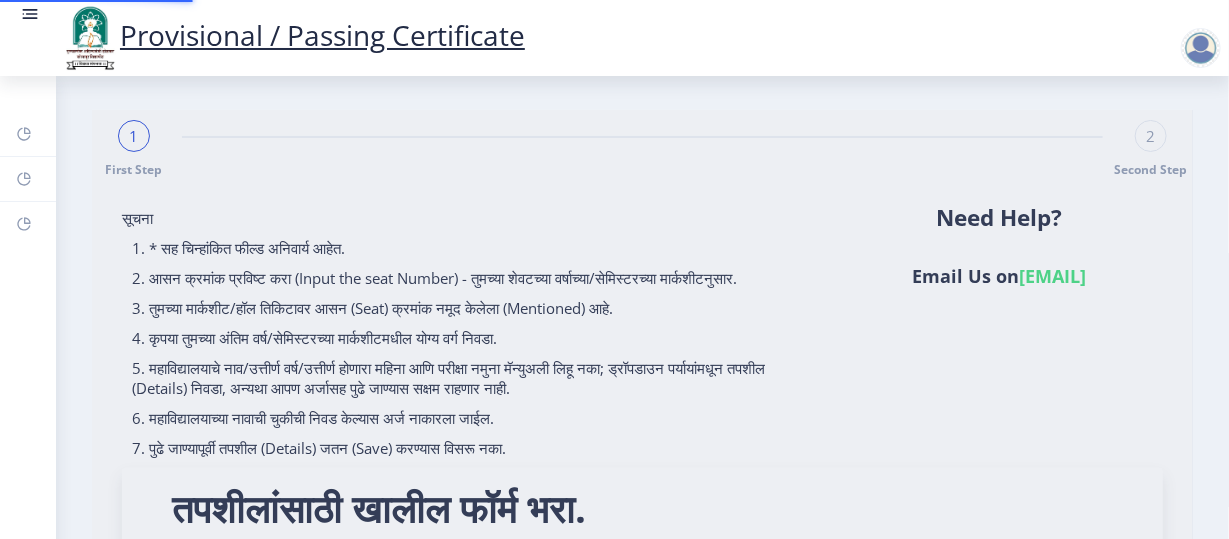 scroll, scrollTop: 0, scrollLeft: 0, axis: both 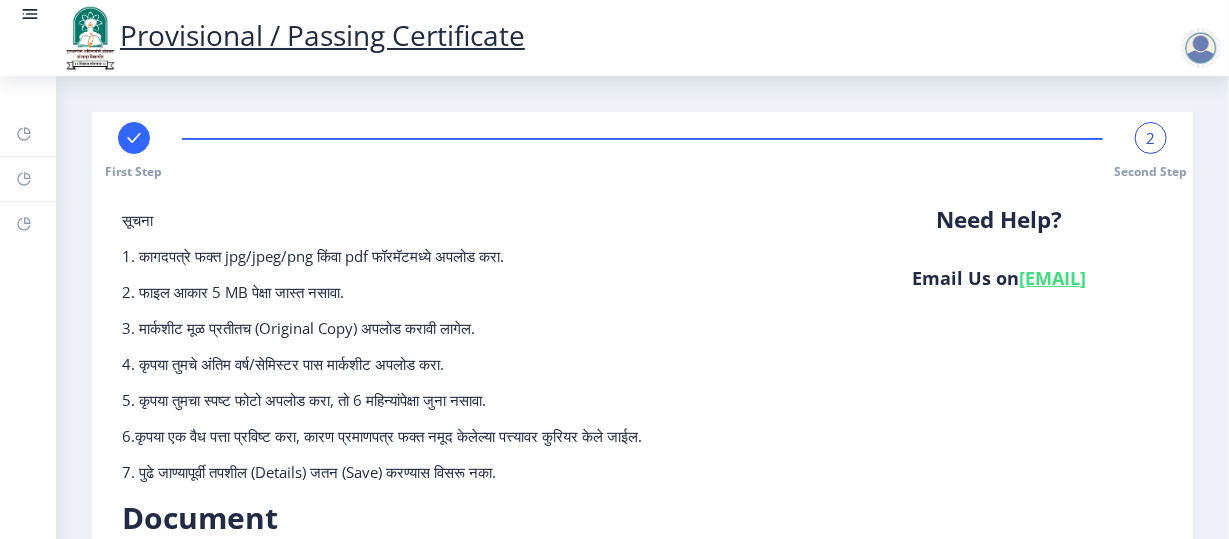 click at bounding box center [134, 138] 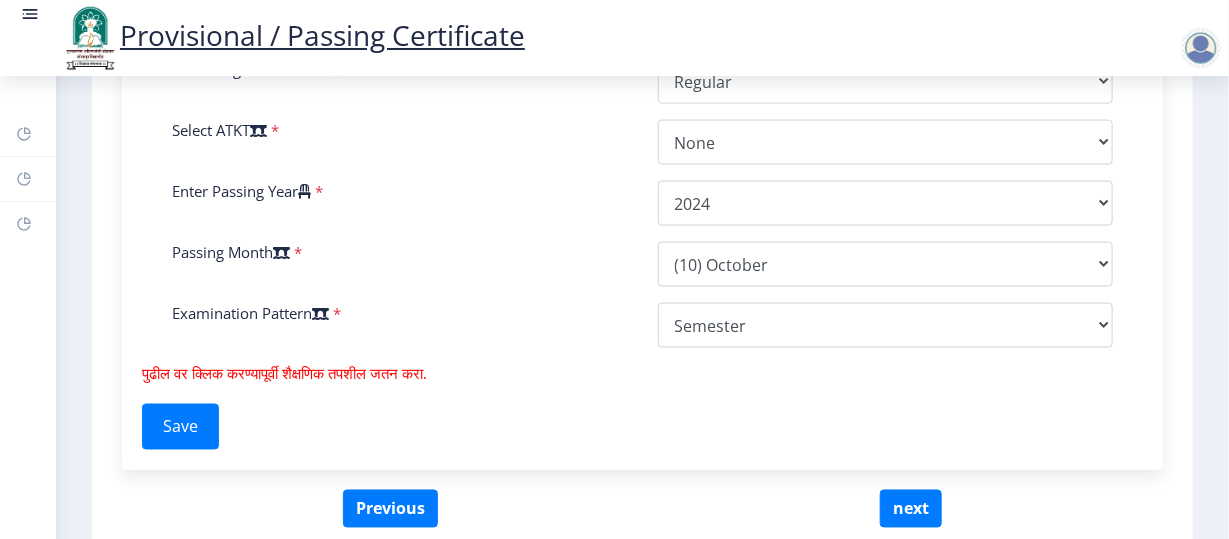 scroll, scrollTop: 1071, scrollLeft: 0, axis: vertical 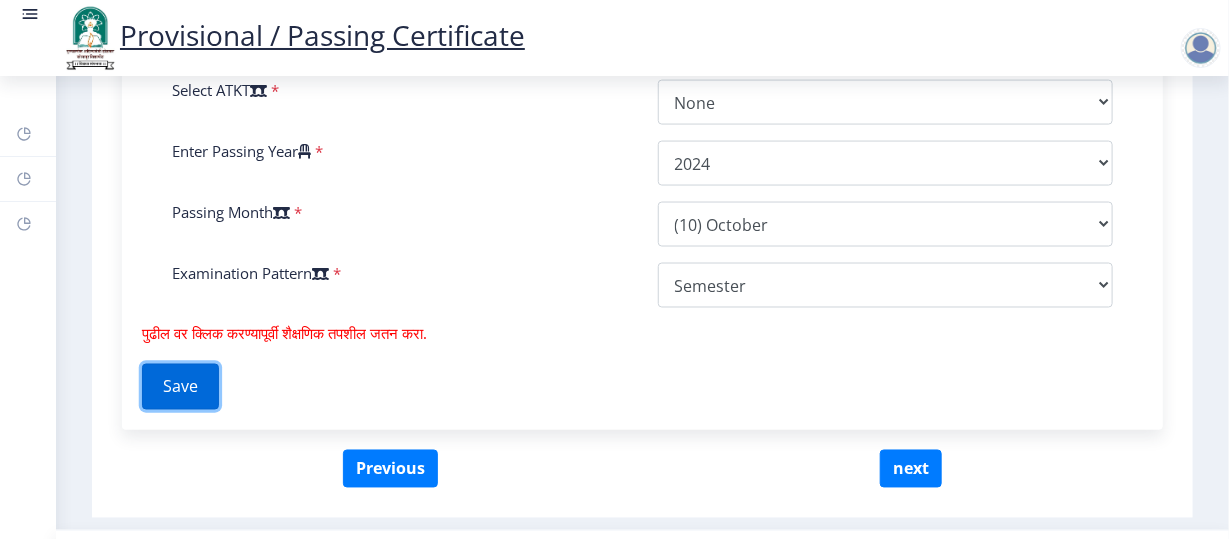 click on "Save" at bounding box center (180, 387) 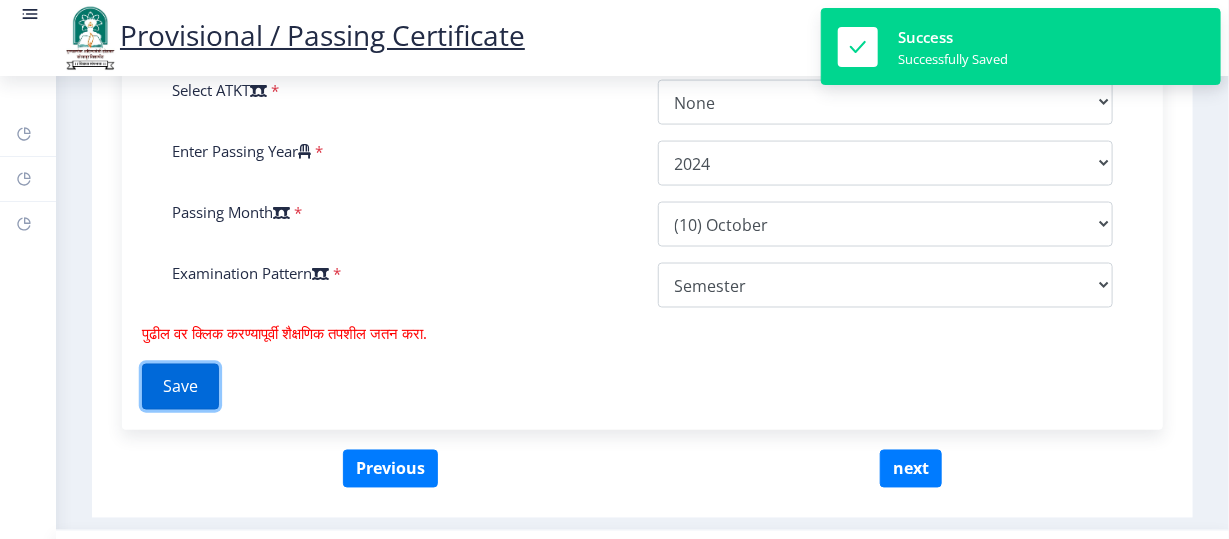 click on "Save" at bounding box center [180, 387] 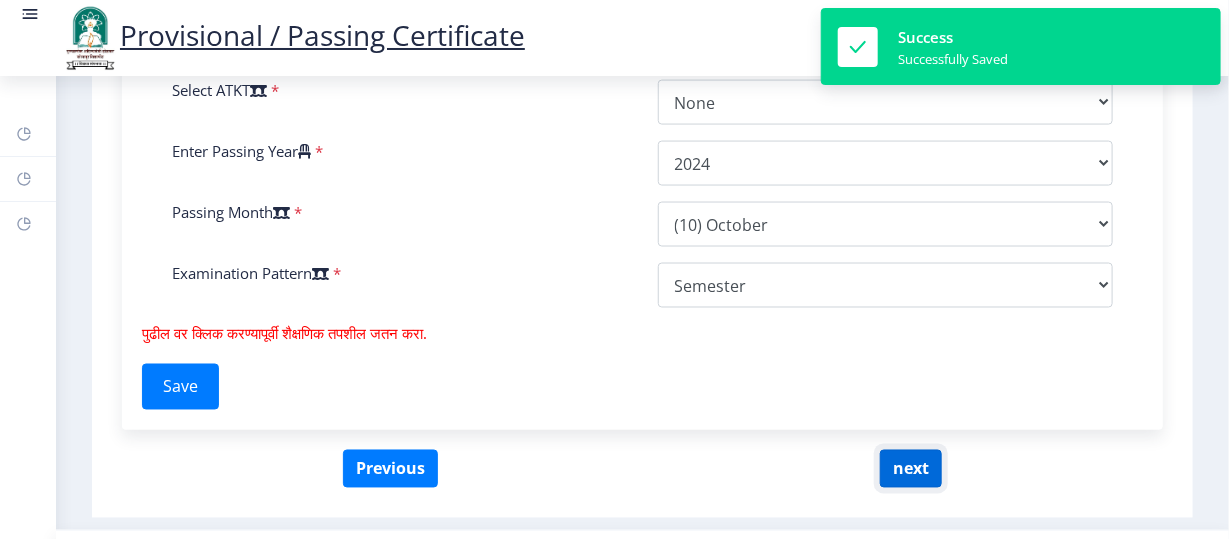 click on "next" at bounding box center [911, 469] 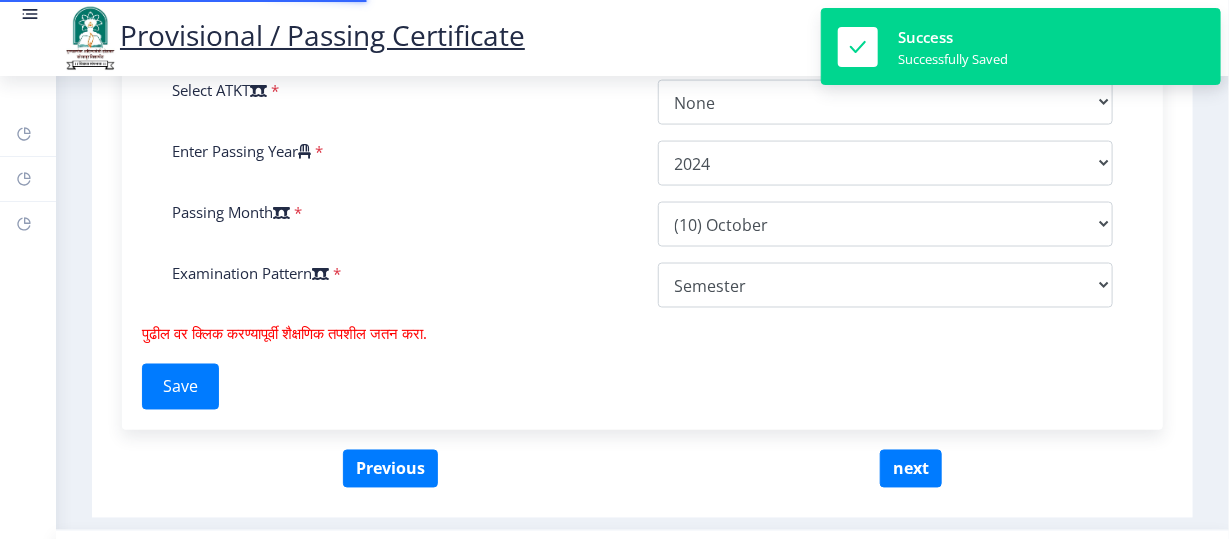 scroll, scrollTop: 416, scrollLeft: 0, axis: vertical 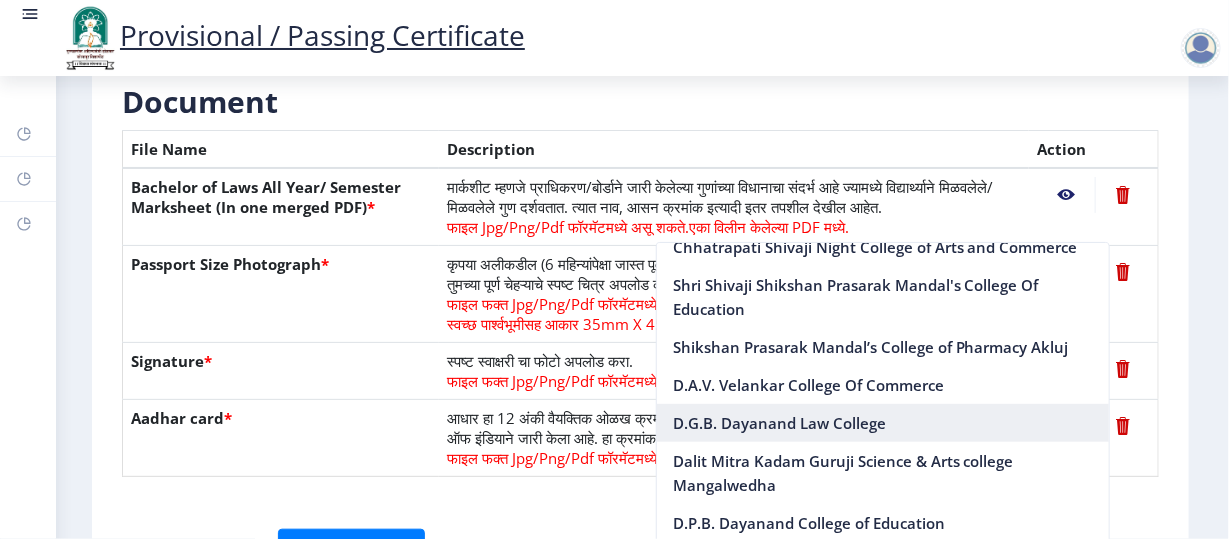 click on "D.G.B. Dayanand Law College" at bounding box center (883, 423) 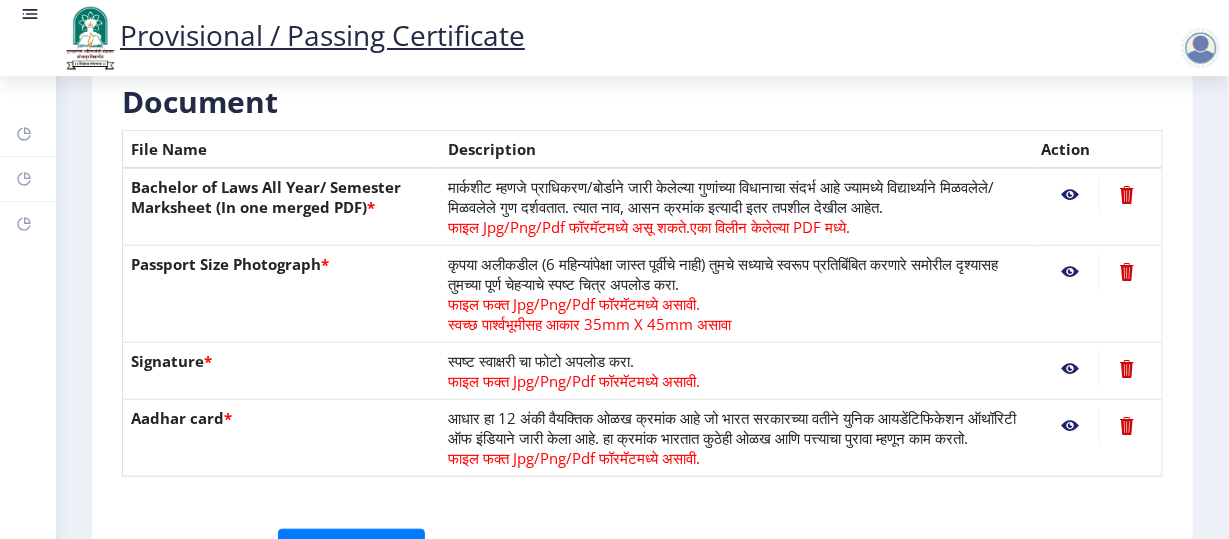 click on "कृपया अलीकडील (6 महिन्यांपेक्षा जास्त पूर्वीचे नाही) तुमचे सध्याचे स्वरूप प्रतिबिंबित करणारे समोरील दृश्यासह तुमच्या पूर्ण चेहऱ्याचे स्पष्ट चित्र अपलोड करा.  फाइल फक्त Jpg/Png/Pdf फॉरमॅटमध्ये असावी.  स्वच्छ पार्श्वभूमीसह आकार 35mm X 45mm असावा" at bounding box center [736, 207] 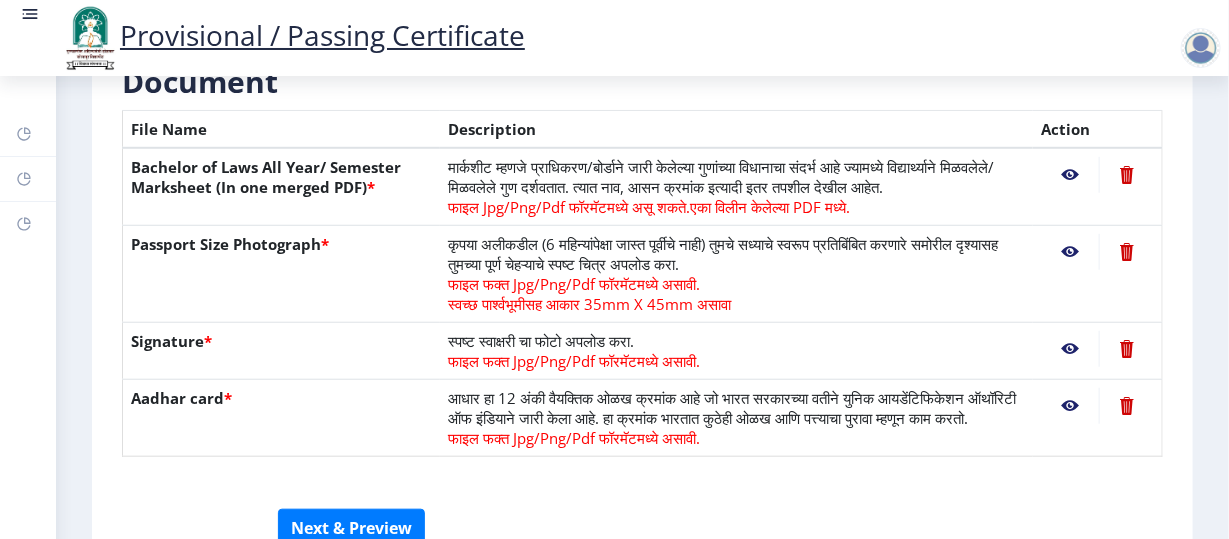 scroll, scrollTop: 476, scrollLeft: 0, axis: vertical 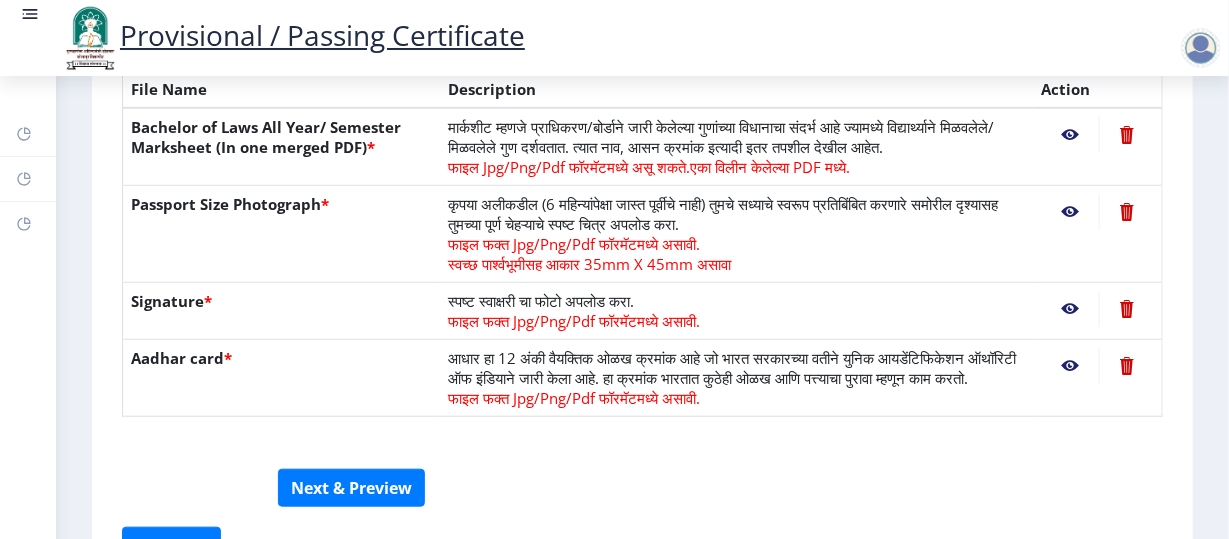 click at bounding box center [1070, 135] 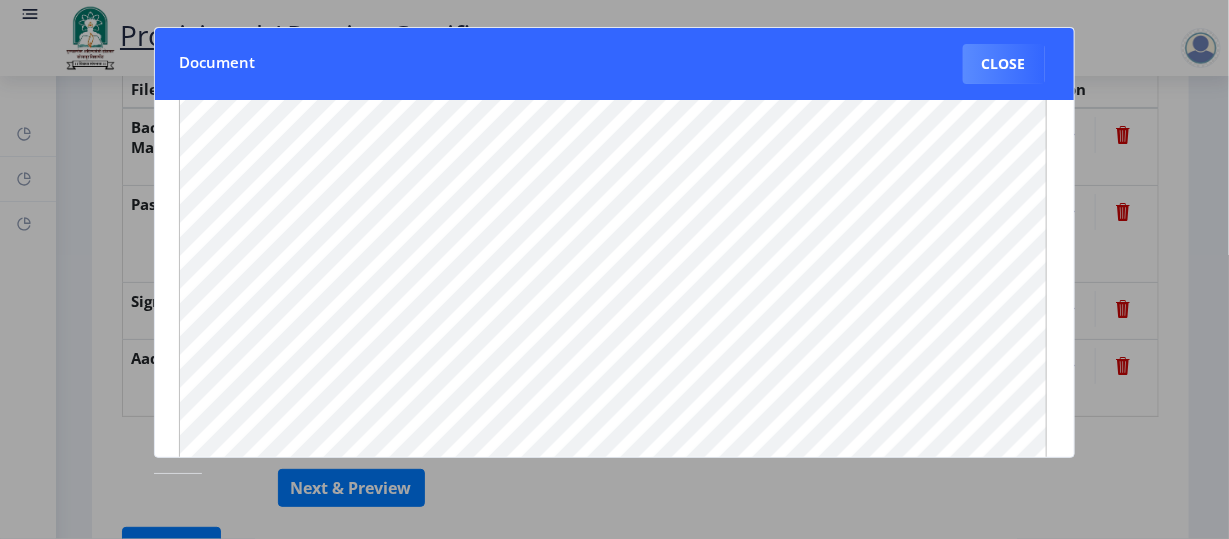scroll, scrollTop: 305, scrollLeft: 0, axis: vertical 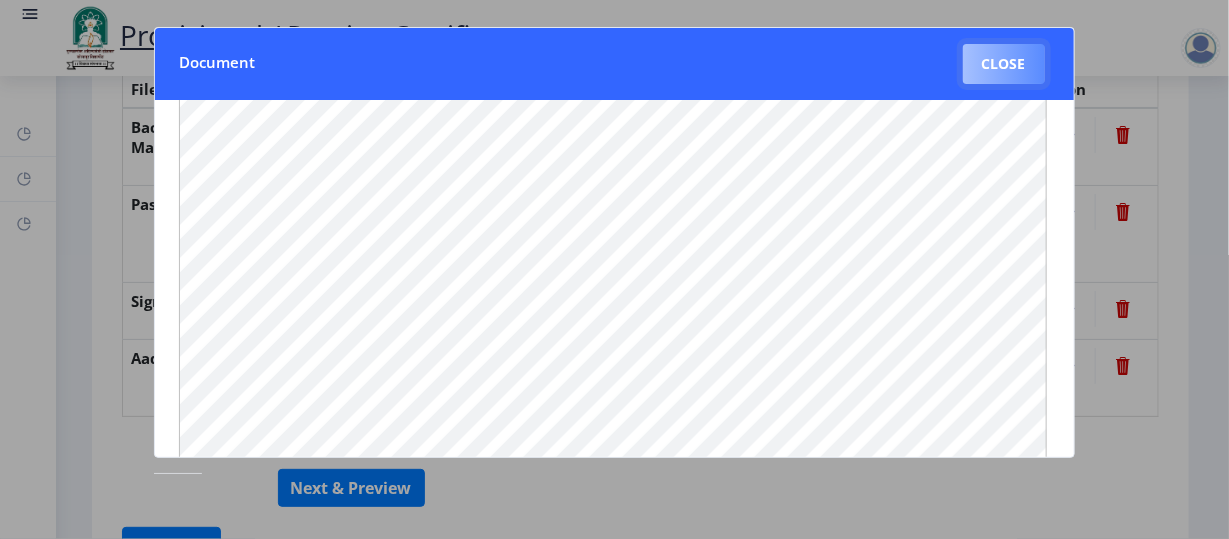 click on "Close" at bounding box center [1004, 64] 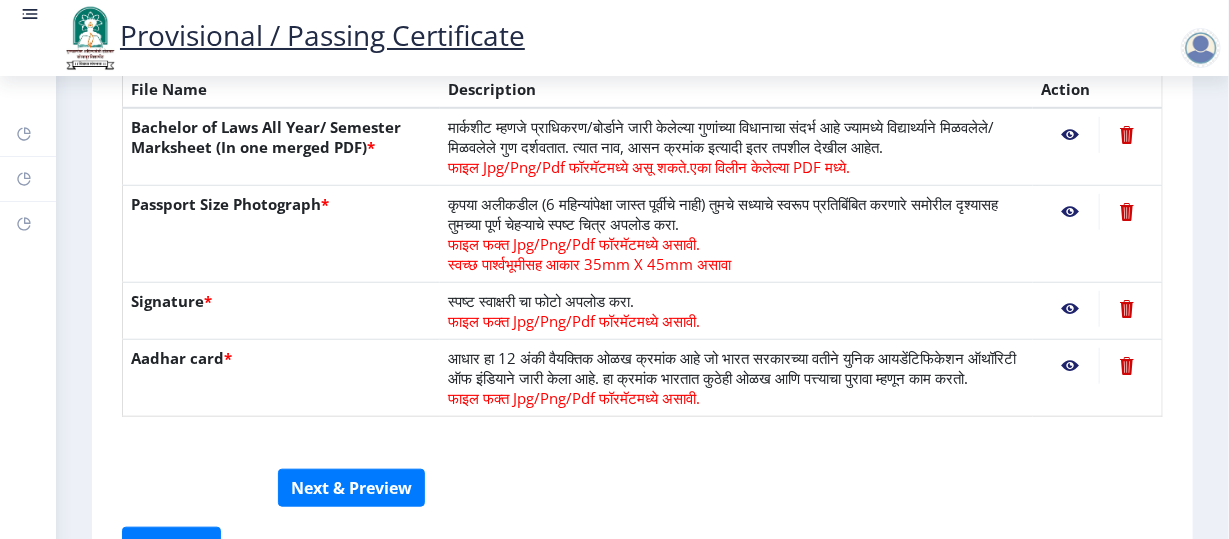 click at bounding box center (1070, 135) 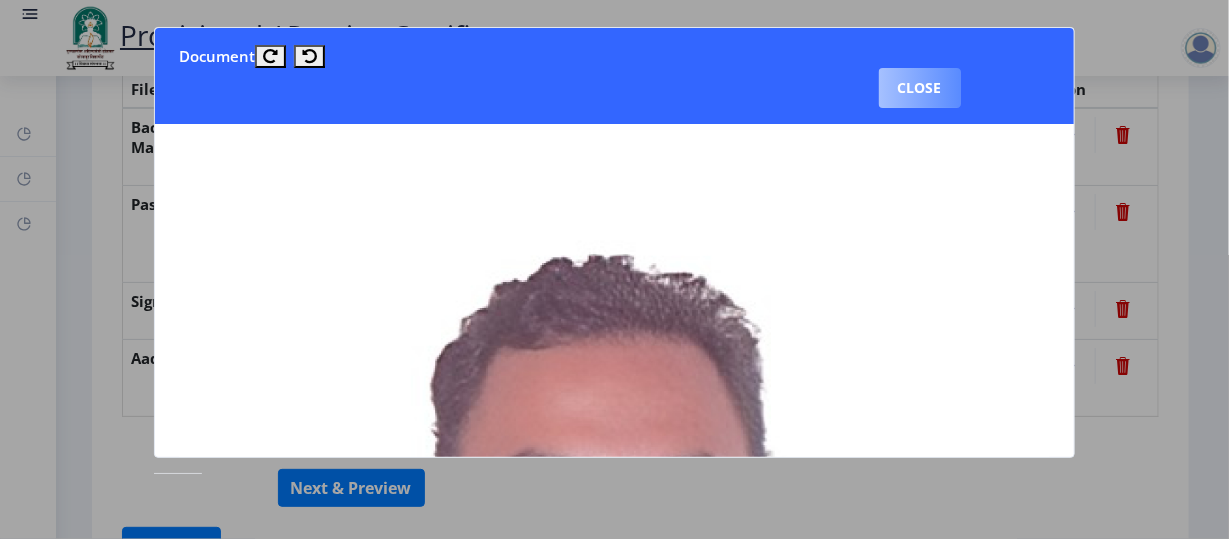 click on "Close" at bounding box center [920, 88] 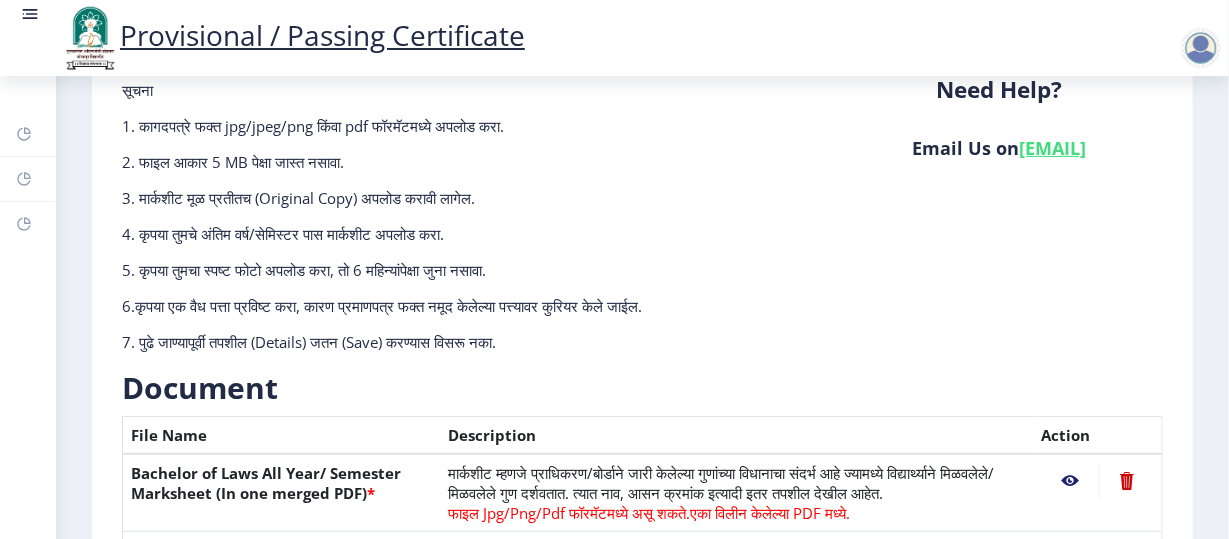 scroll, scrollTop: 0, scrollLeft: 0, axis: both 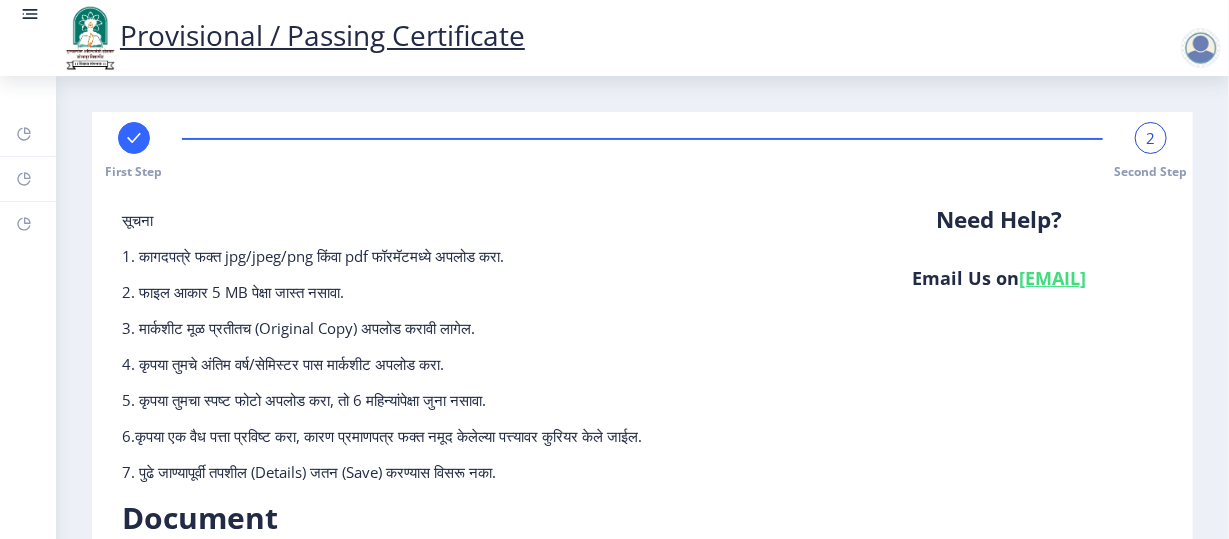 click at bounding box center [134, 138] 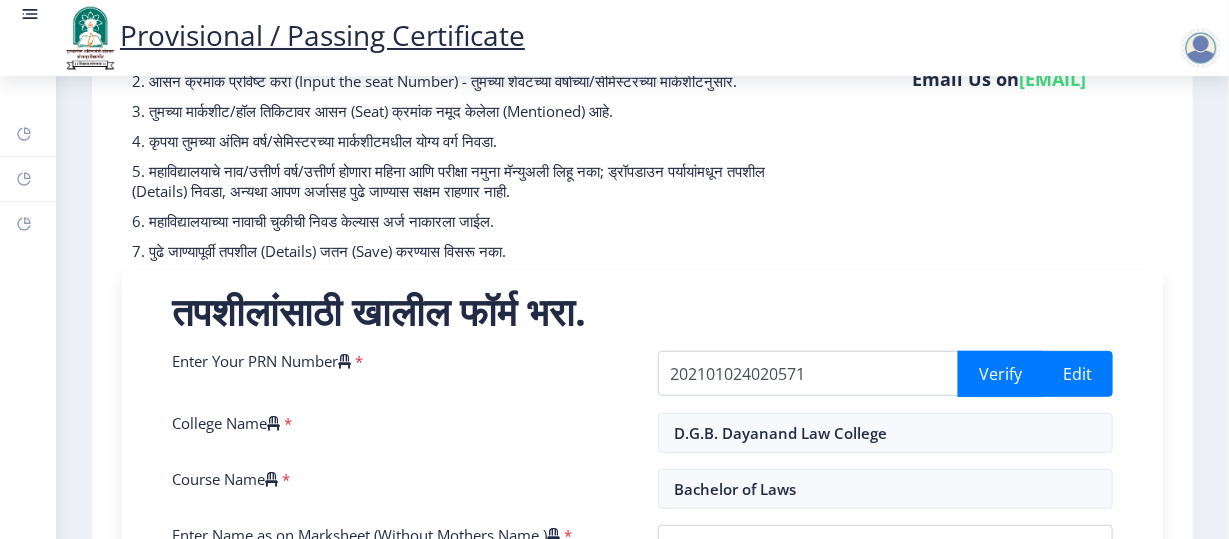 scroll, scrollTop: 0, scrollLeft: 0, axis: both 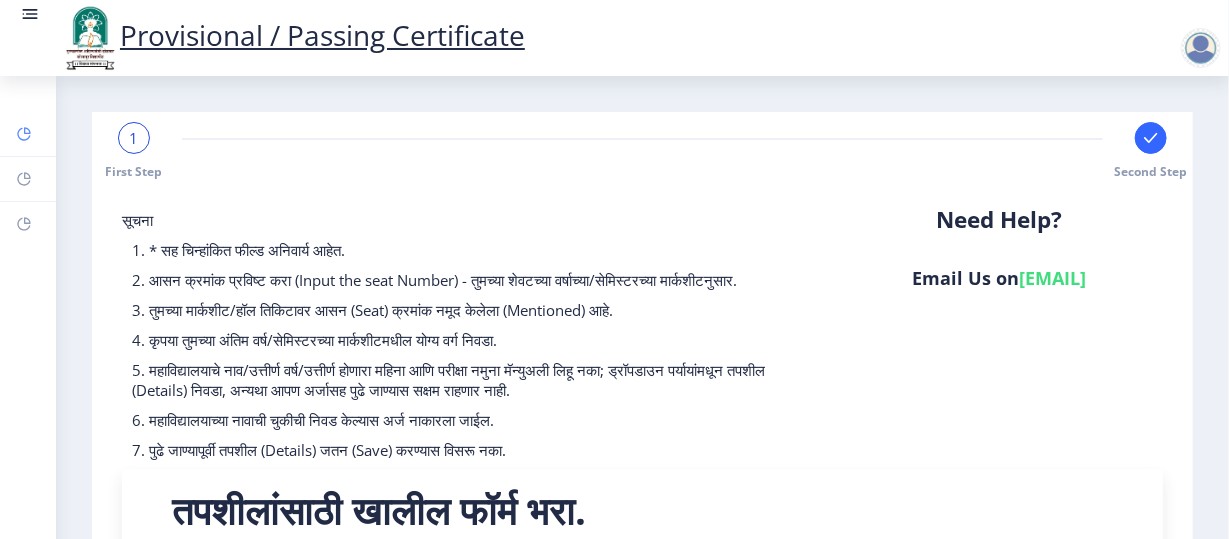 click at bounding box center [24, 134] 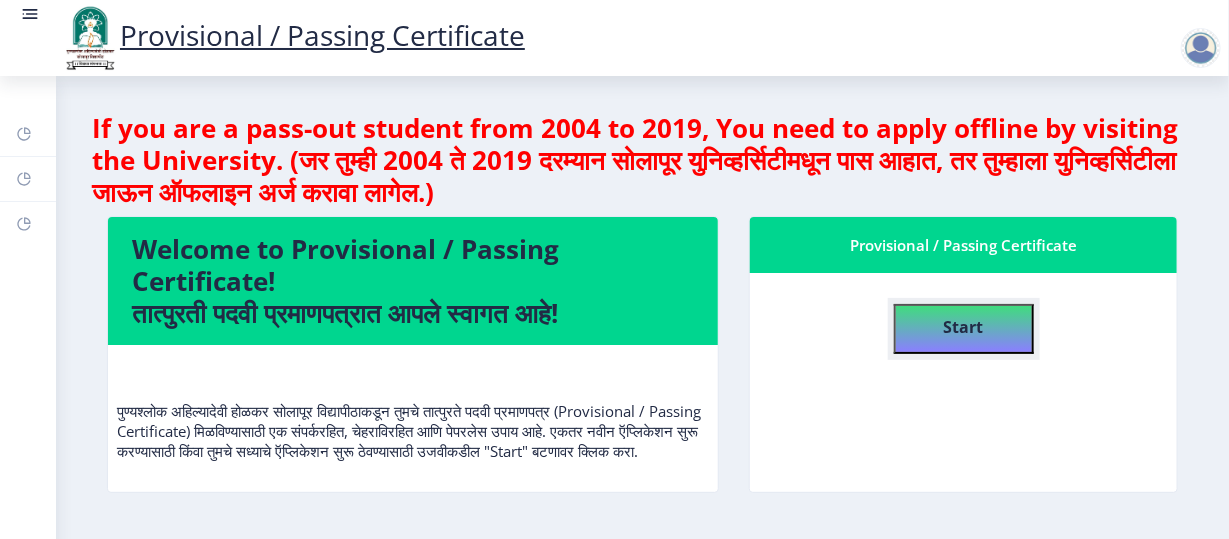 click on "Start" at bounding box center [964, 327] 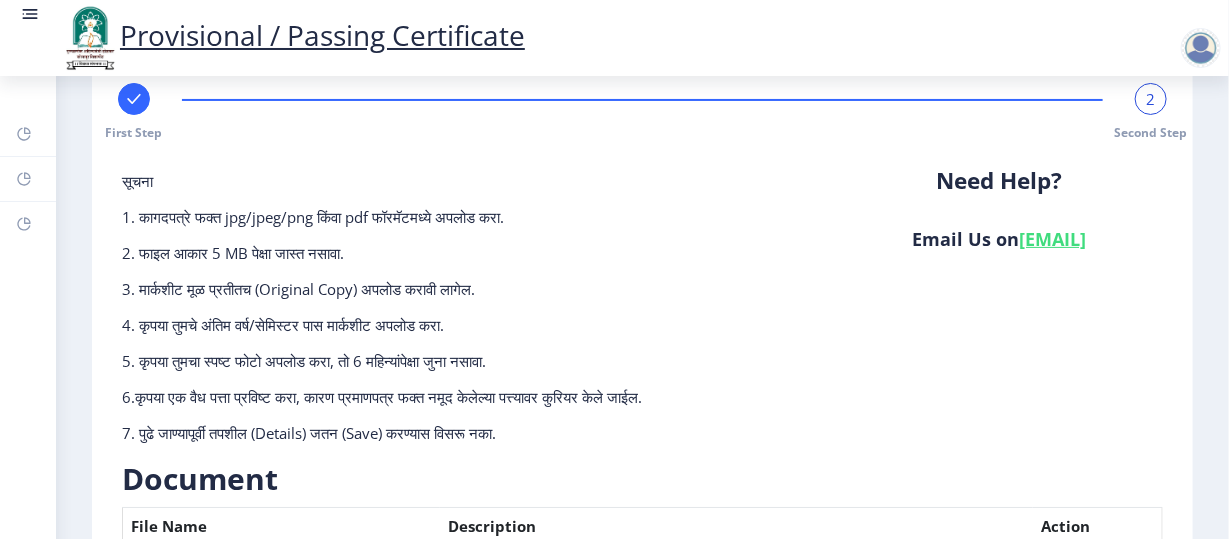 scroll, scrollTop: 277, scrollLeft: 0, axis: vertical 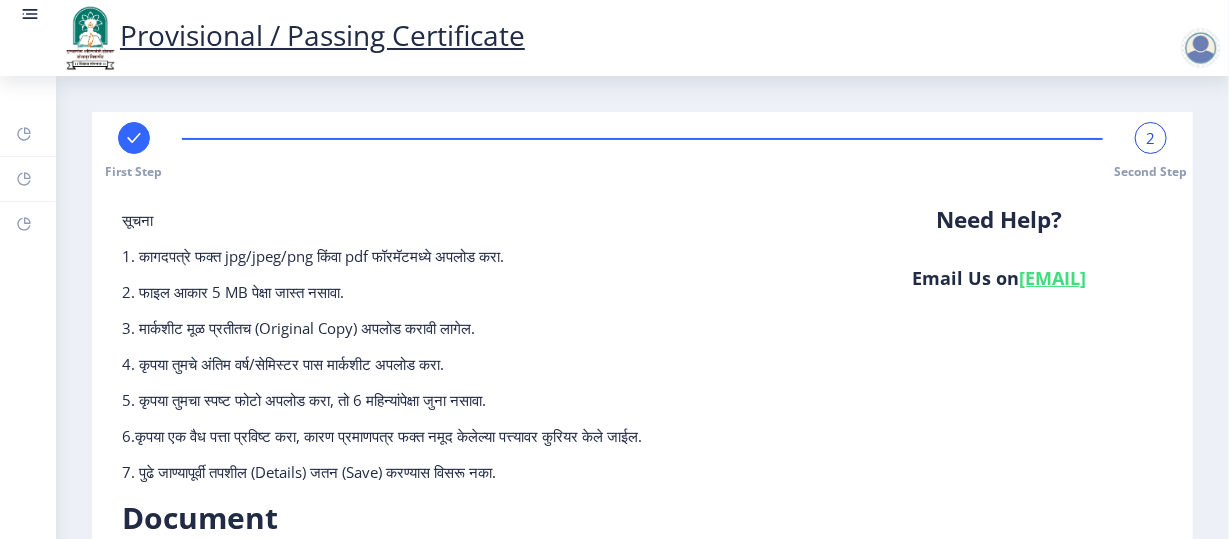 click on "First Step 2 Second Step" at bounding box center [642, 151] 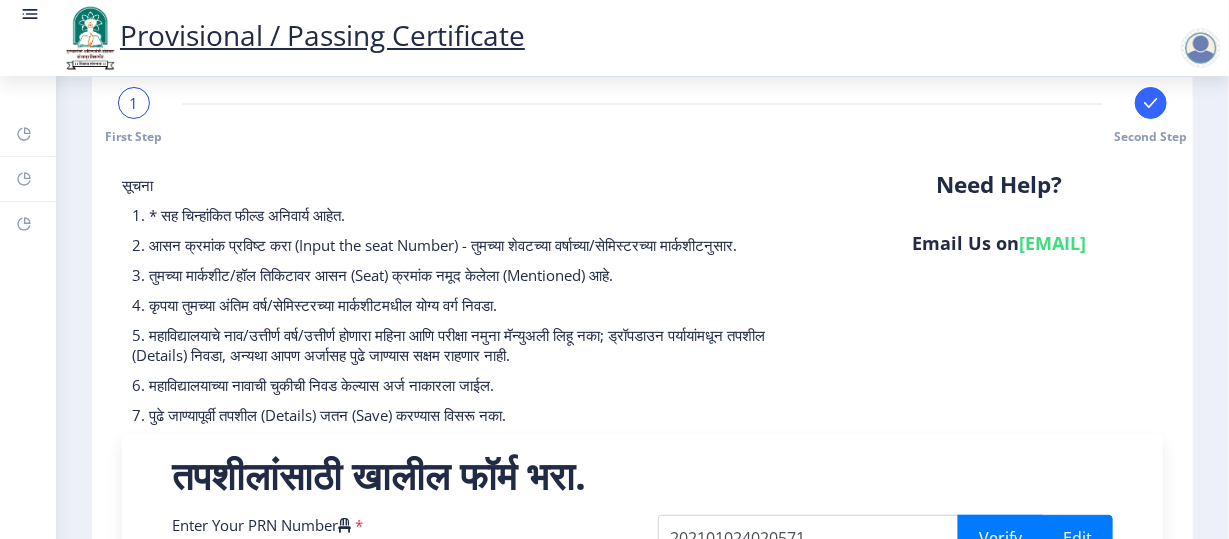 scroll, scrollTop: 0, scrollLeft: 0, axis: both 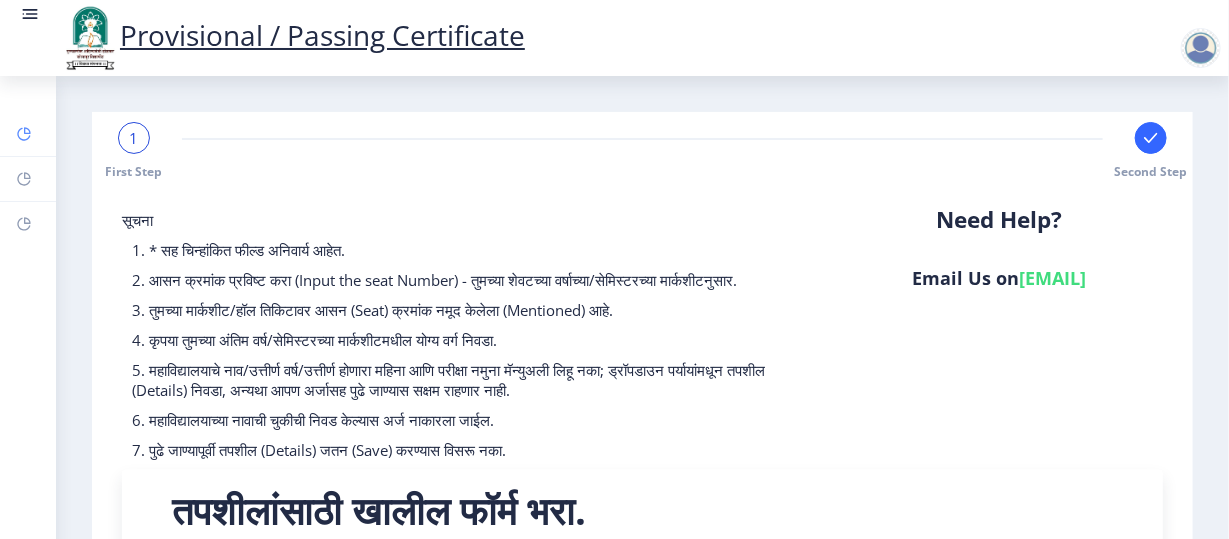 click at bounding box center (24, 134) 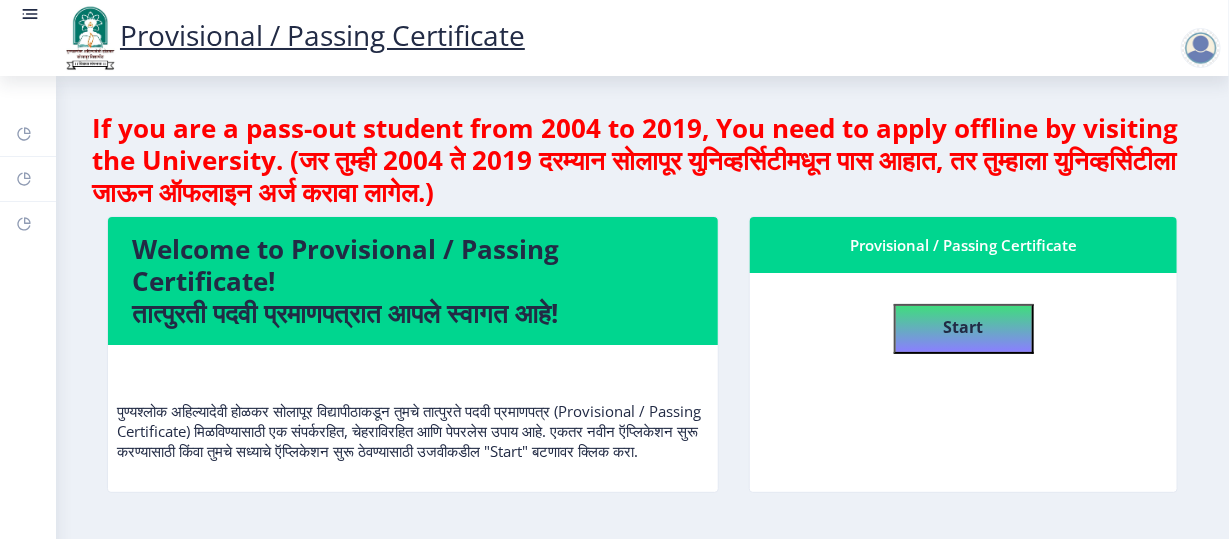 click at bounding box center [1201, 48] 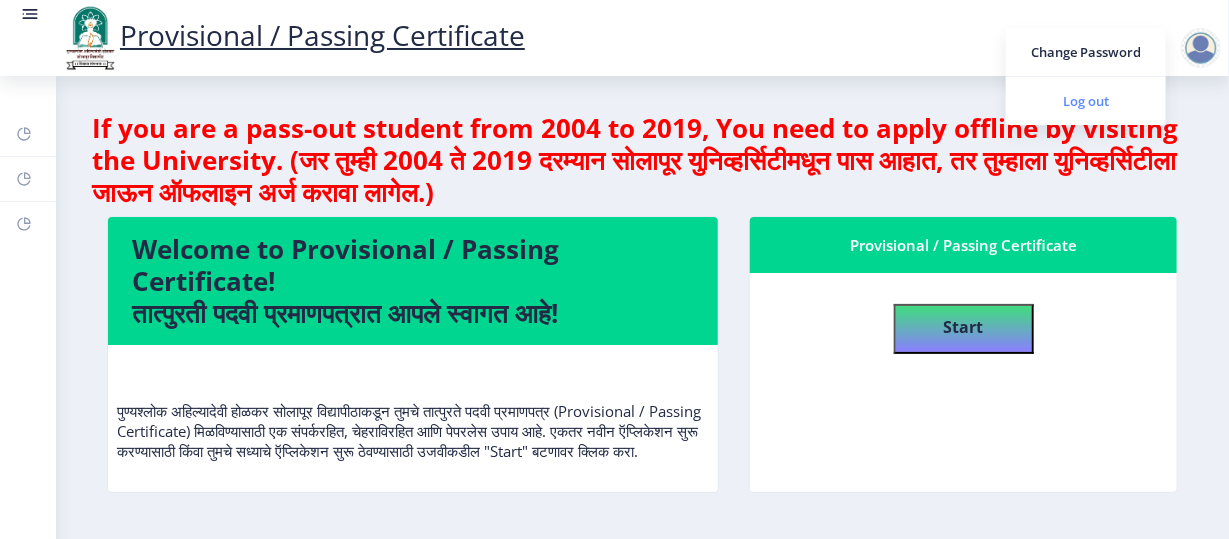 click on "Log out" at bounding box center [1086, 101] 